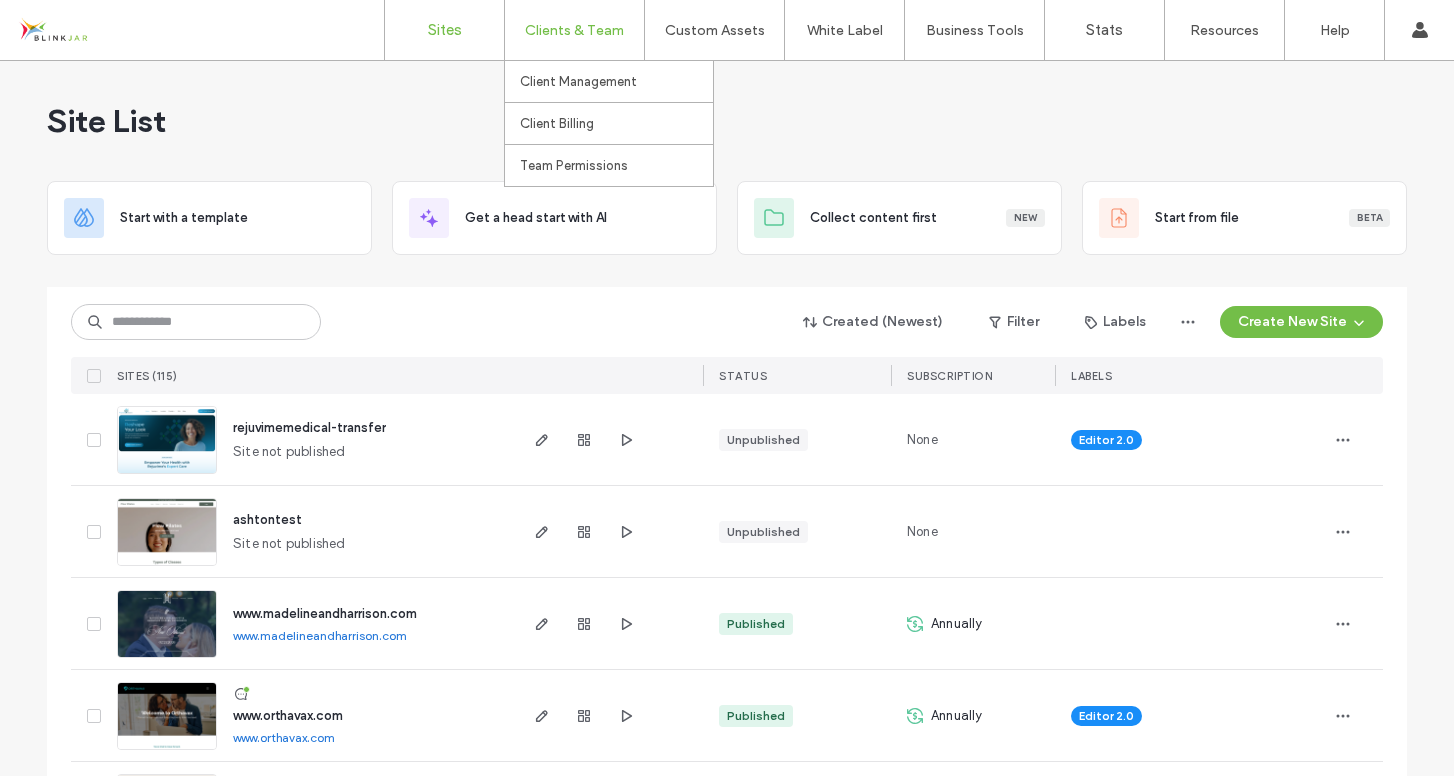 scroll, scrollTop: 0, scrollLeft: 0, axis: both 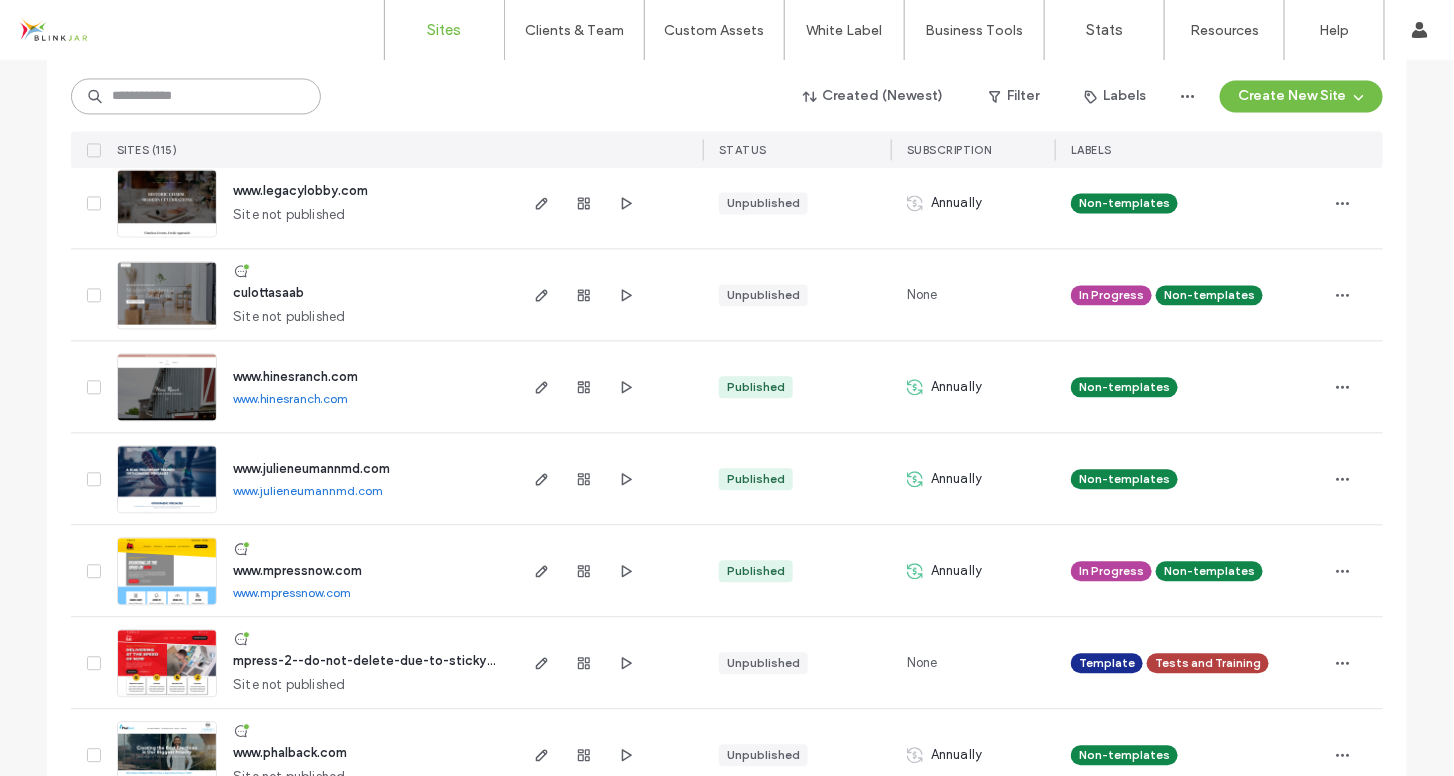 click at bounding box center (196, 96) 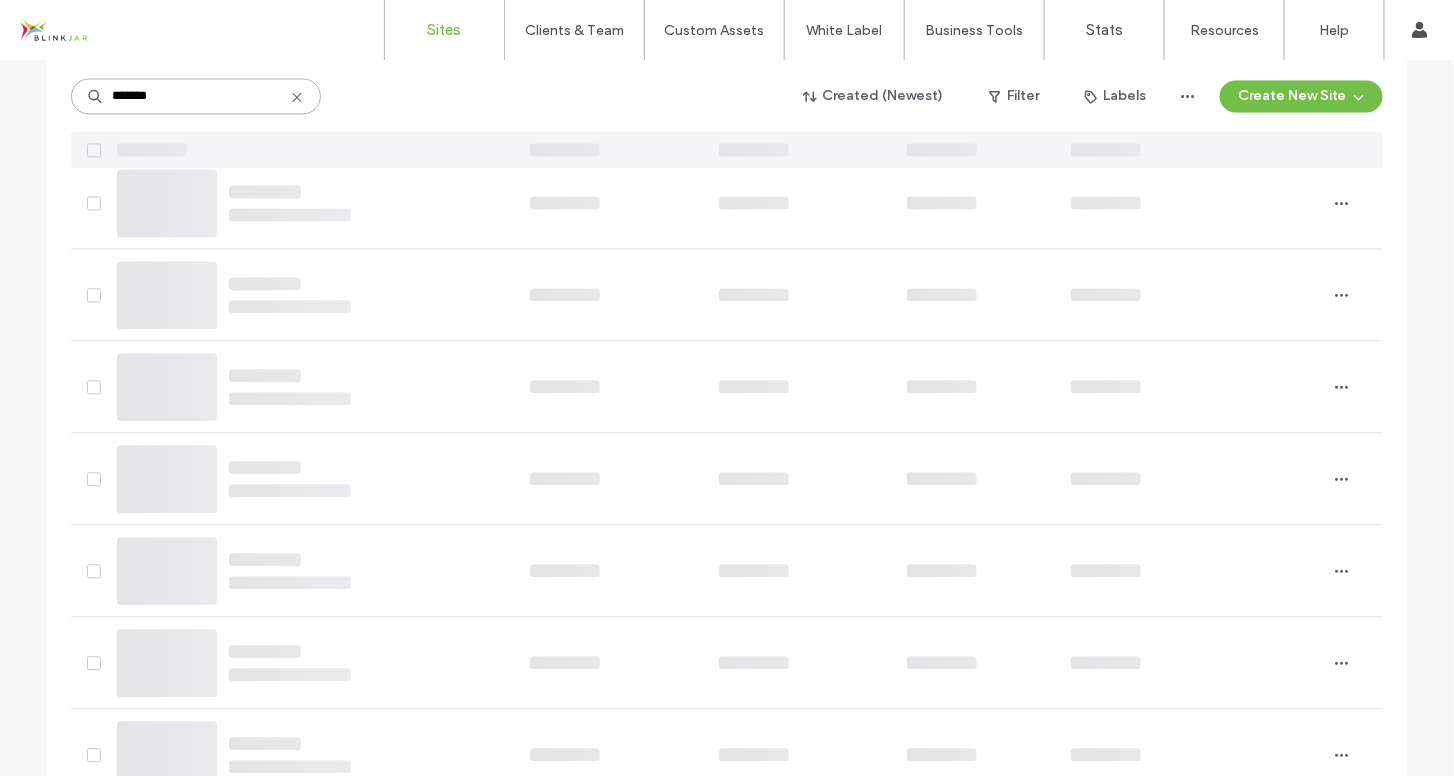 scroll, scrollTop: 0, scrollLeft: 0, axis: both 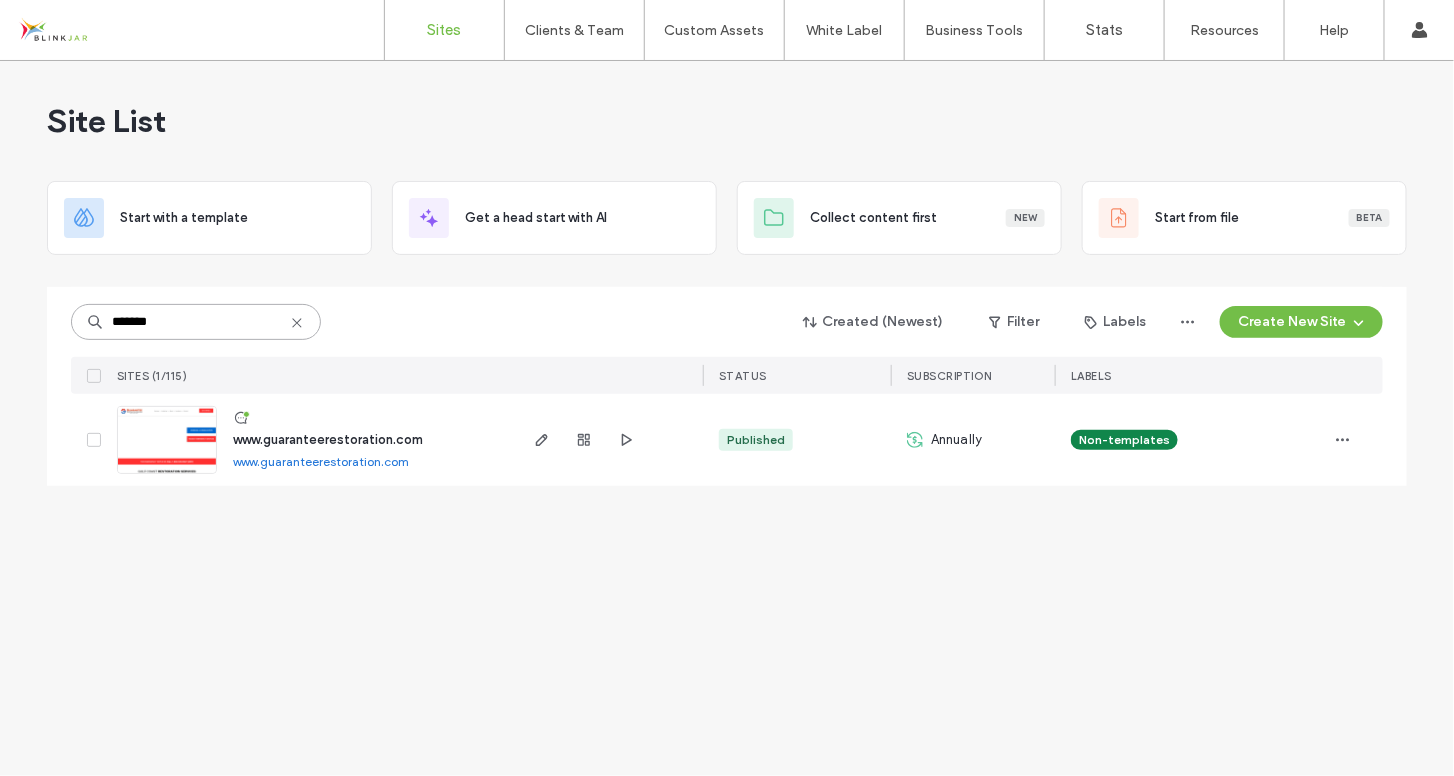 type on "*******" 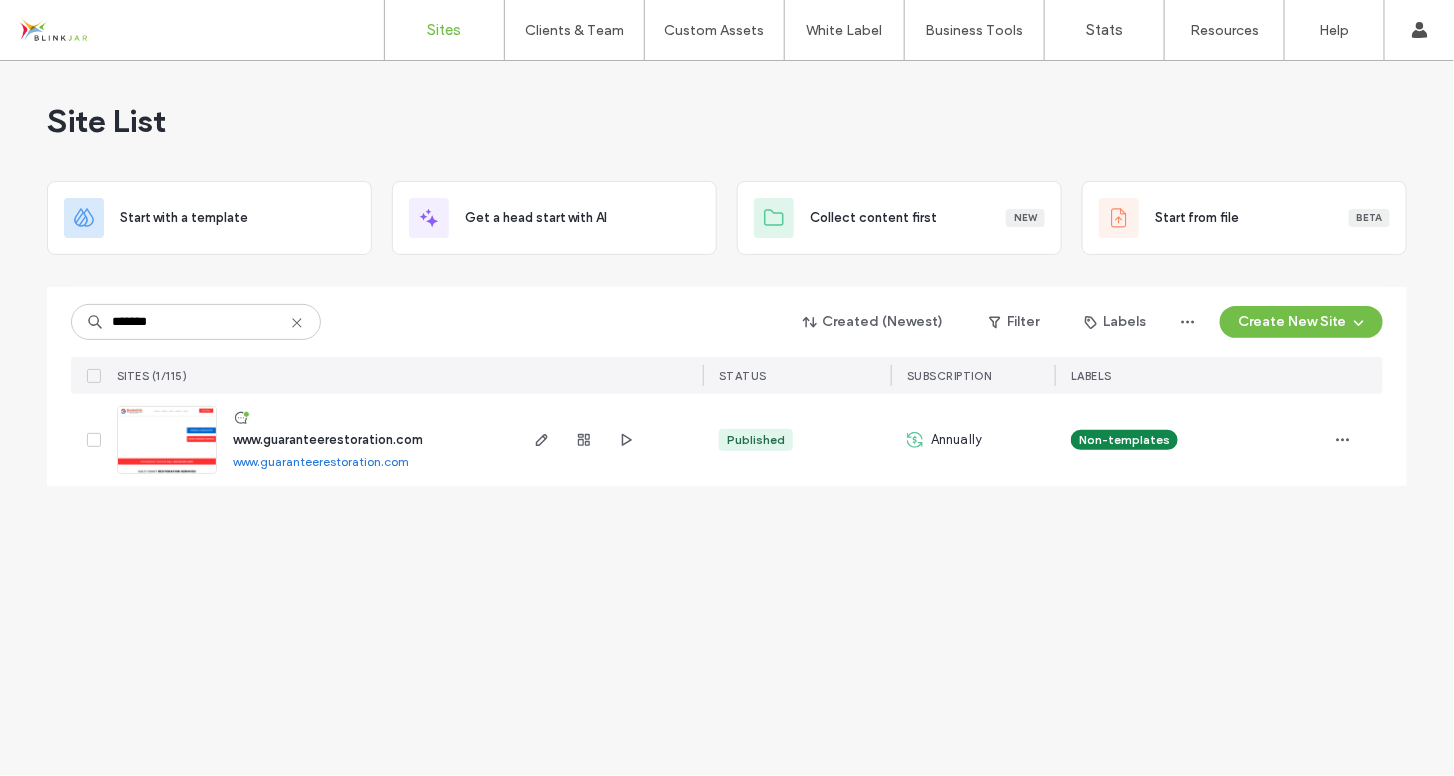 click on "www.guaranteerestoration.com" at bounding box center (328, 439) 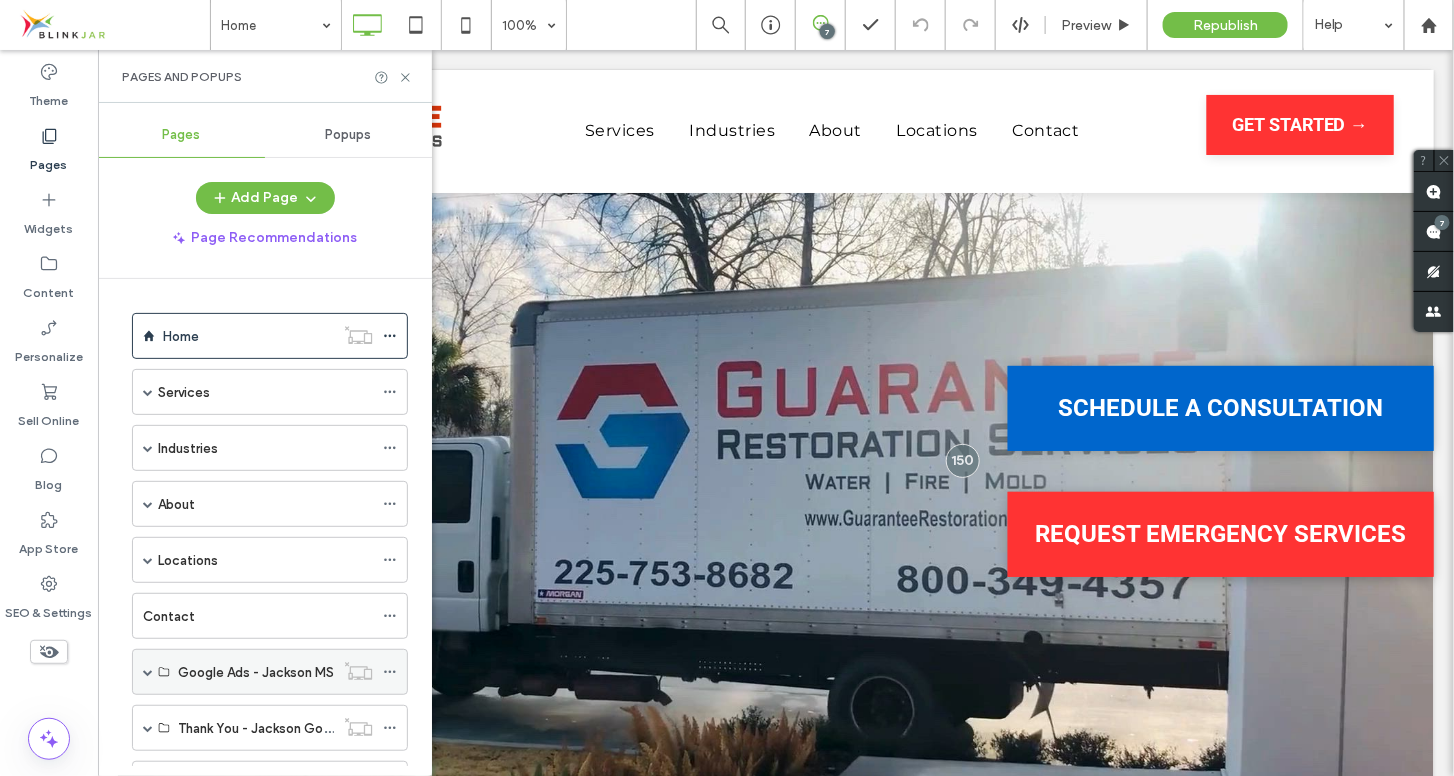 scroll, scrollTop: 0, scrollLeft: 0, axis: both 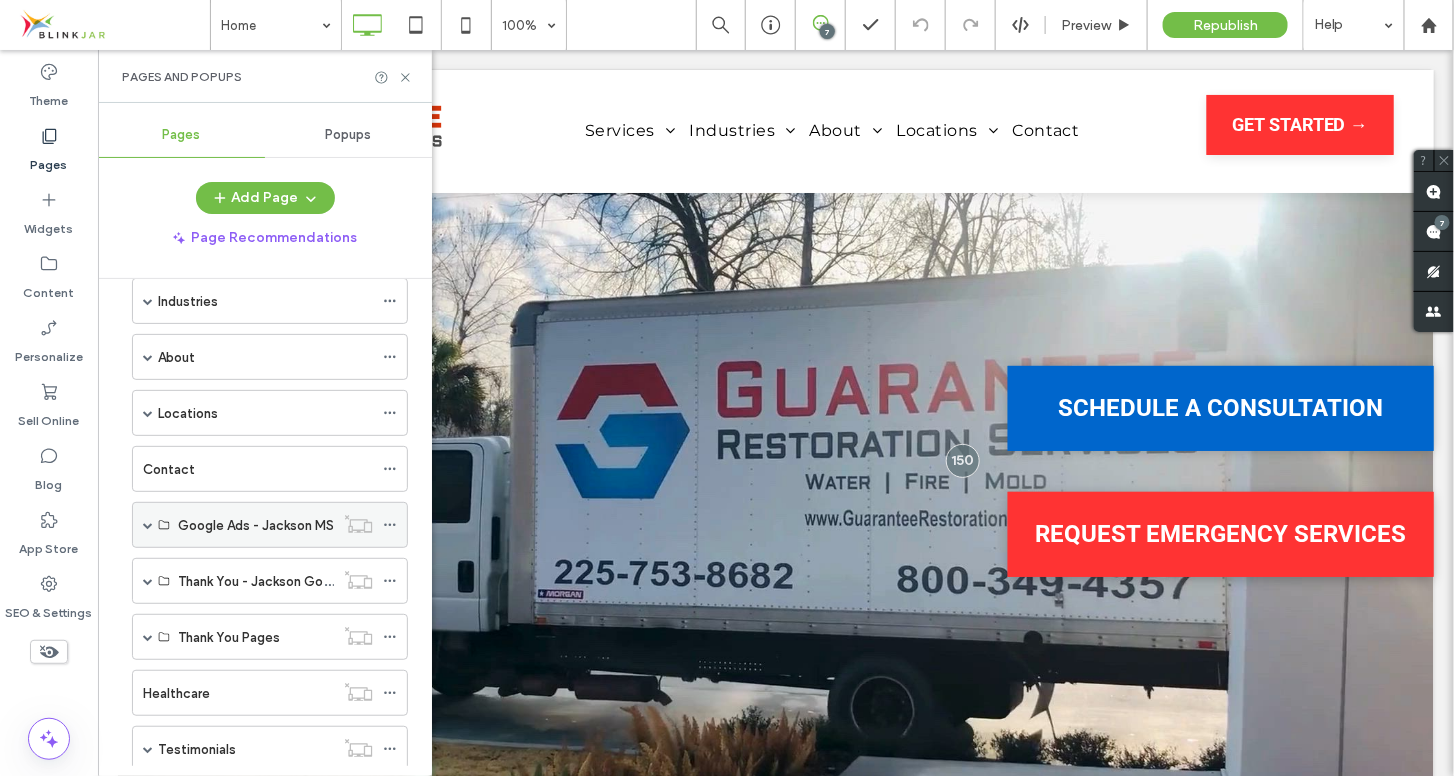 click at bounding box center [148, 525] 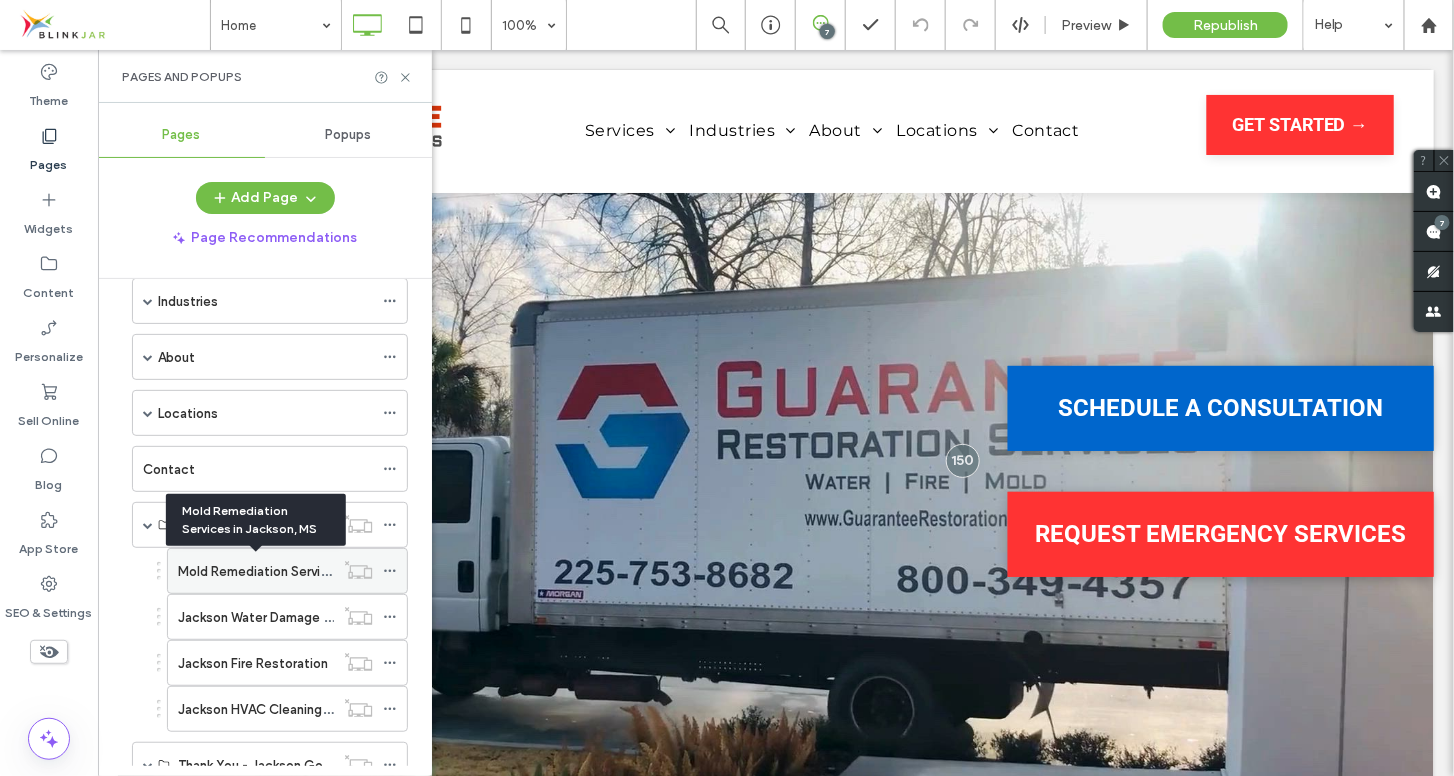 click on "Mold Remediation Services in Jackson, MS" at bounding box center (306, 571) 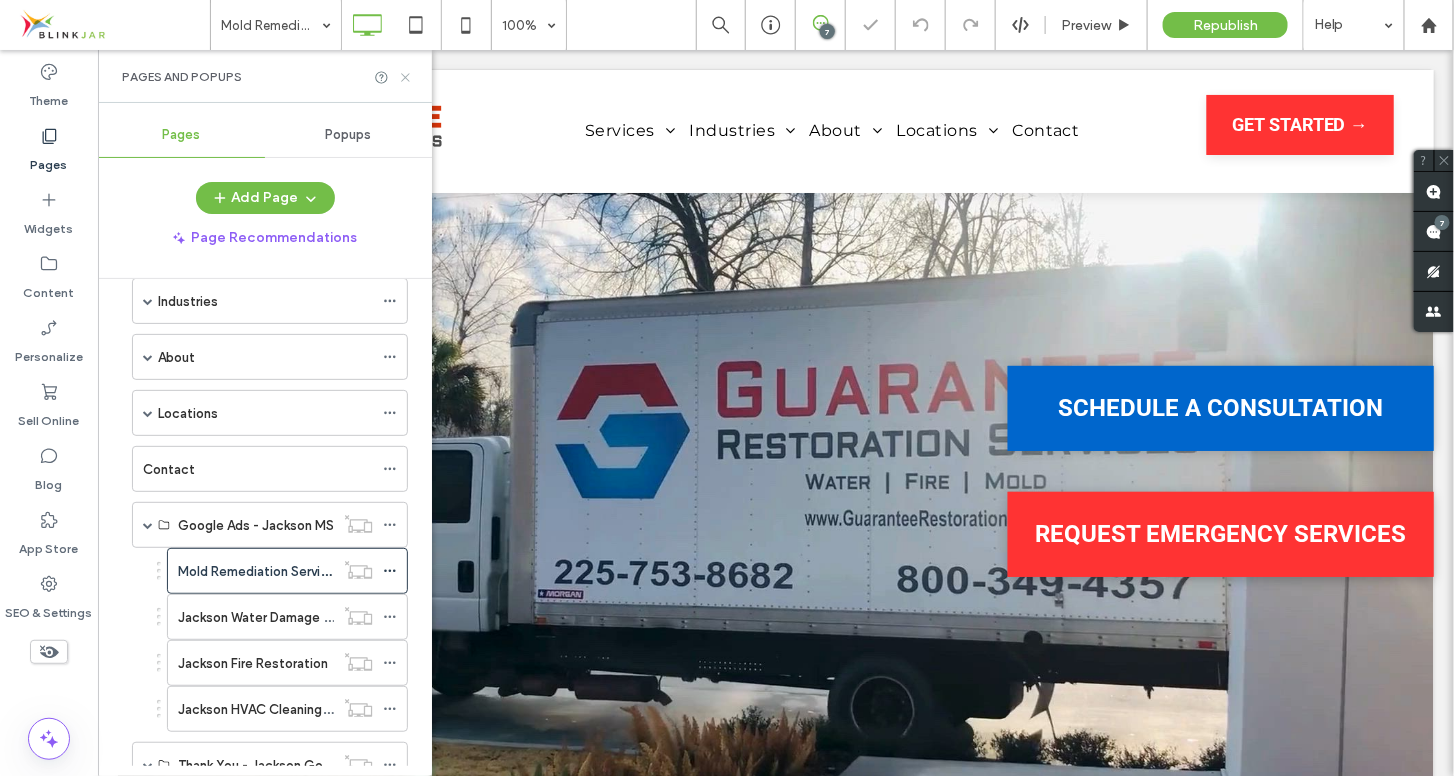 click 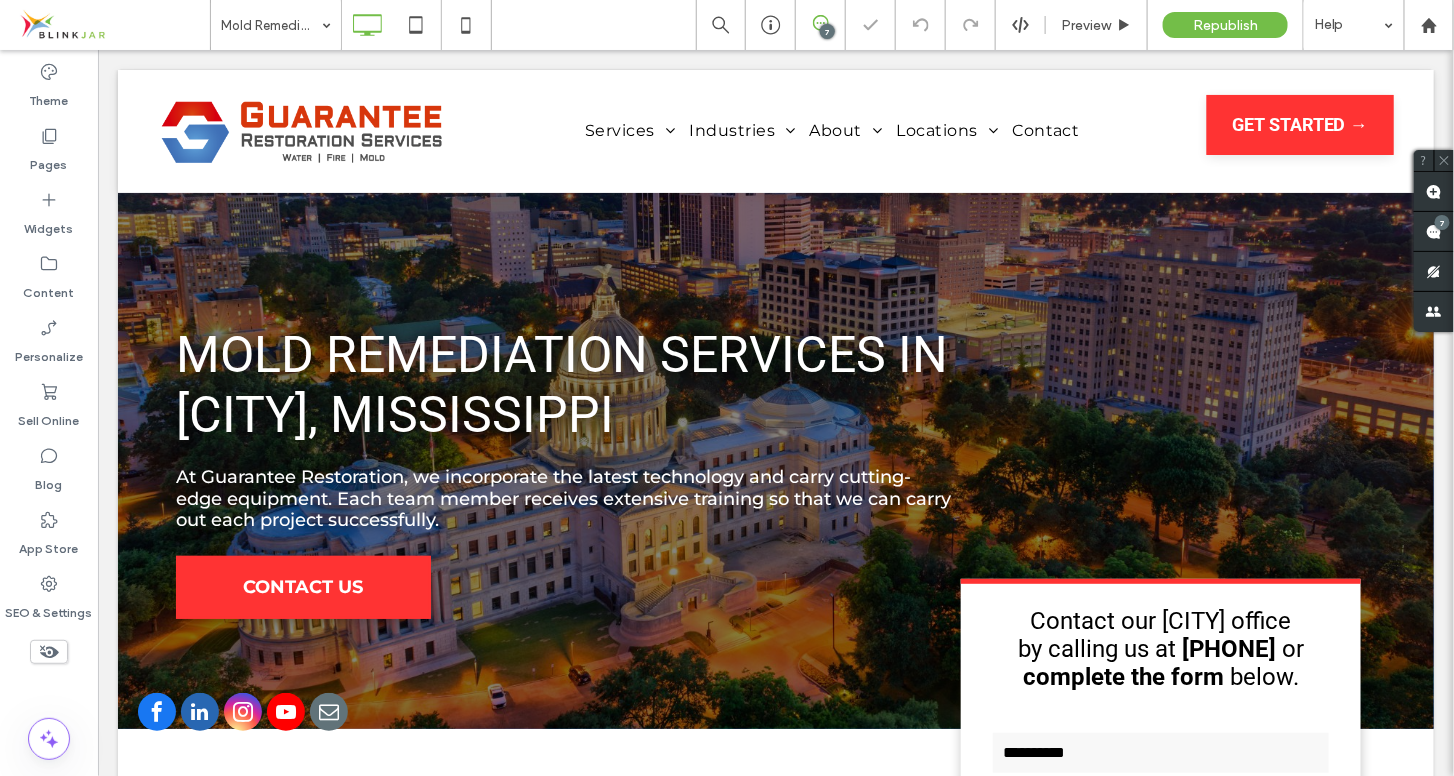 scroll, scrollTop: 0, scrollLeft: 0, axis: both 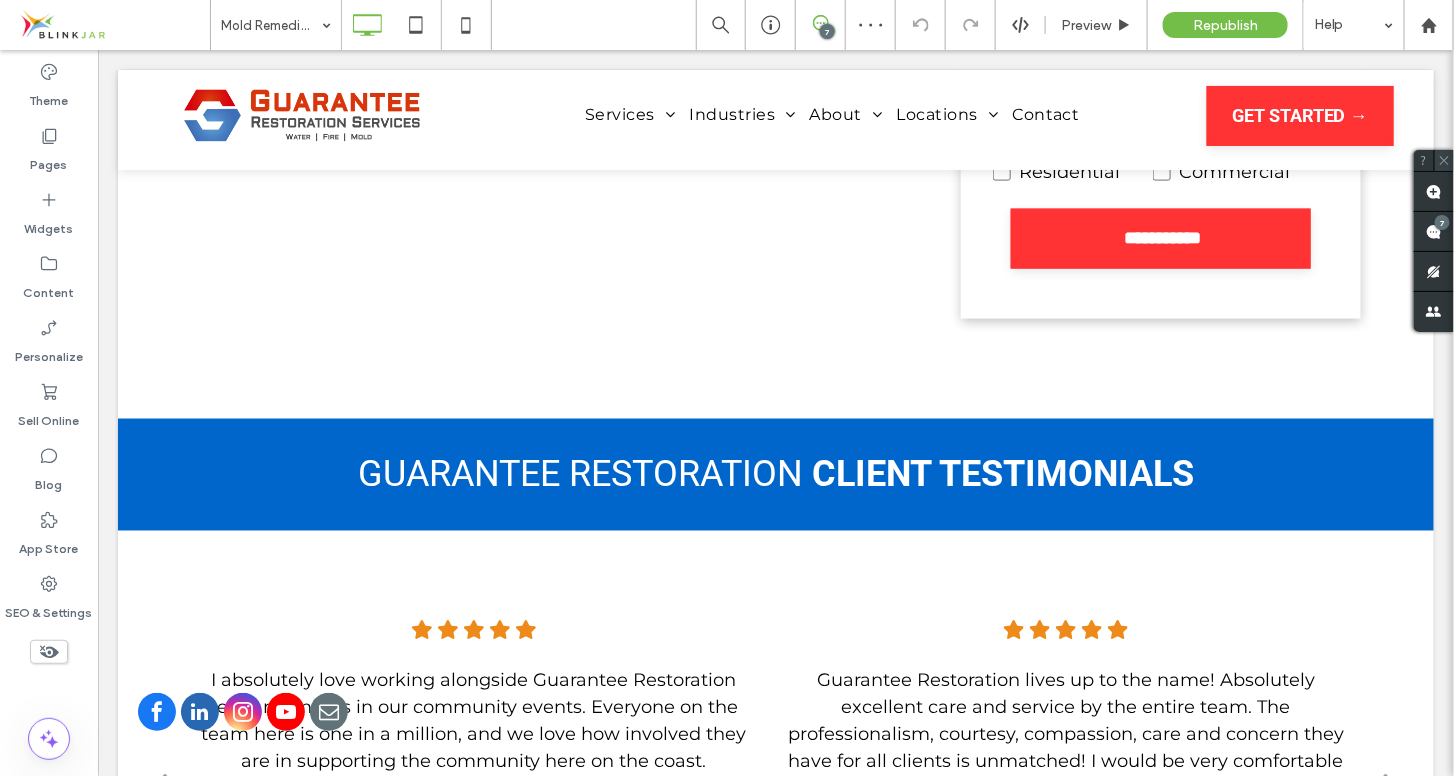 click 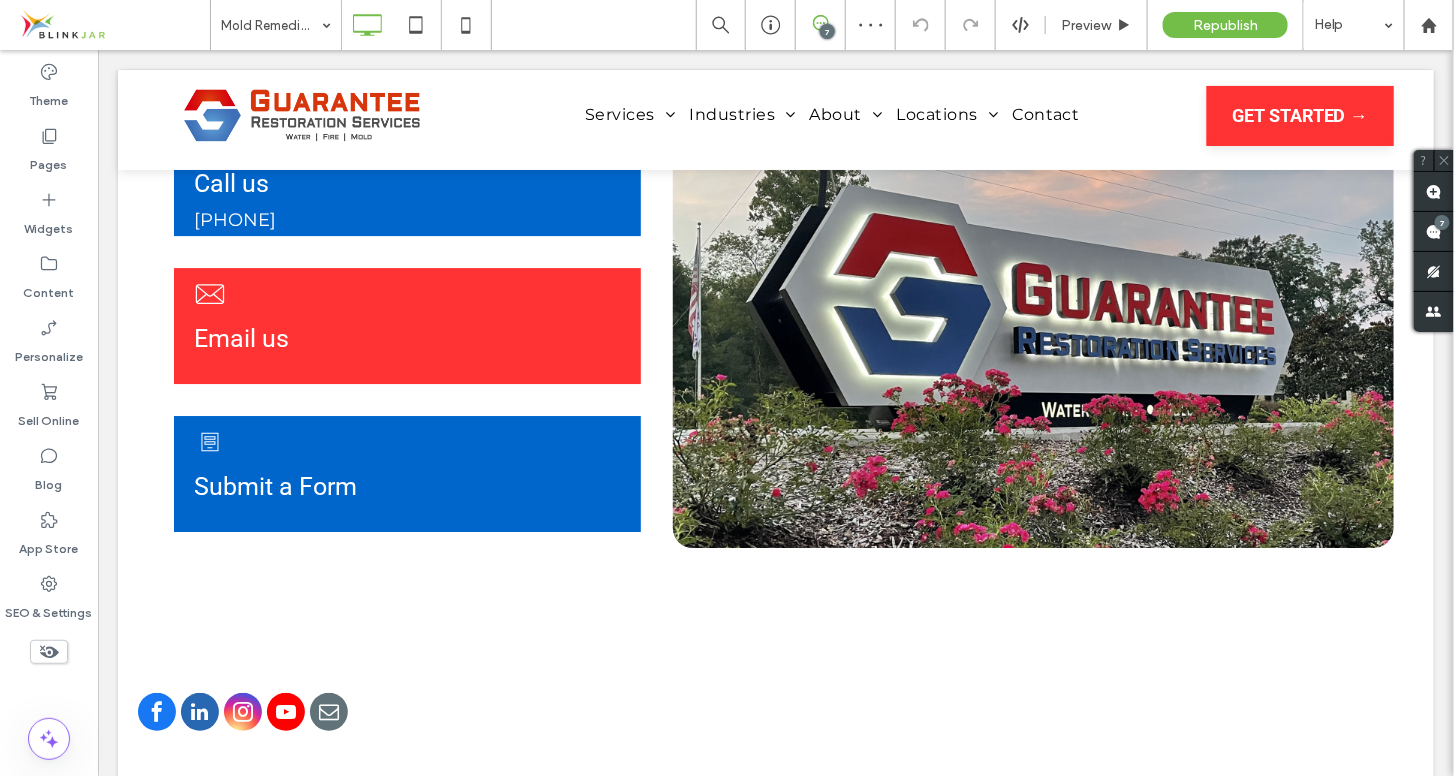 scroll, scrollTop: 0, scrollLeft: 0, axis: both 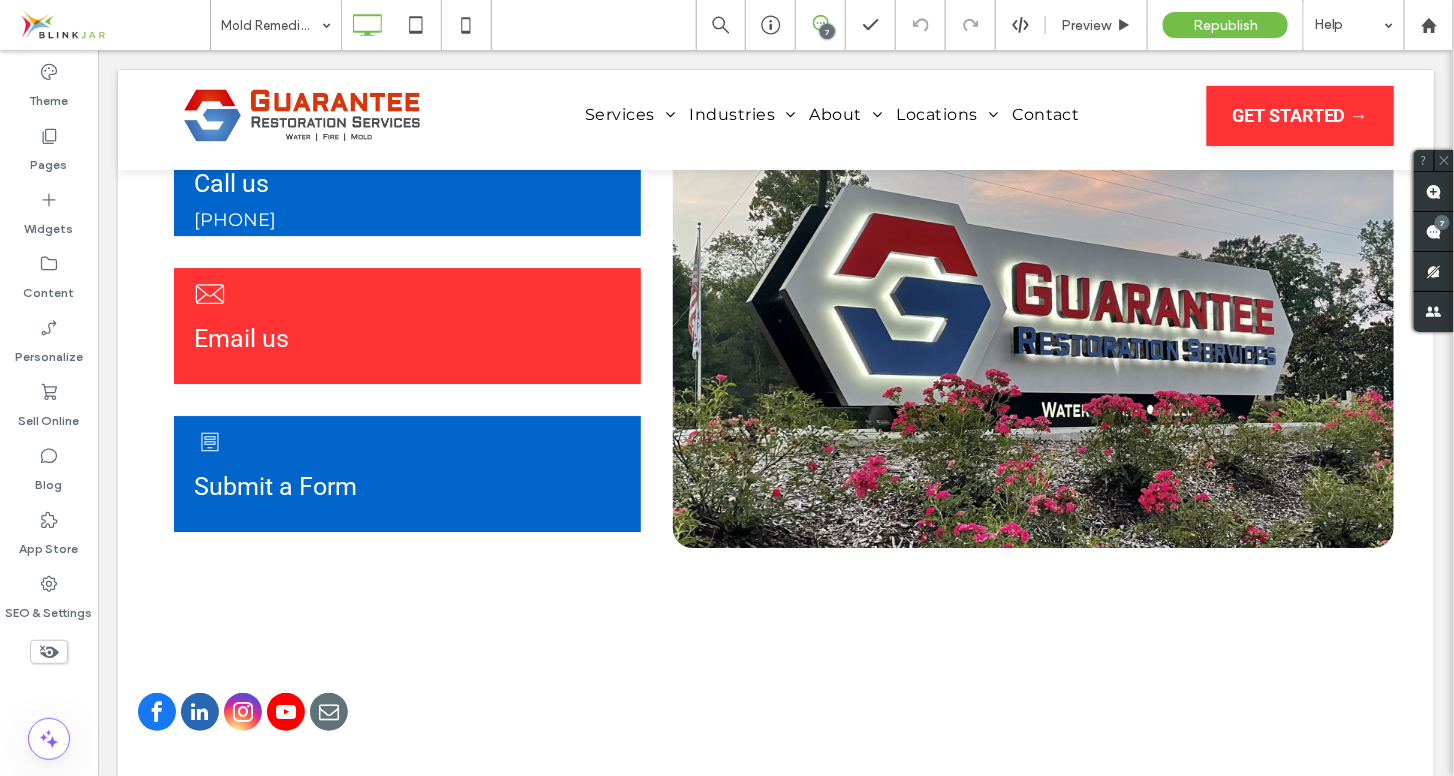 drag, startPoint x: 1448, startPoint y: 348, endPoint x: 1188, endPoint y: 76, distance: 376.2765 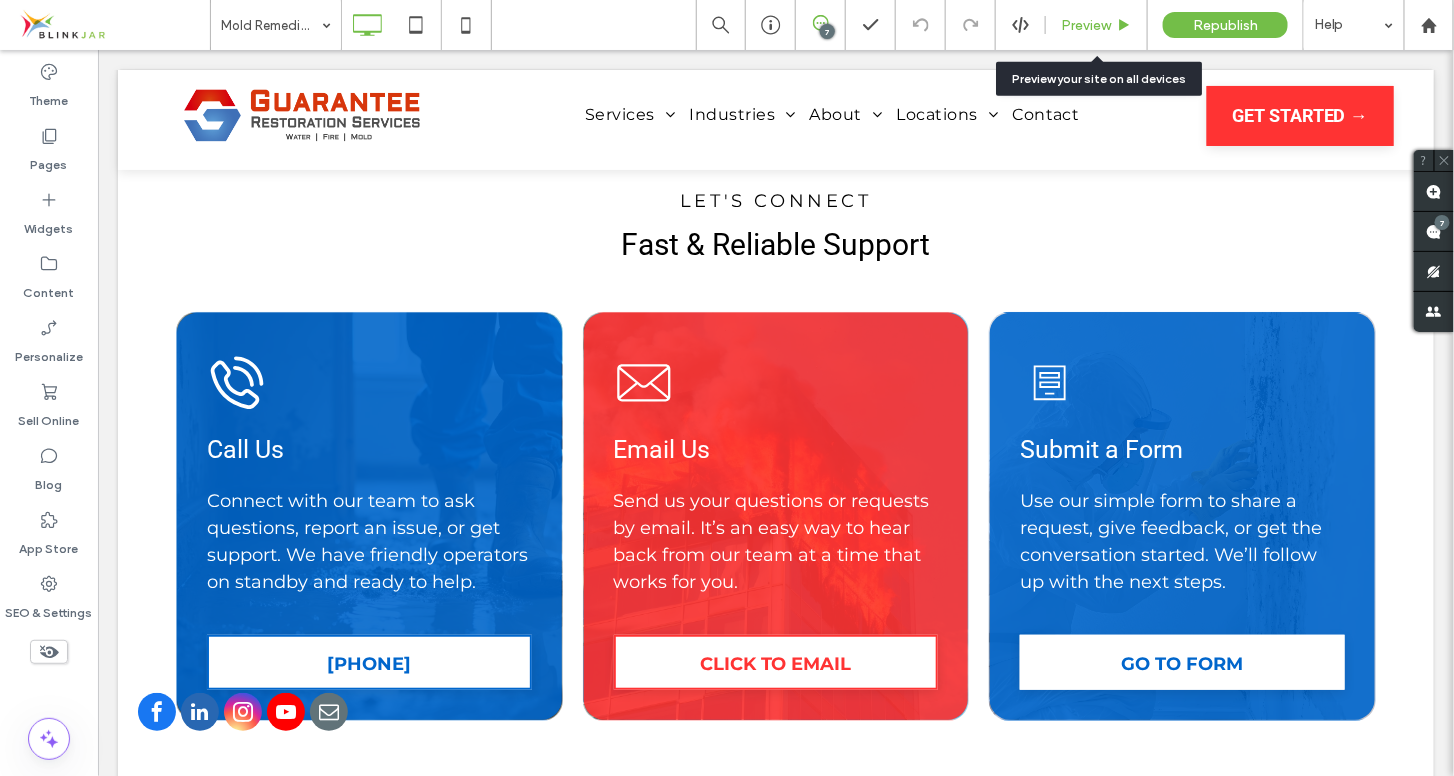 scroll, scrollTop: 2889, scrollLeft: 0, axis: vertical 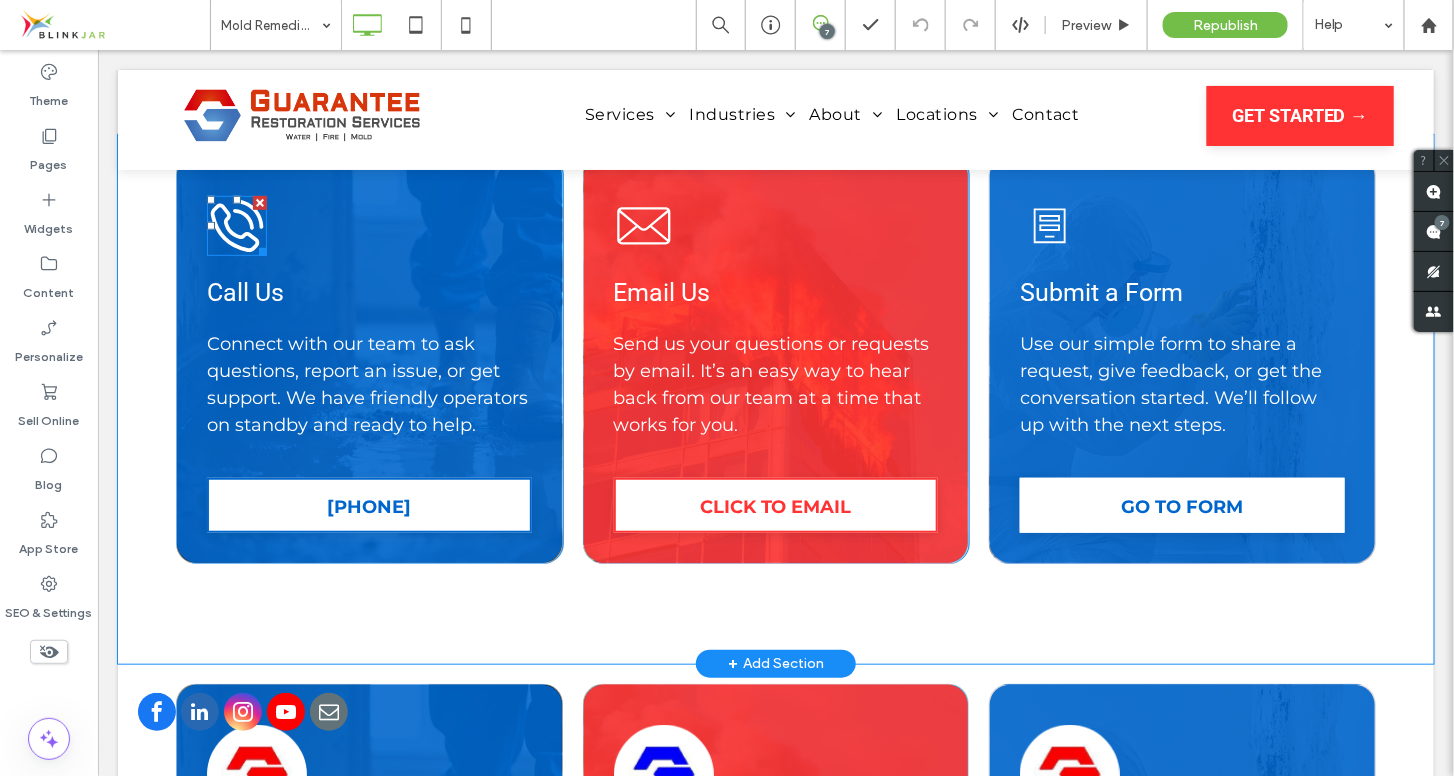 click 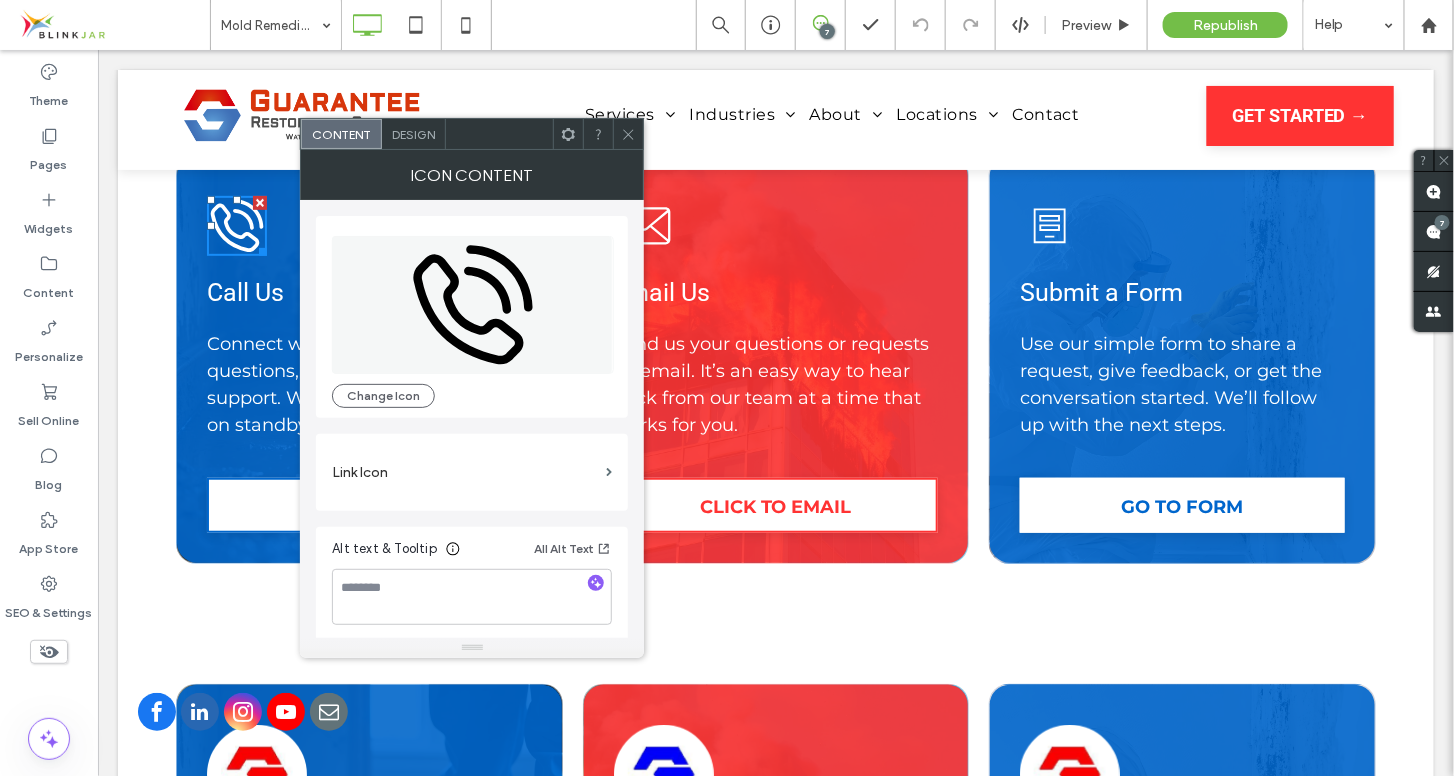click on "Design" at bounding box center (413, 134) 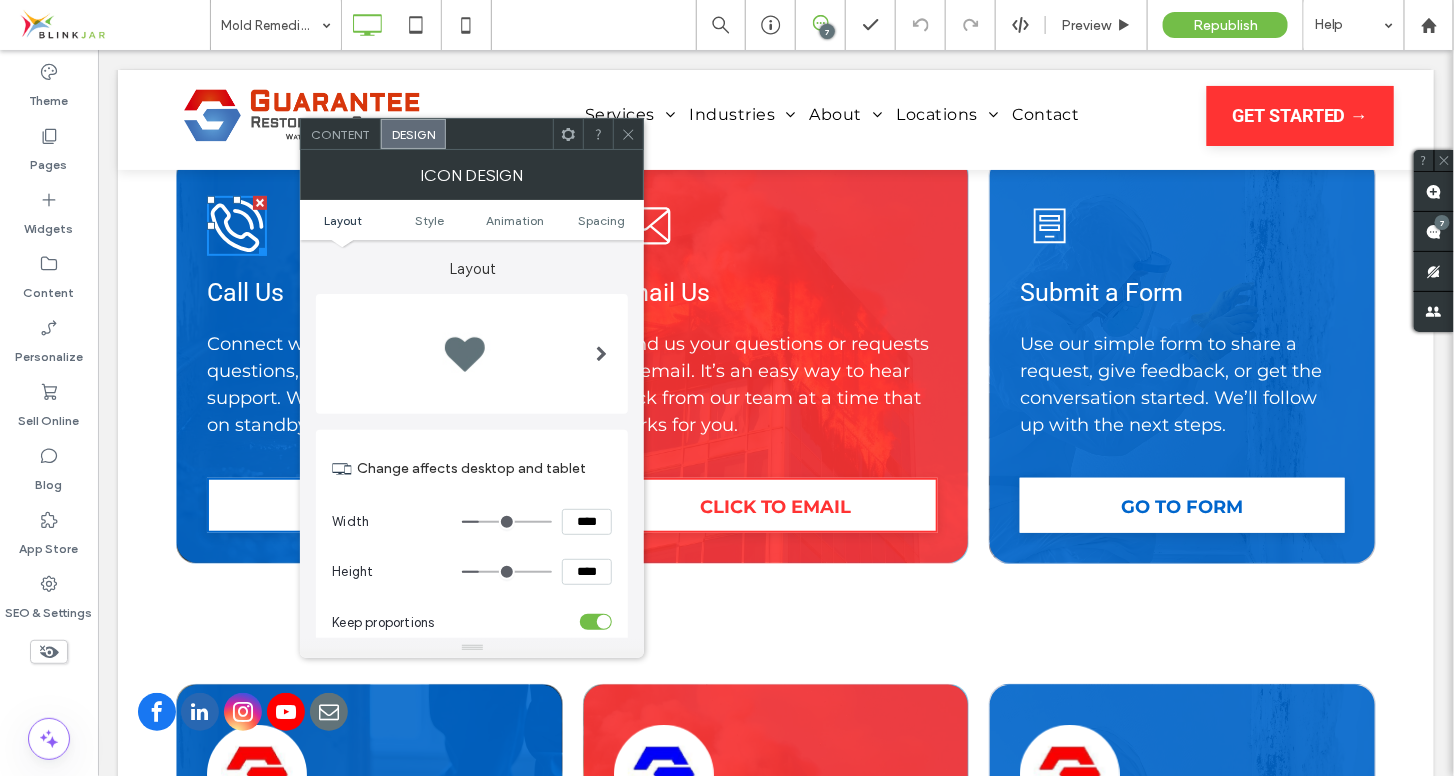 click at bounding box center [472, 354] 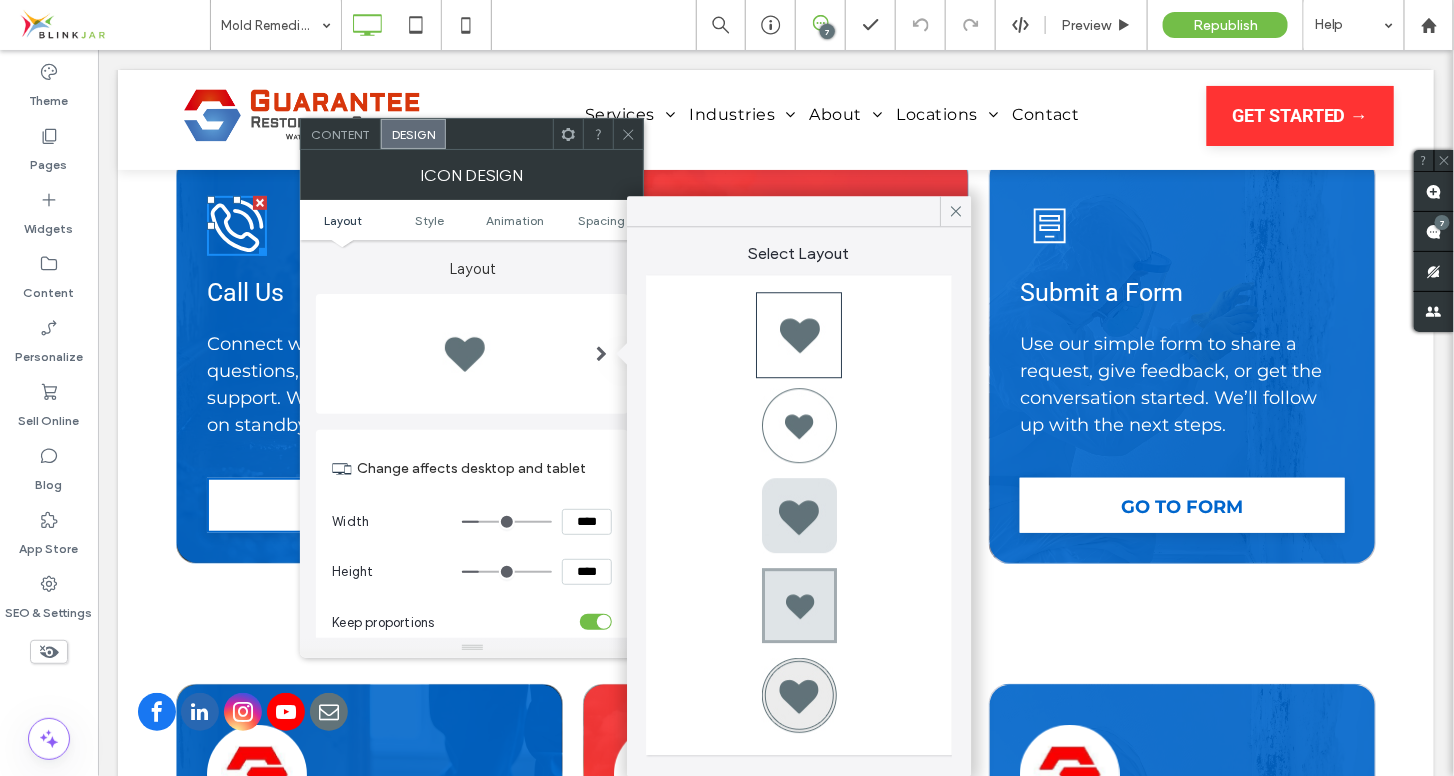 click at bounding box center [799, 425] 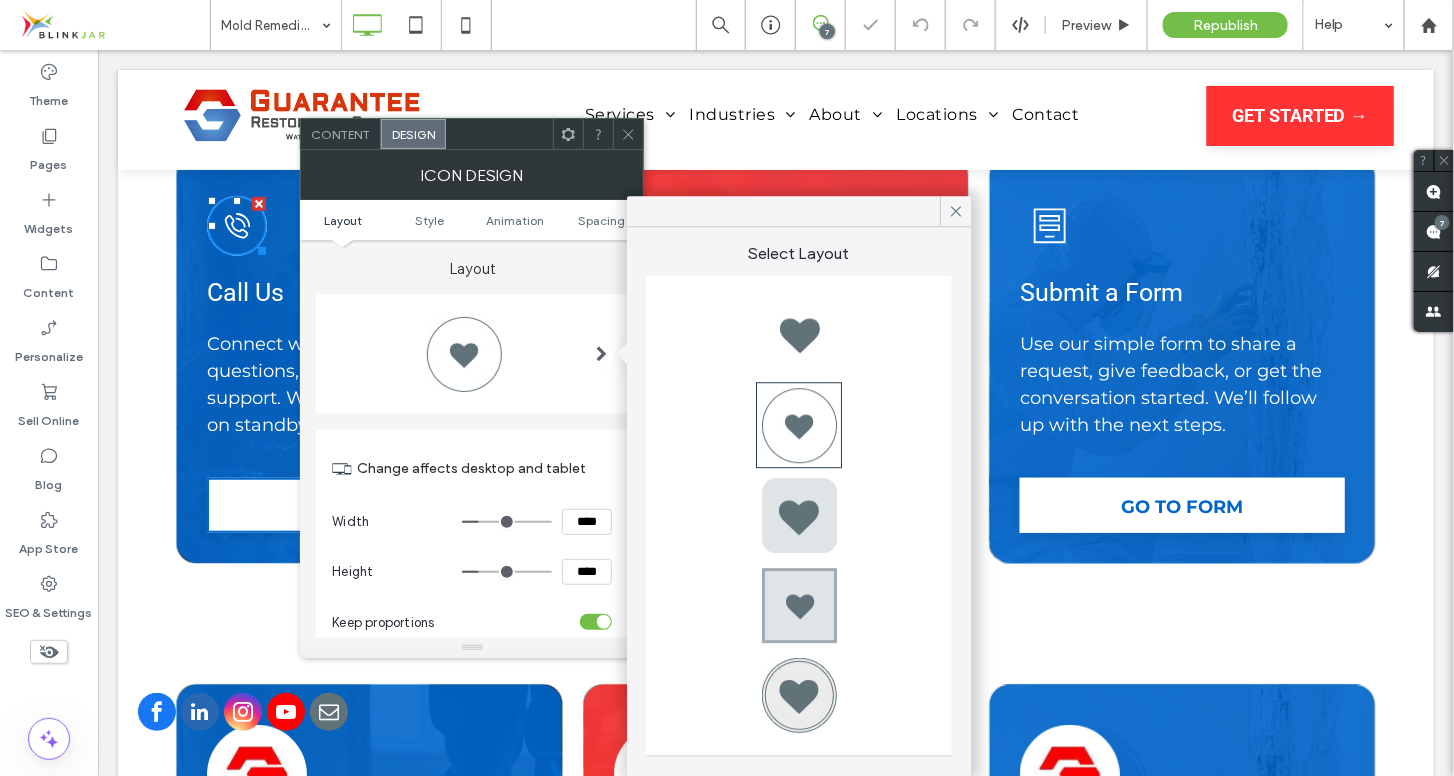 type on "*" 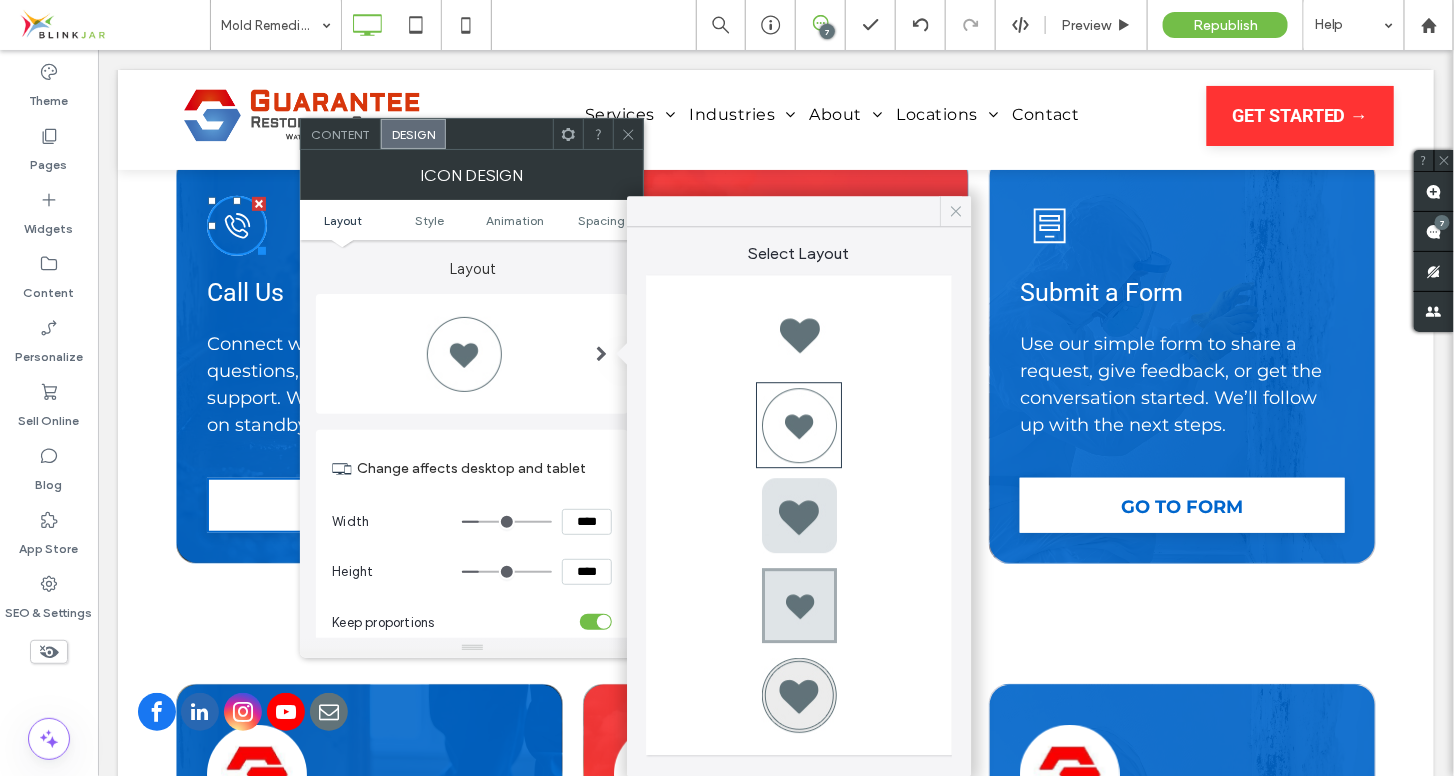 click 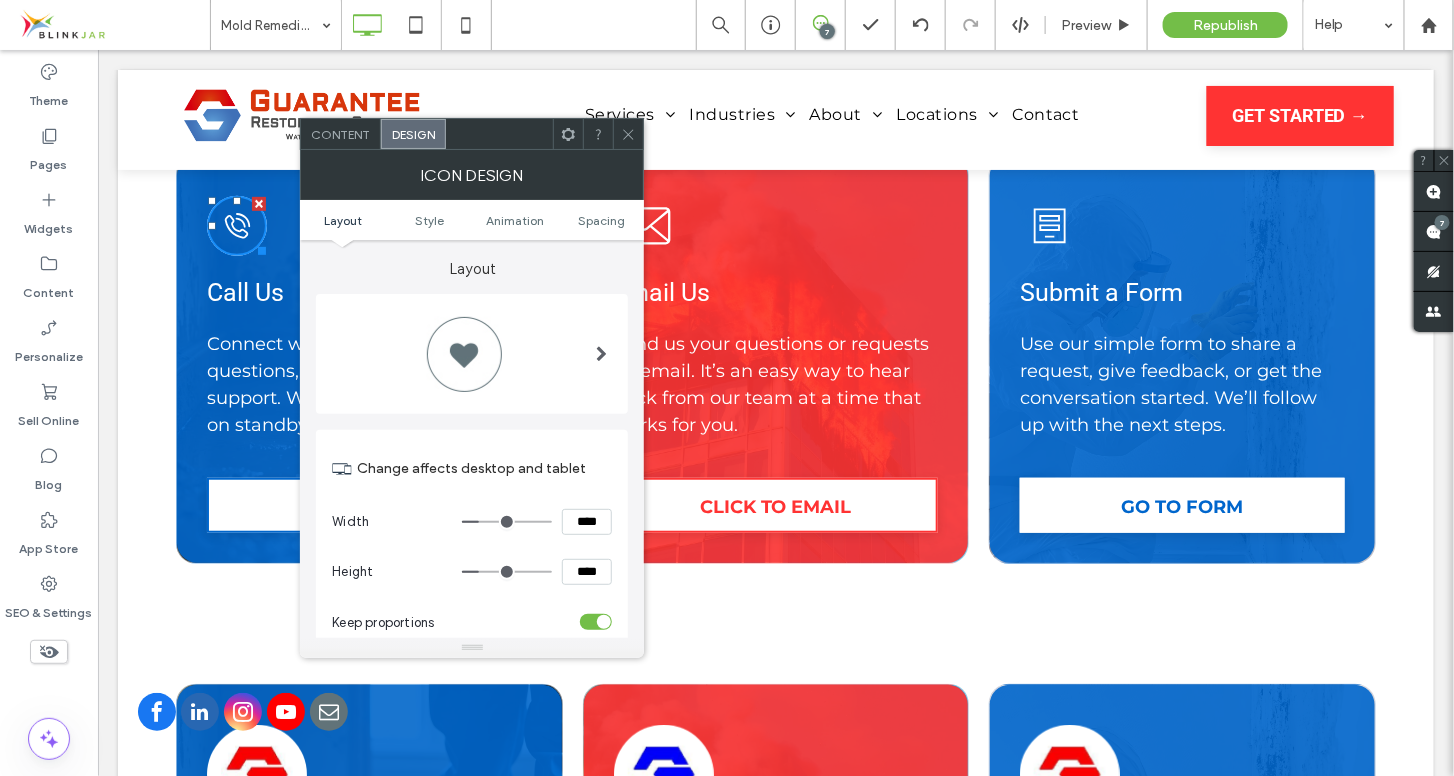 click at bounding box center [628, 134] 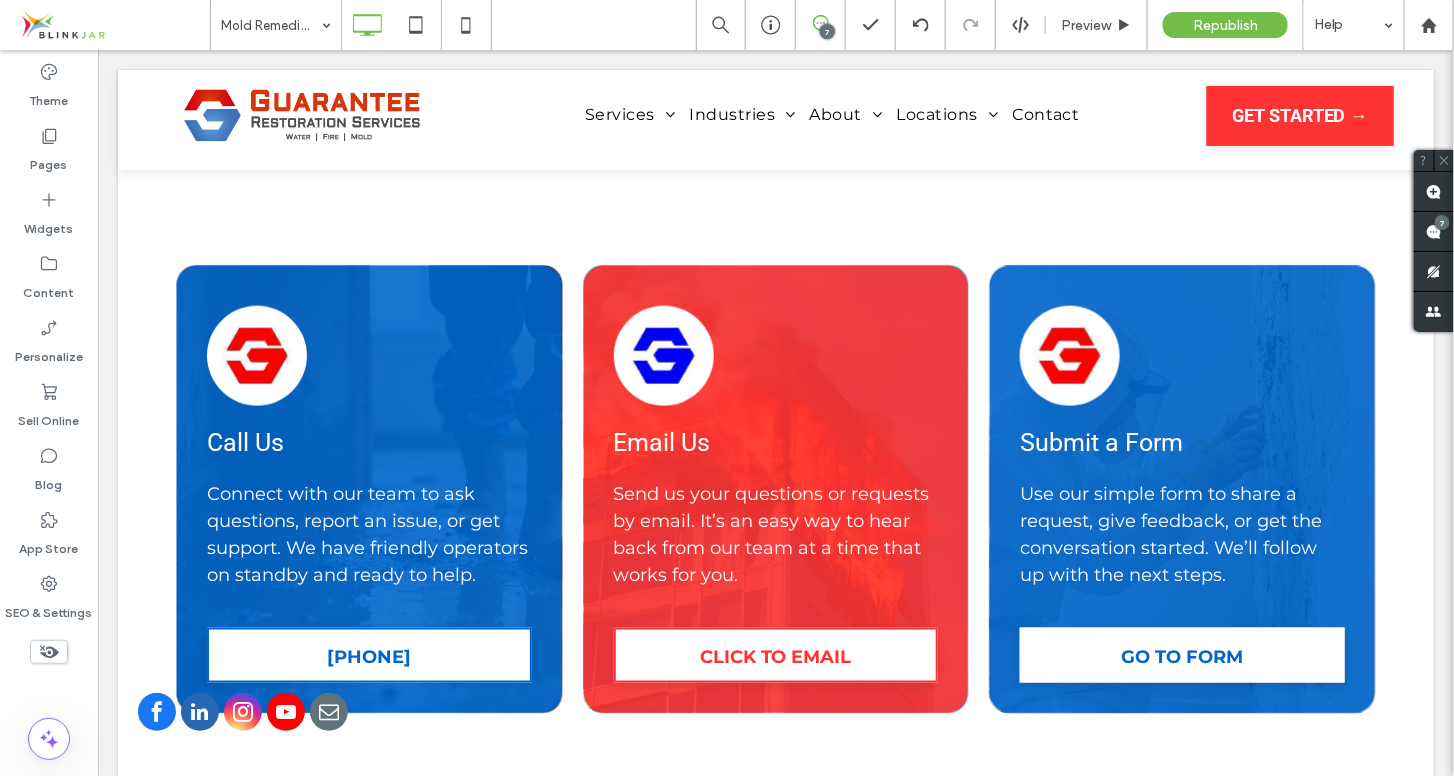 scroll, scrollTop: 3363, scrollLeft: 0, axis: vertical 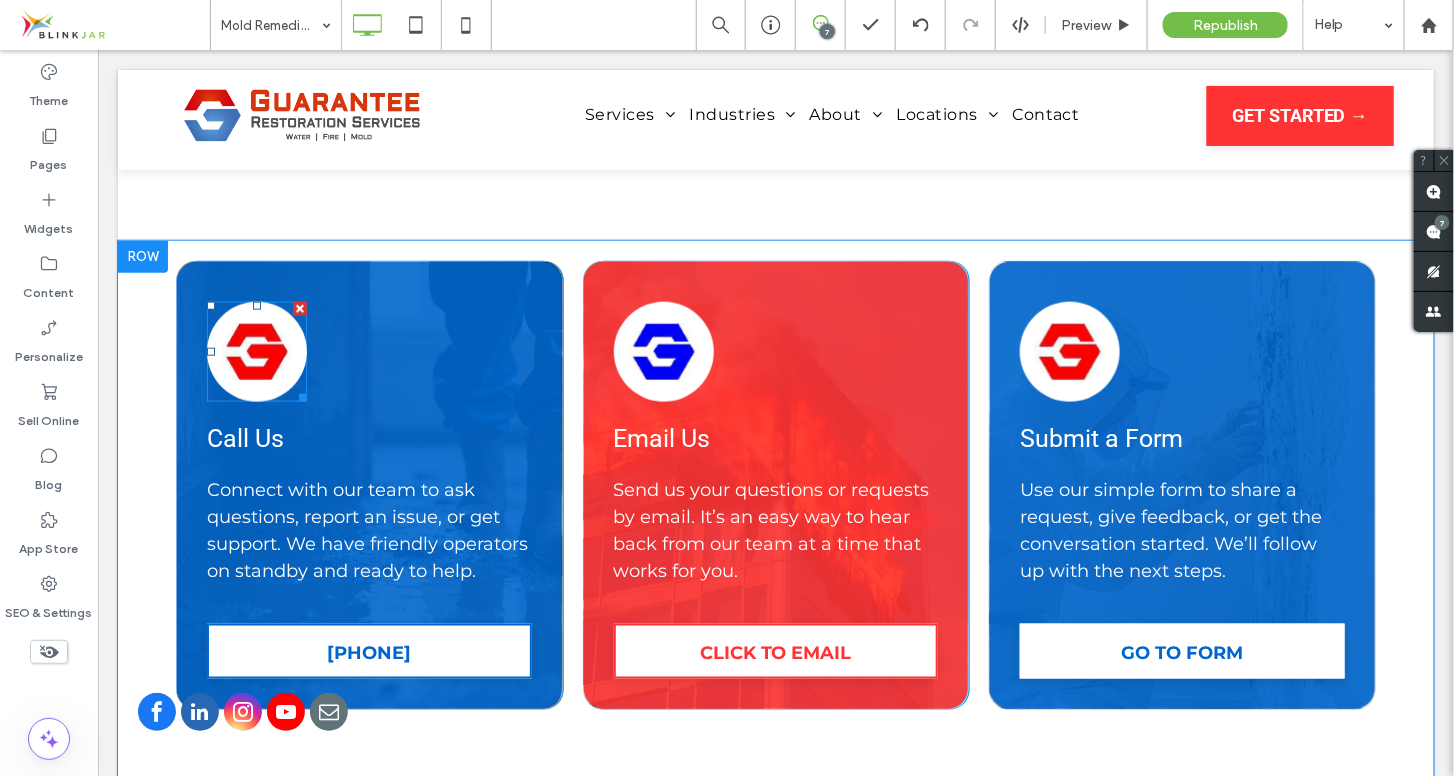 click at bounding box center [256, 351] 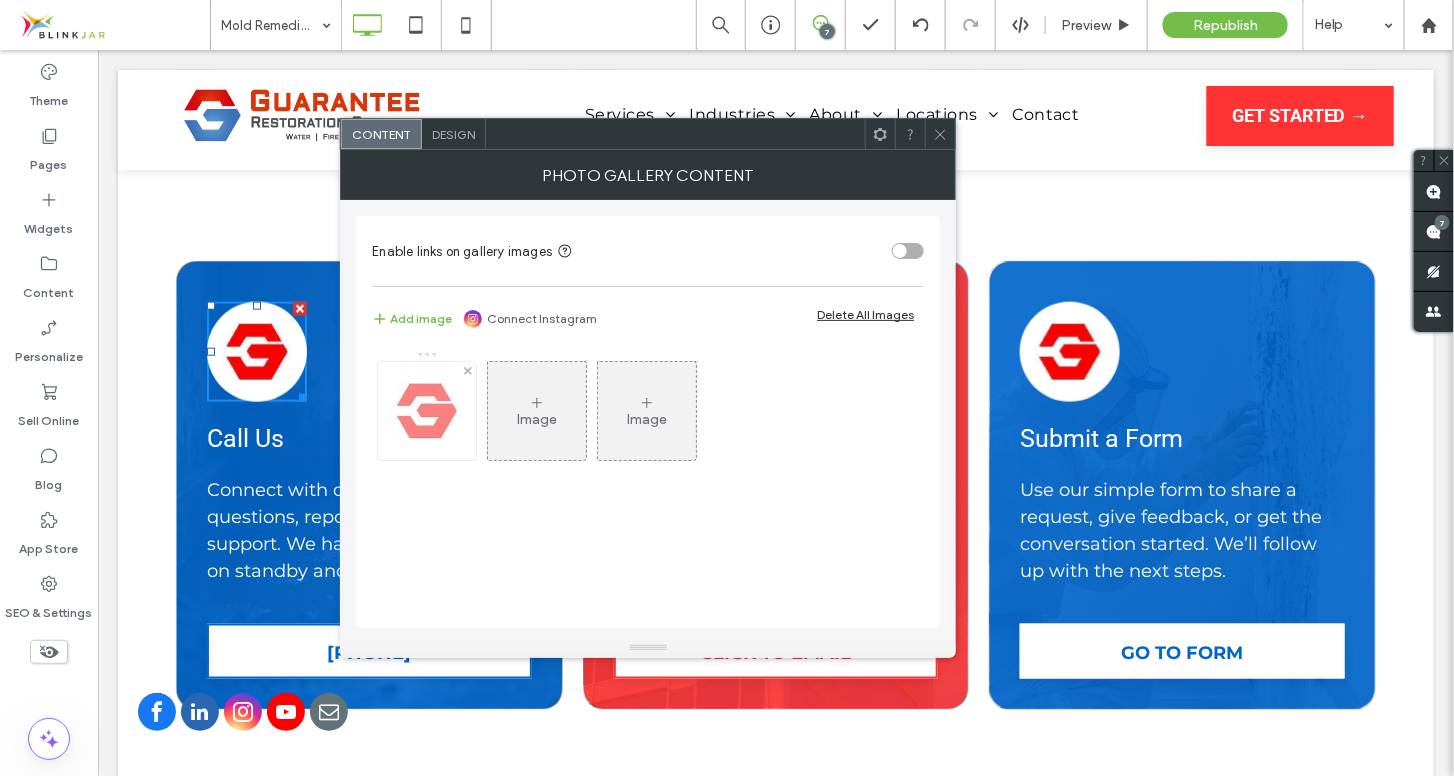click at bounding box center [427, 411] 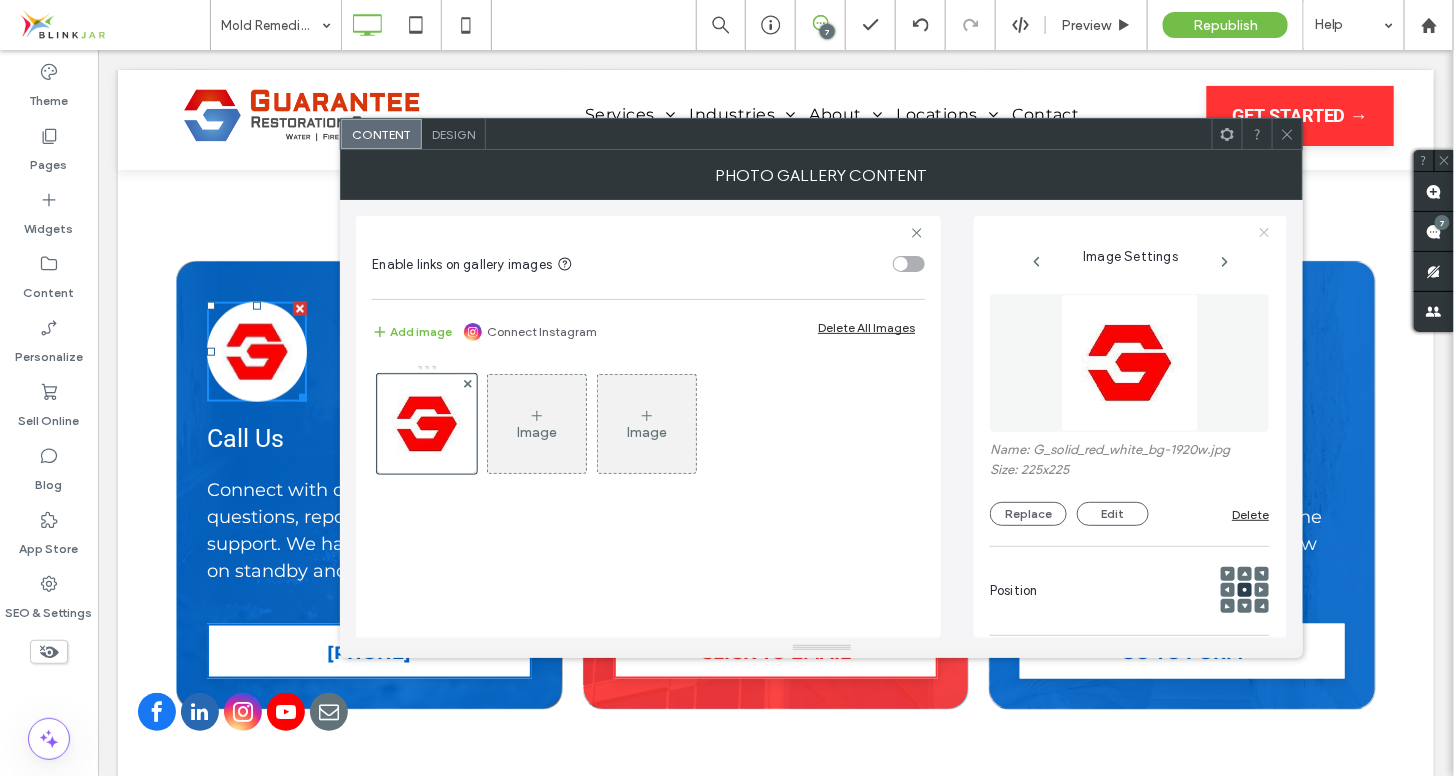 click 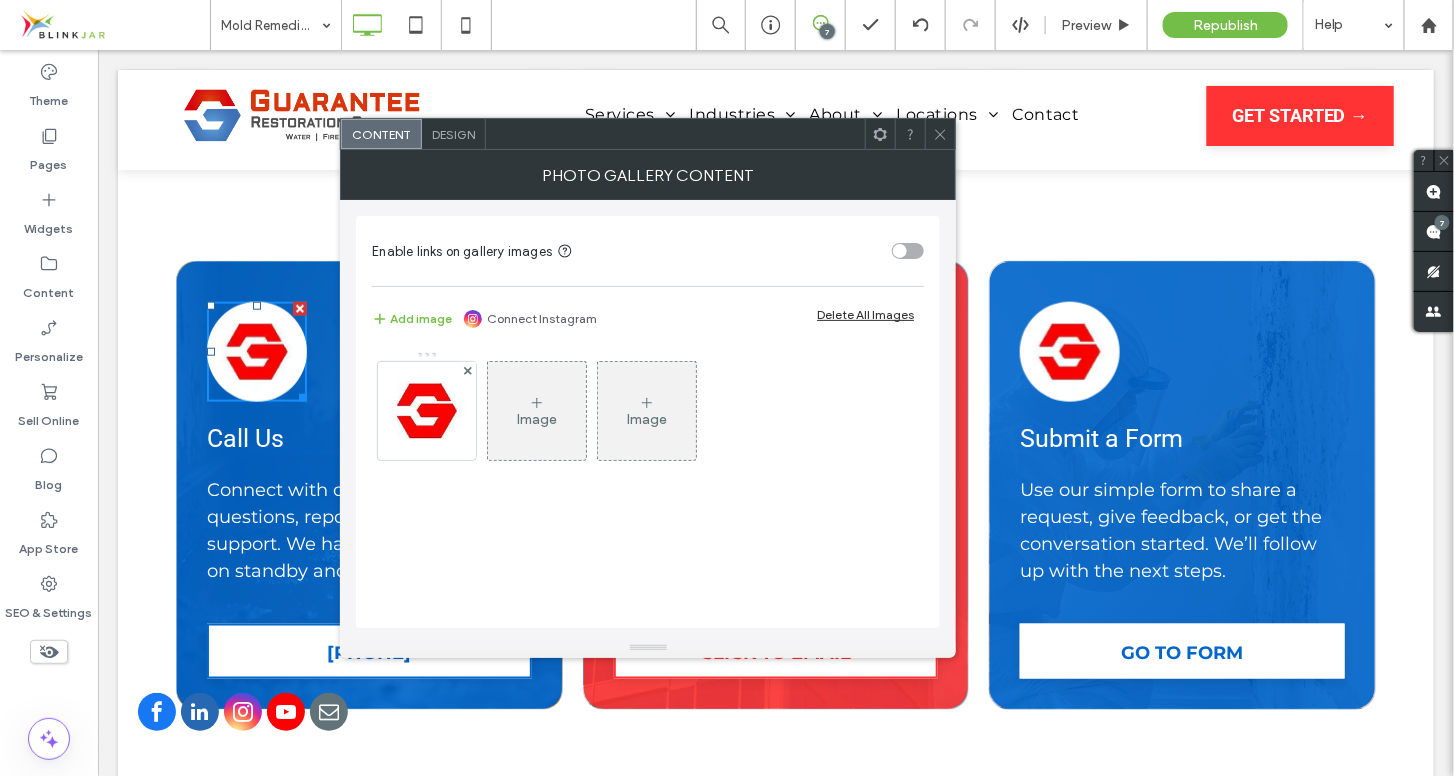 click at bounding box center [940, 134] 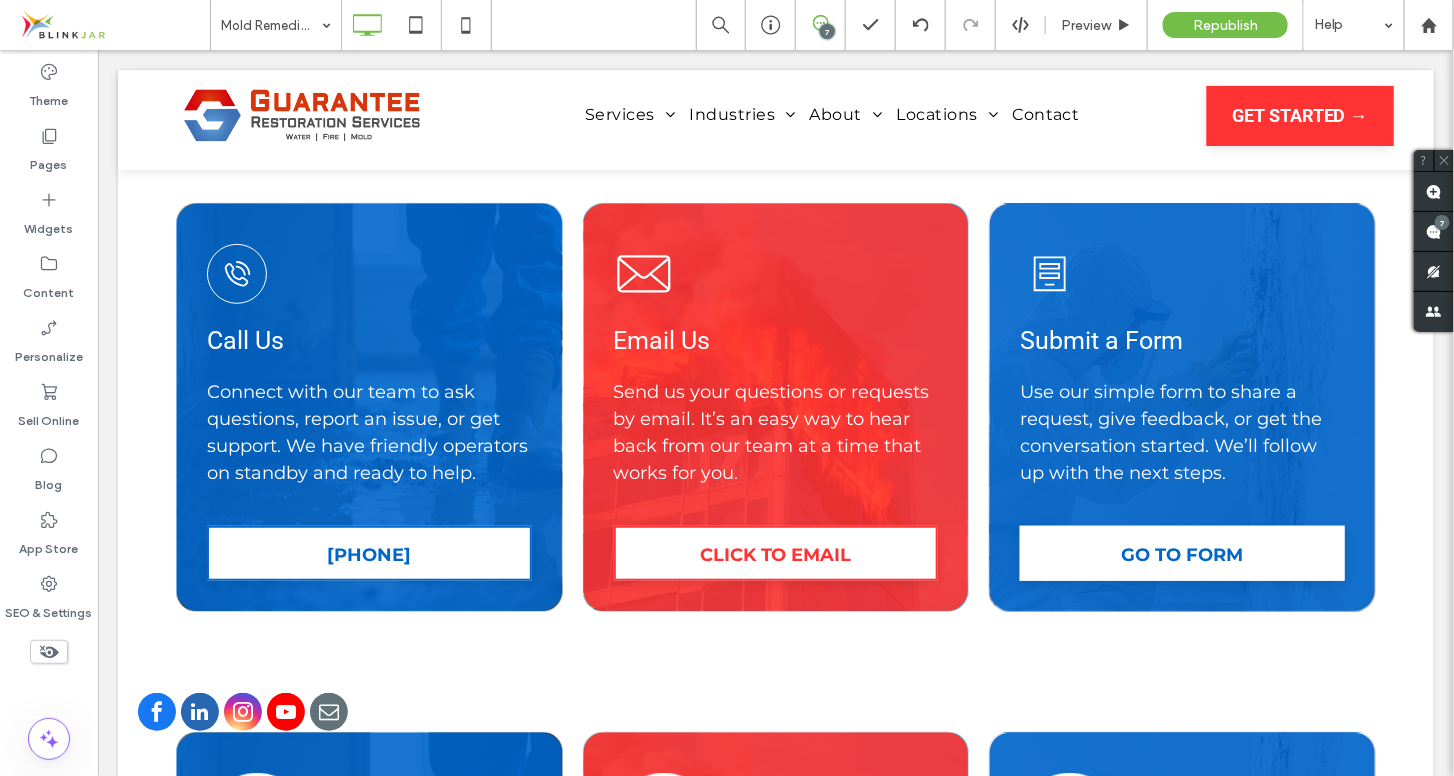 scroll, scrollTop: 2802, scrollLeft: 0, axis: vertical 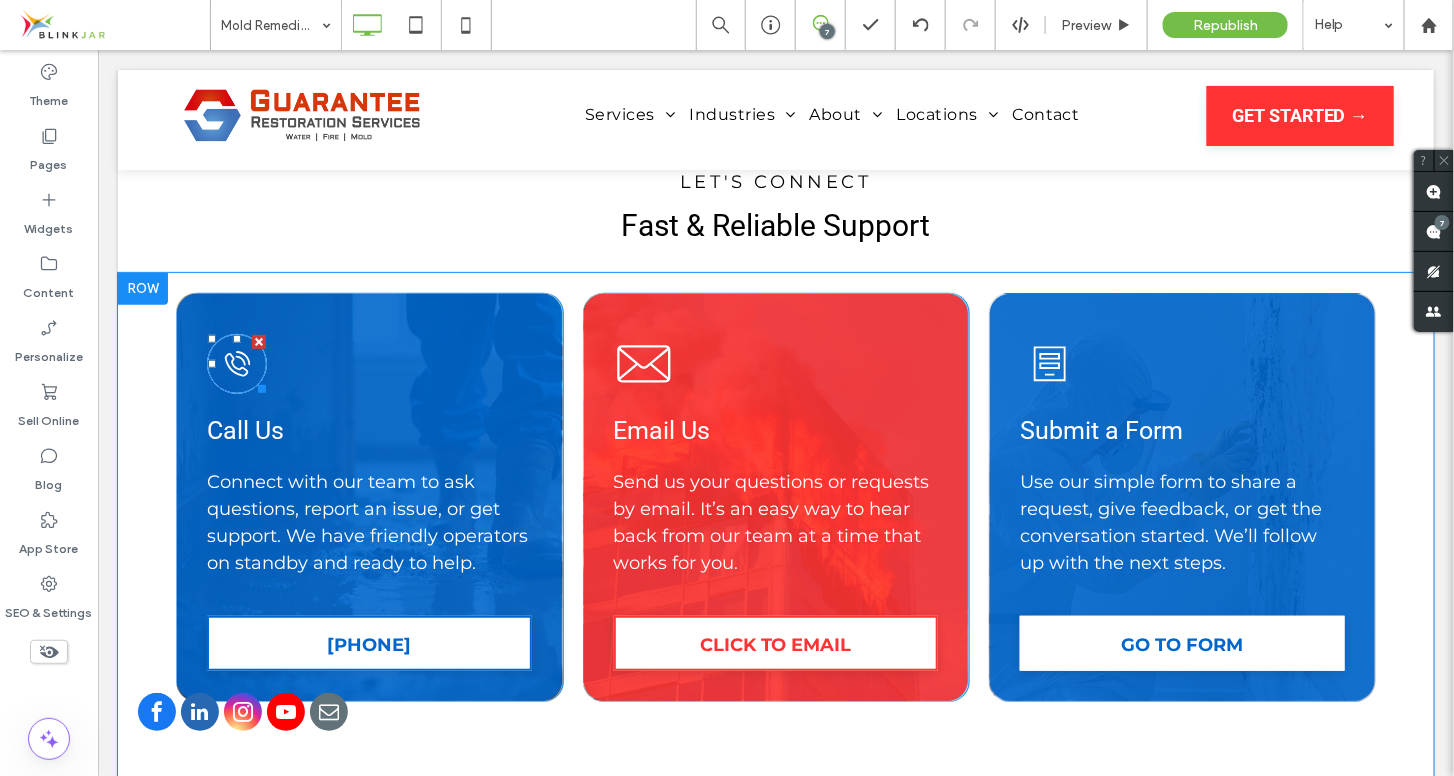 click 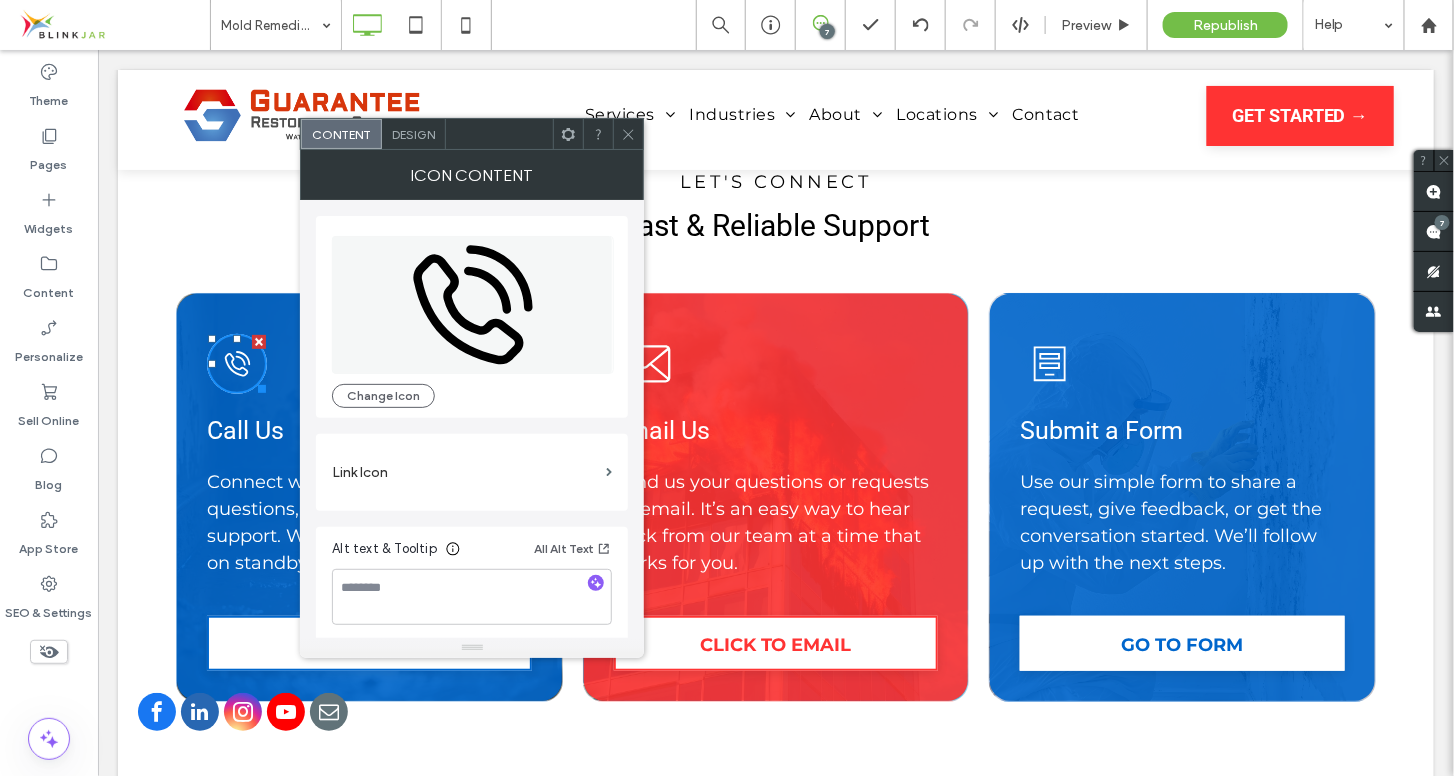 click on "Design" at bounding box center [413, 134] 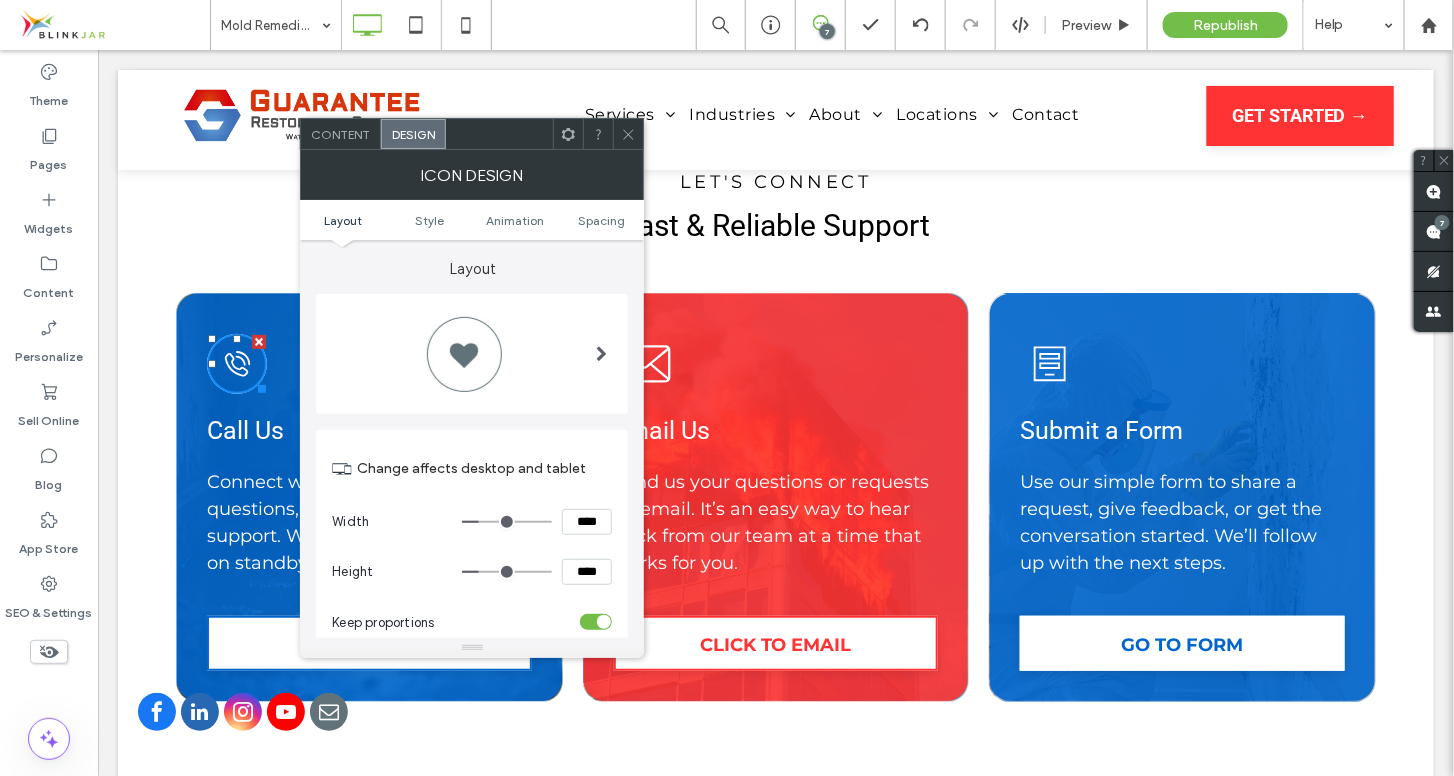 type on "**" 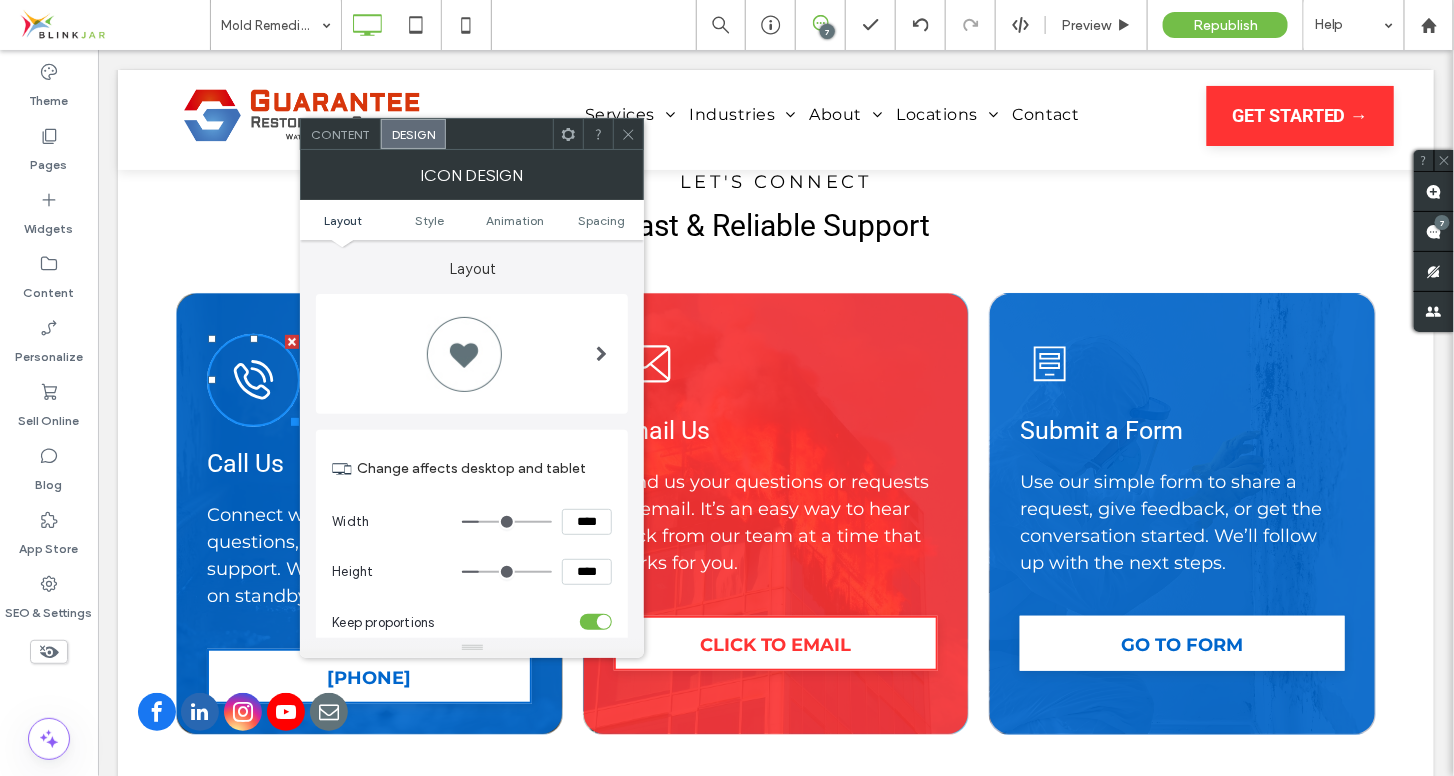 type on "**" 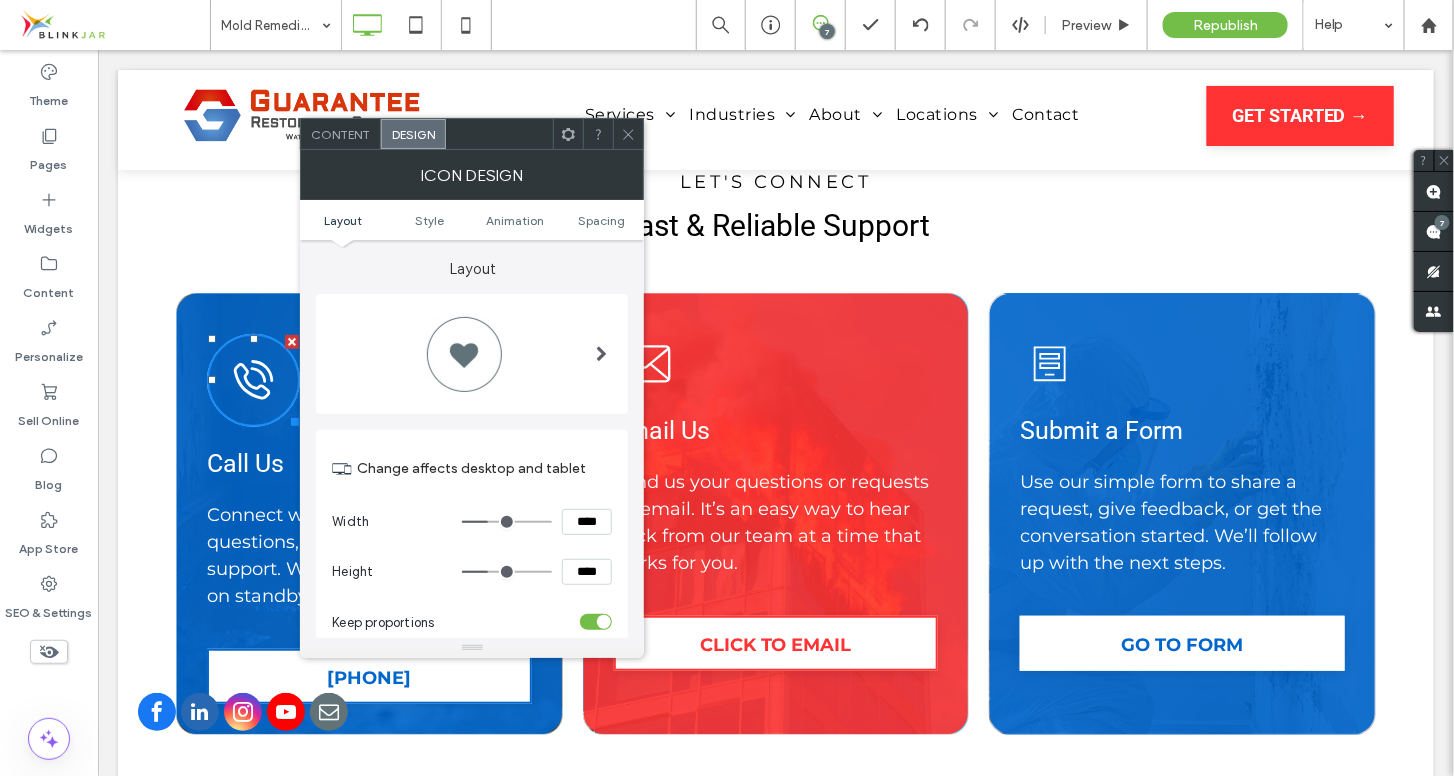 type on "**" 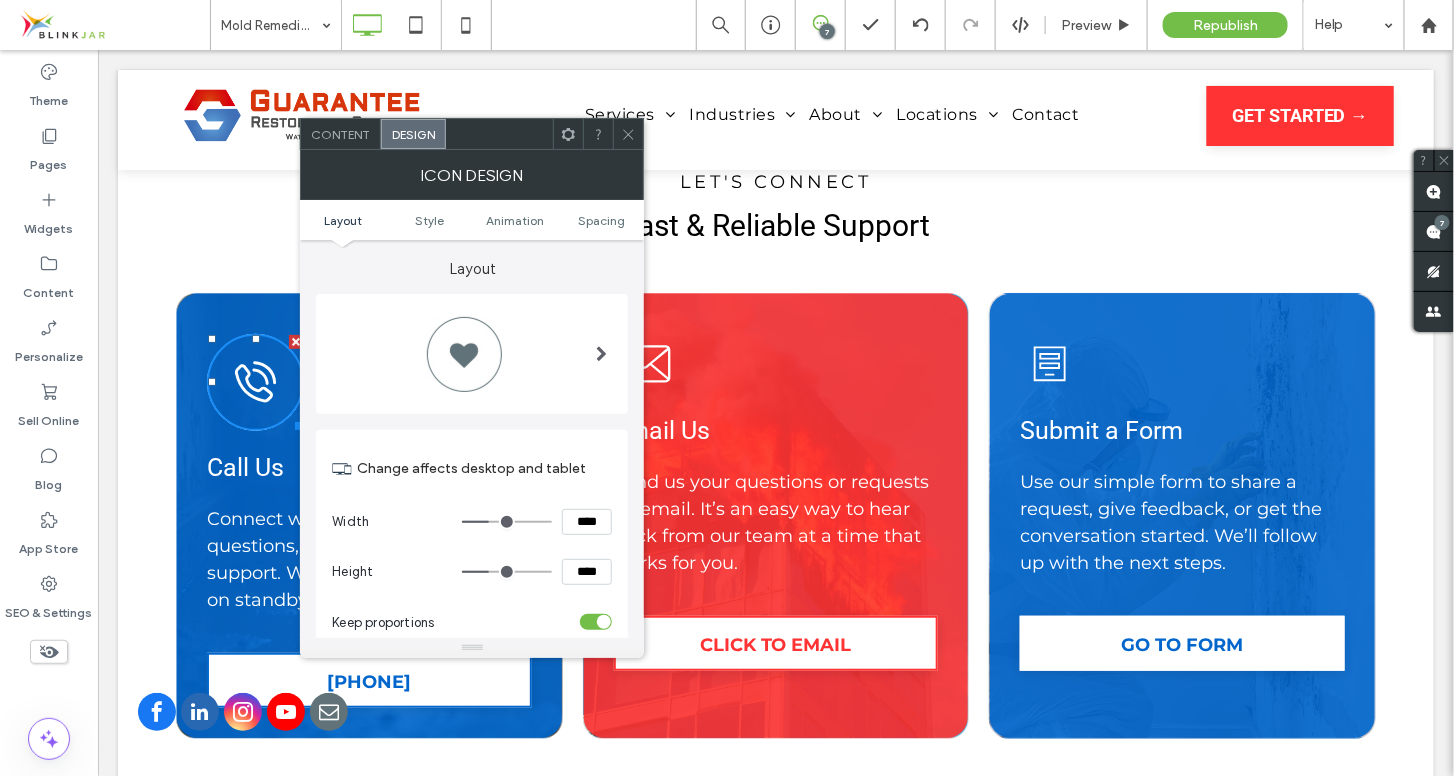 type on "**" 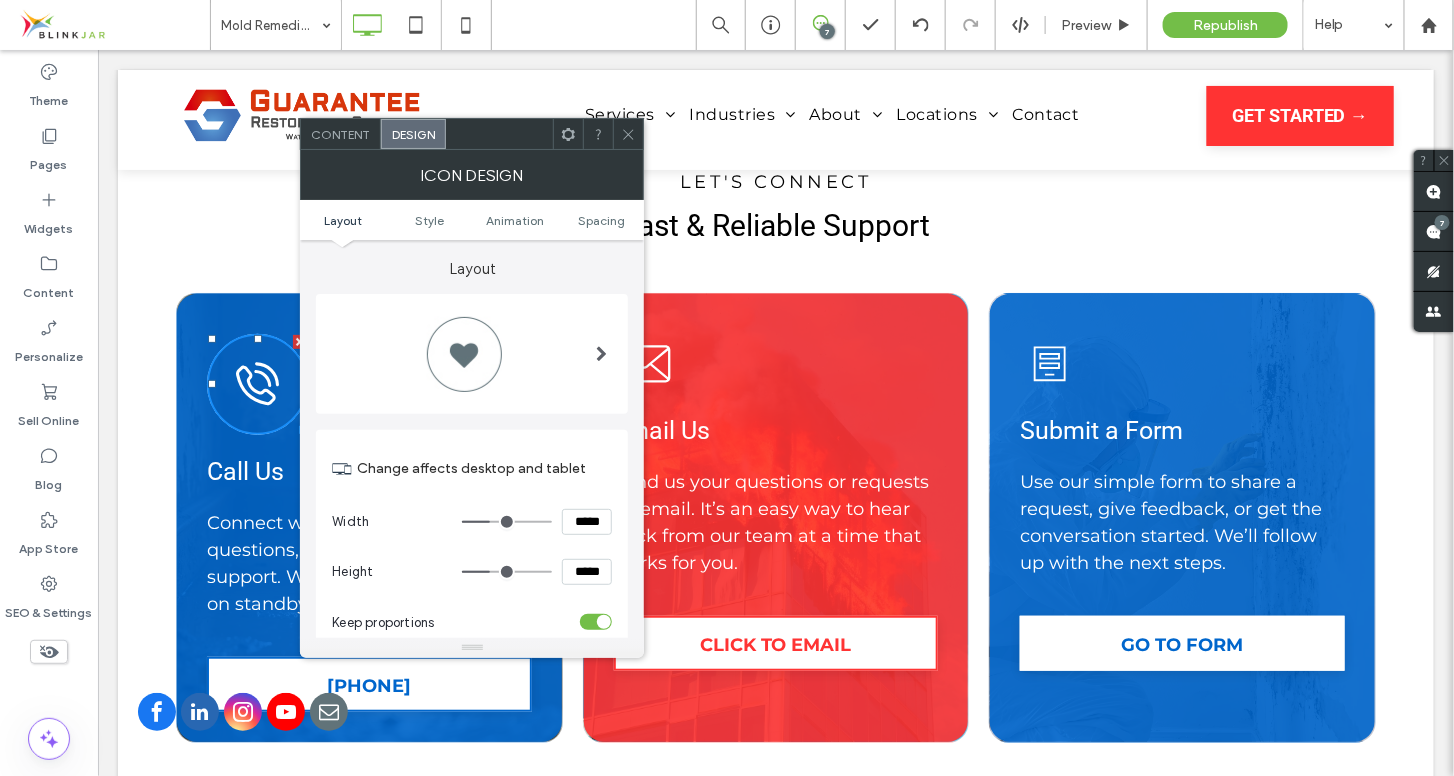 type on "***" 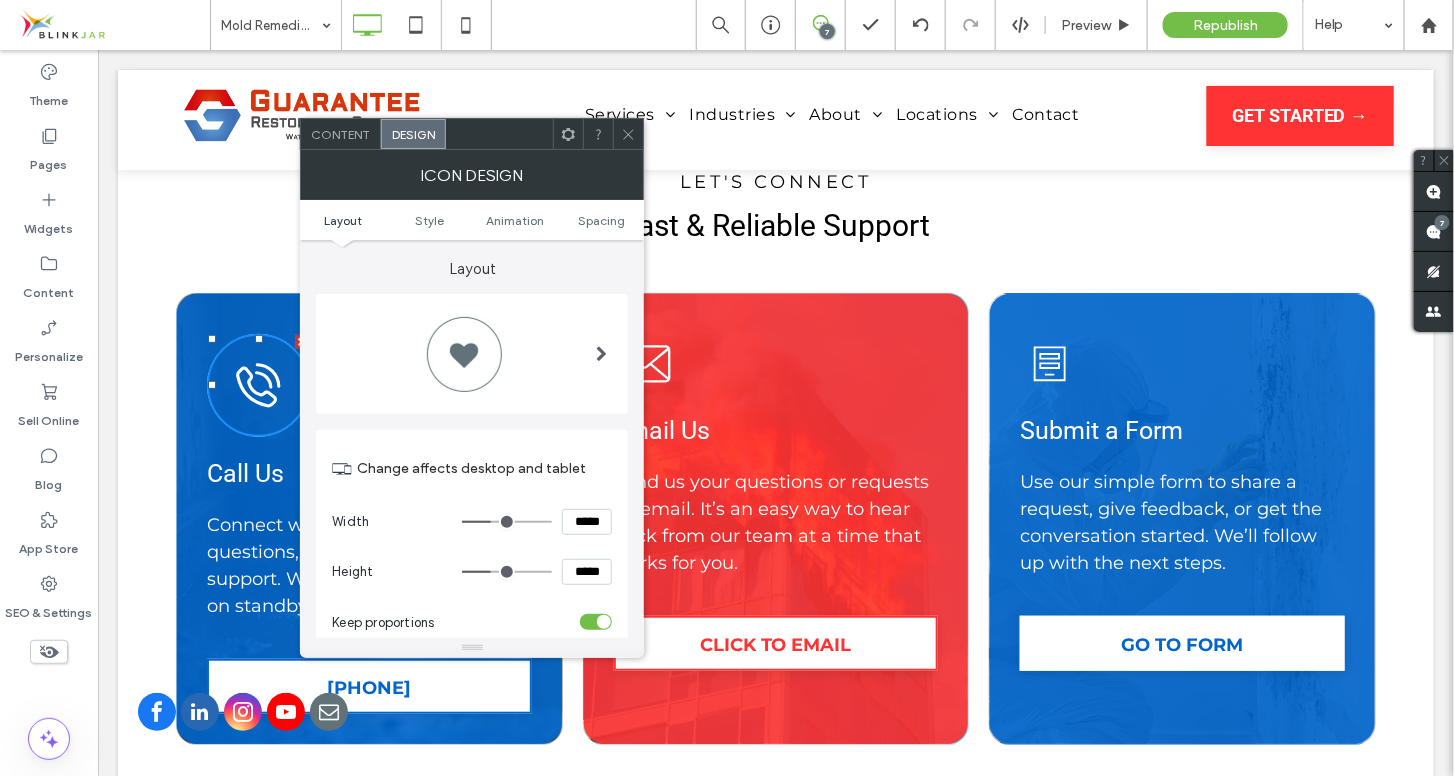 type on "***" 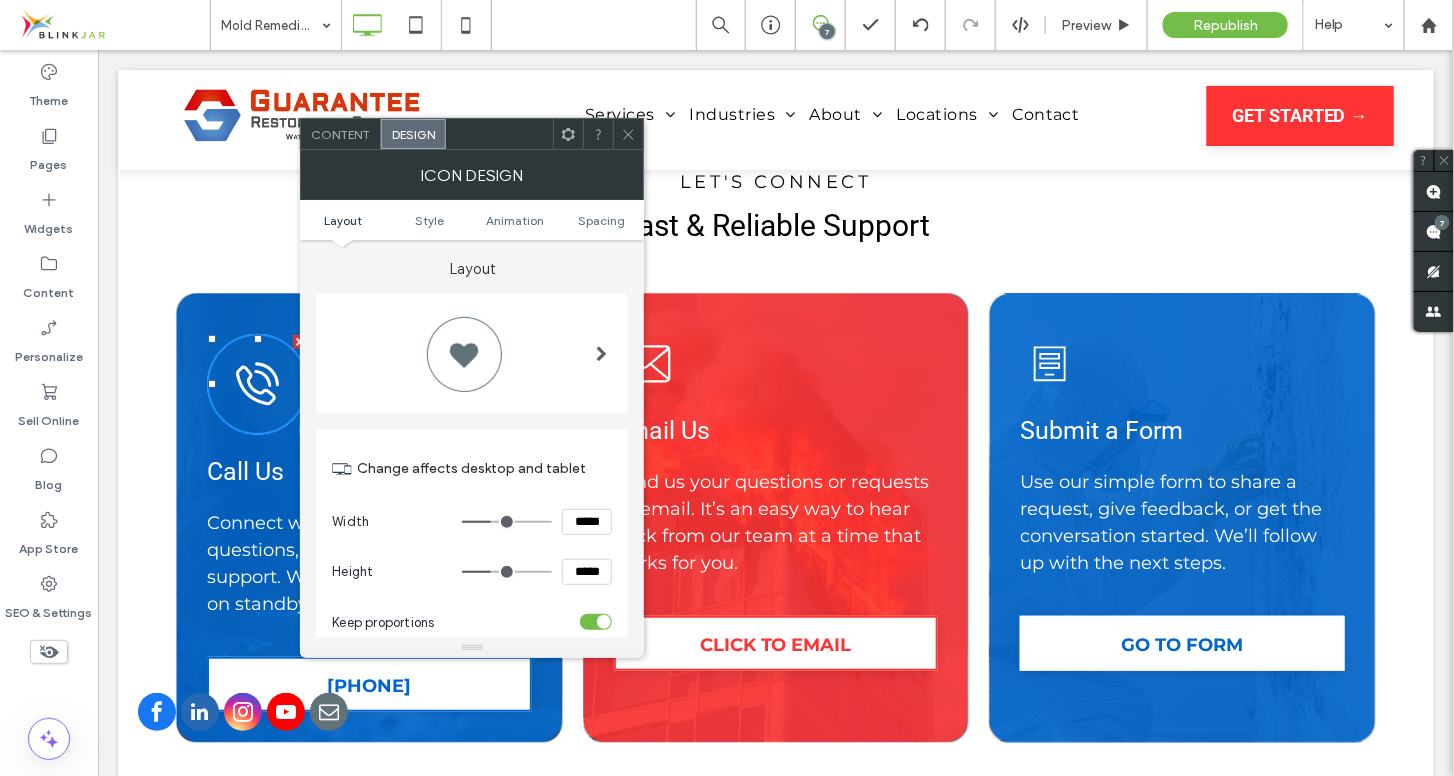 type on "**" 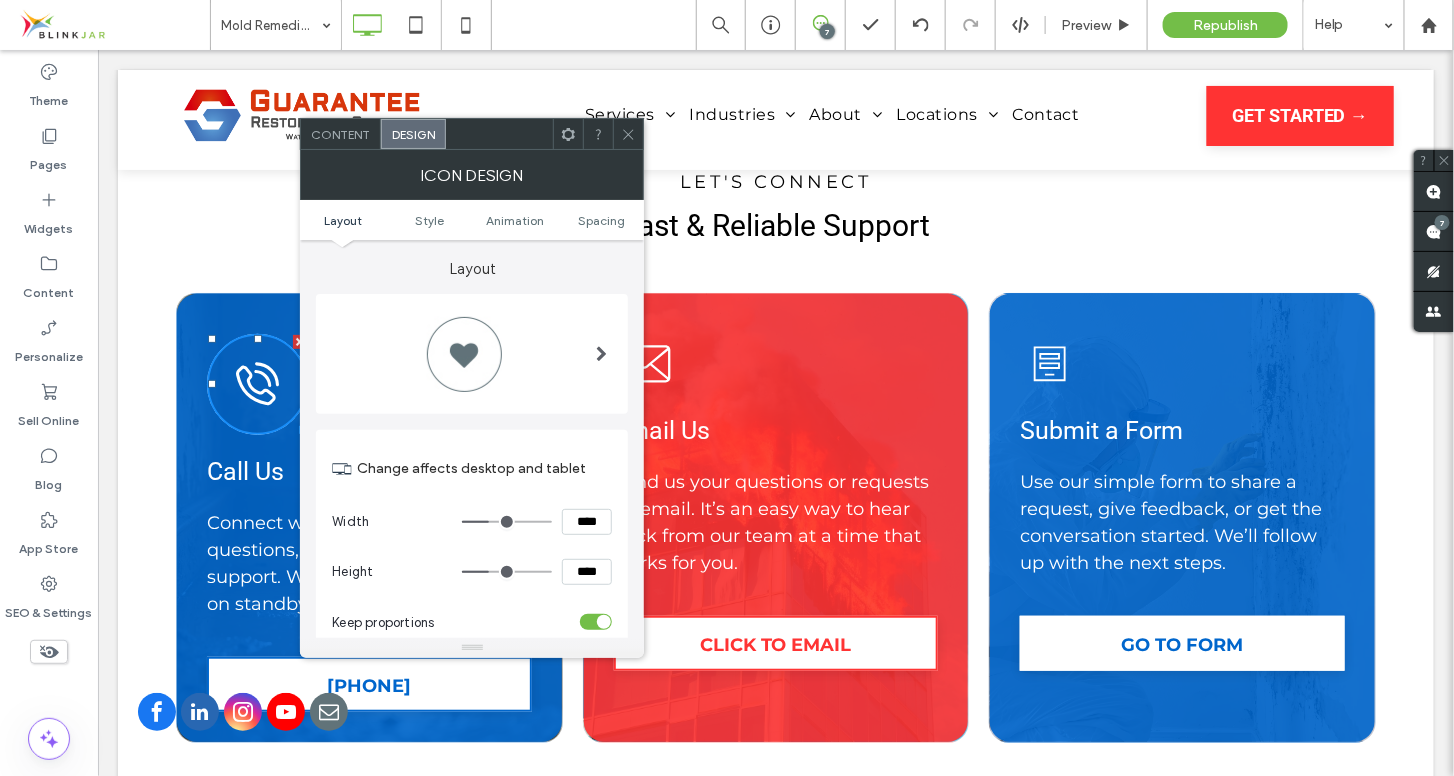 type on "**" 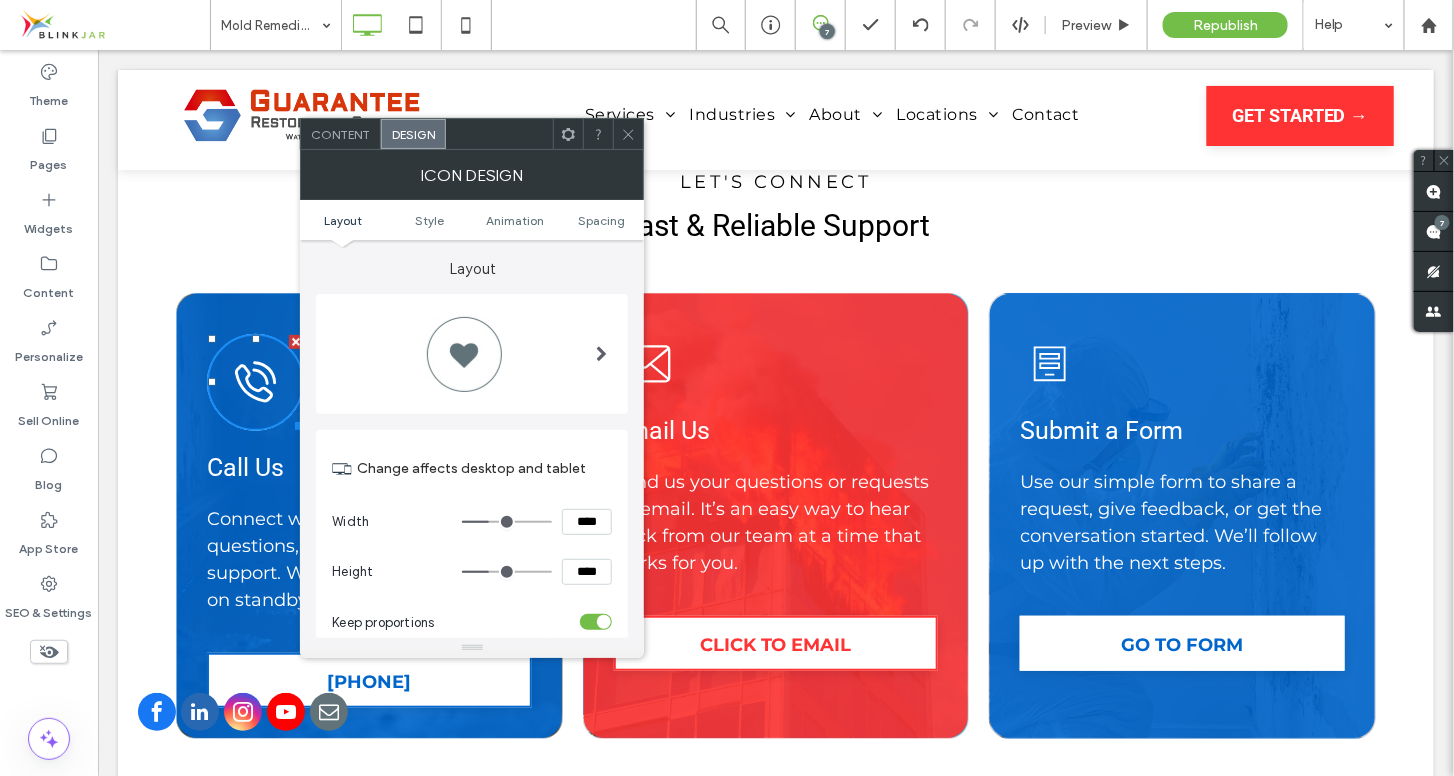 type on "**" 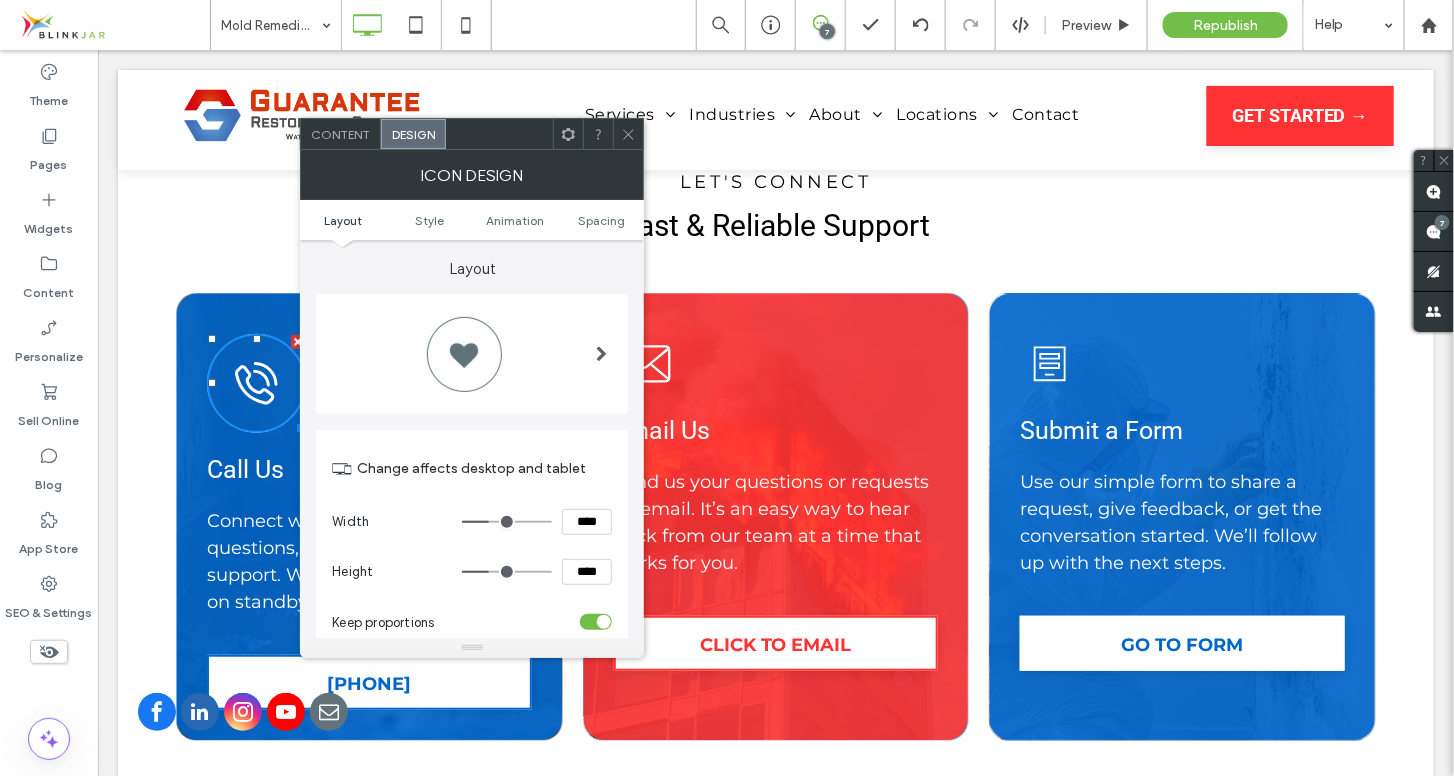 type on "***" 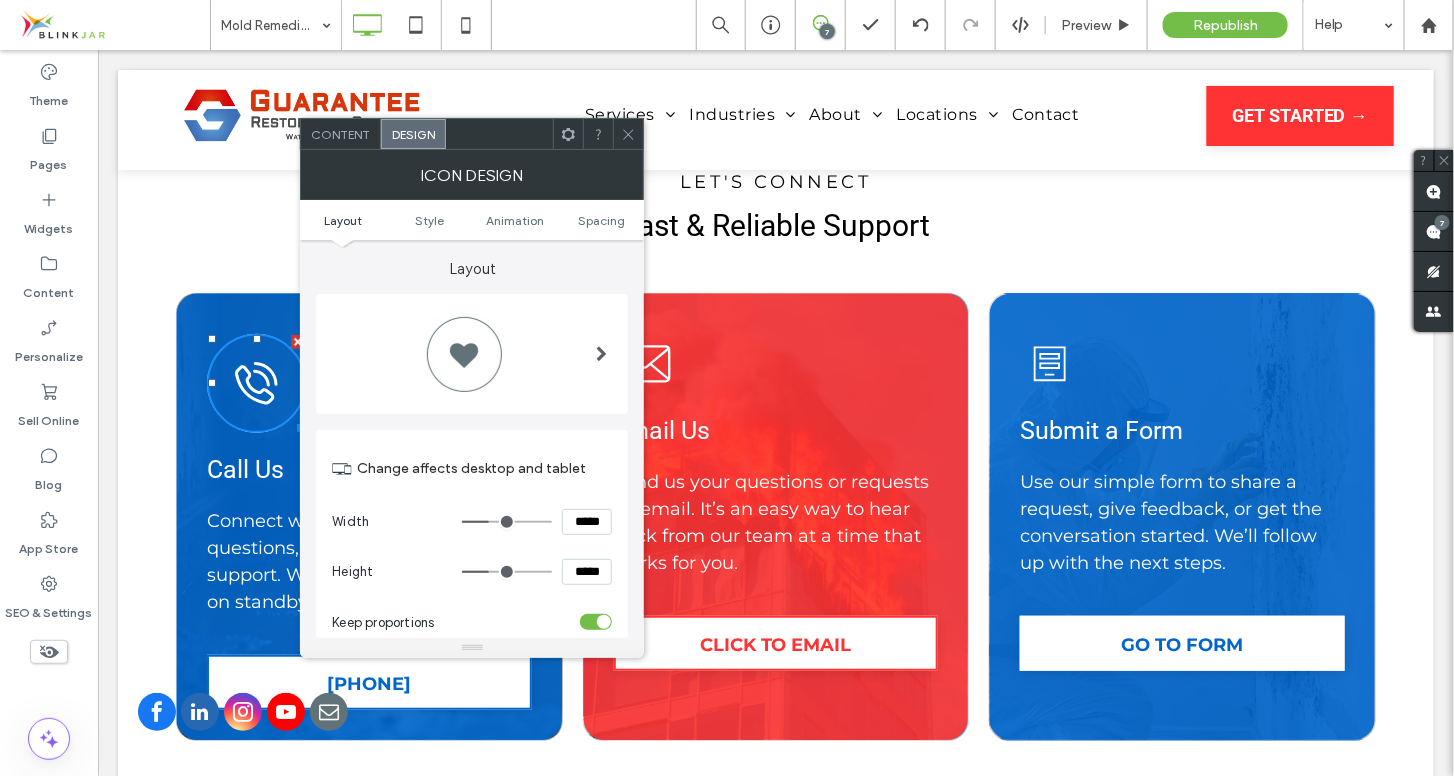 type on "***" 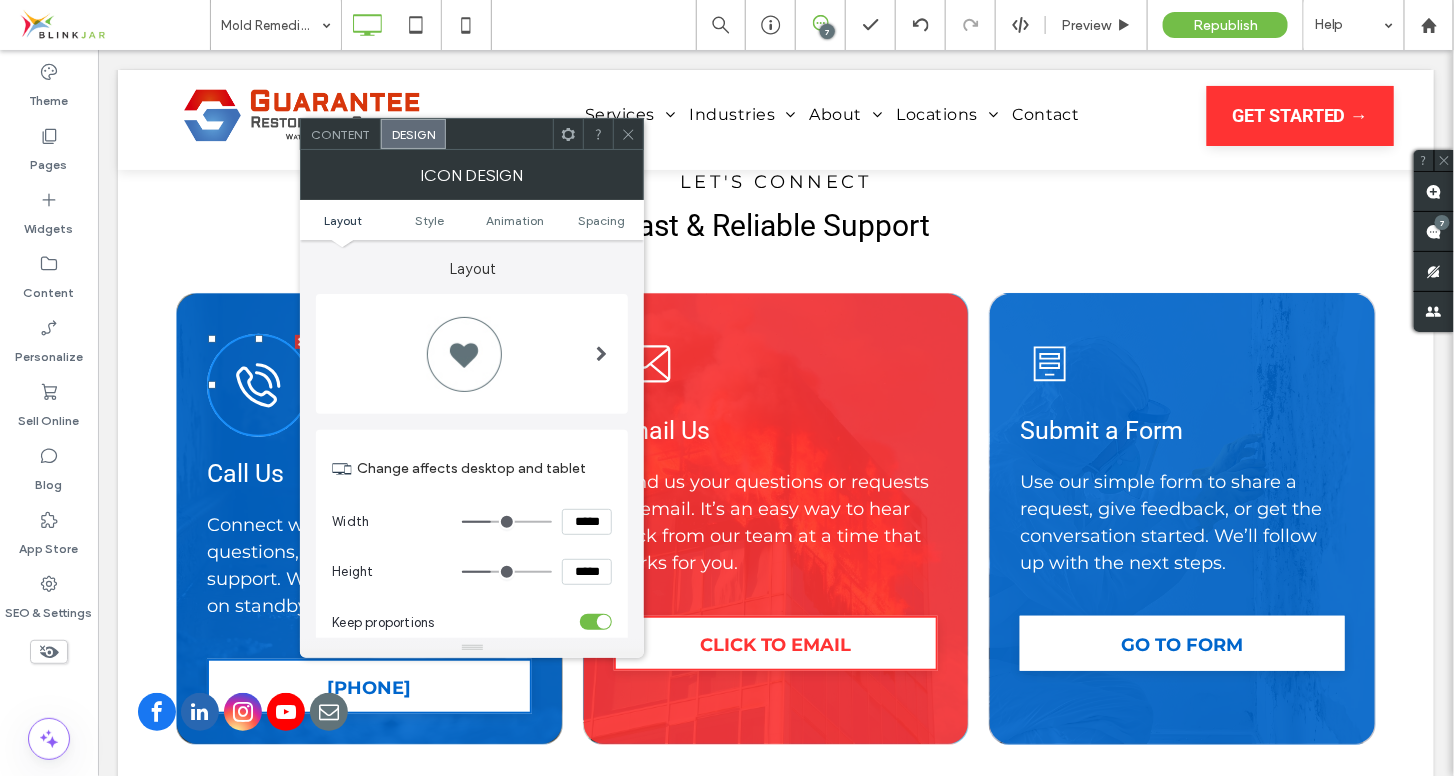 type on "***" 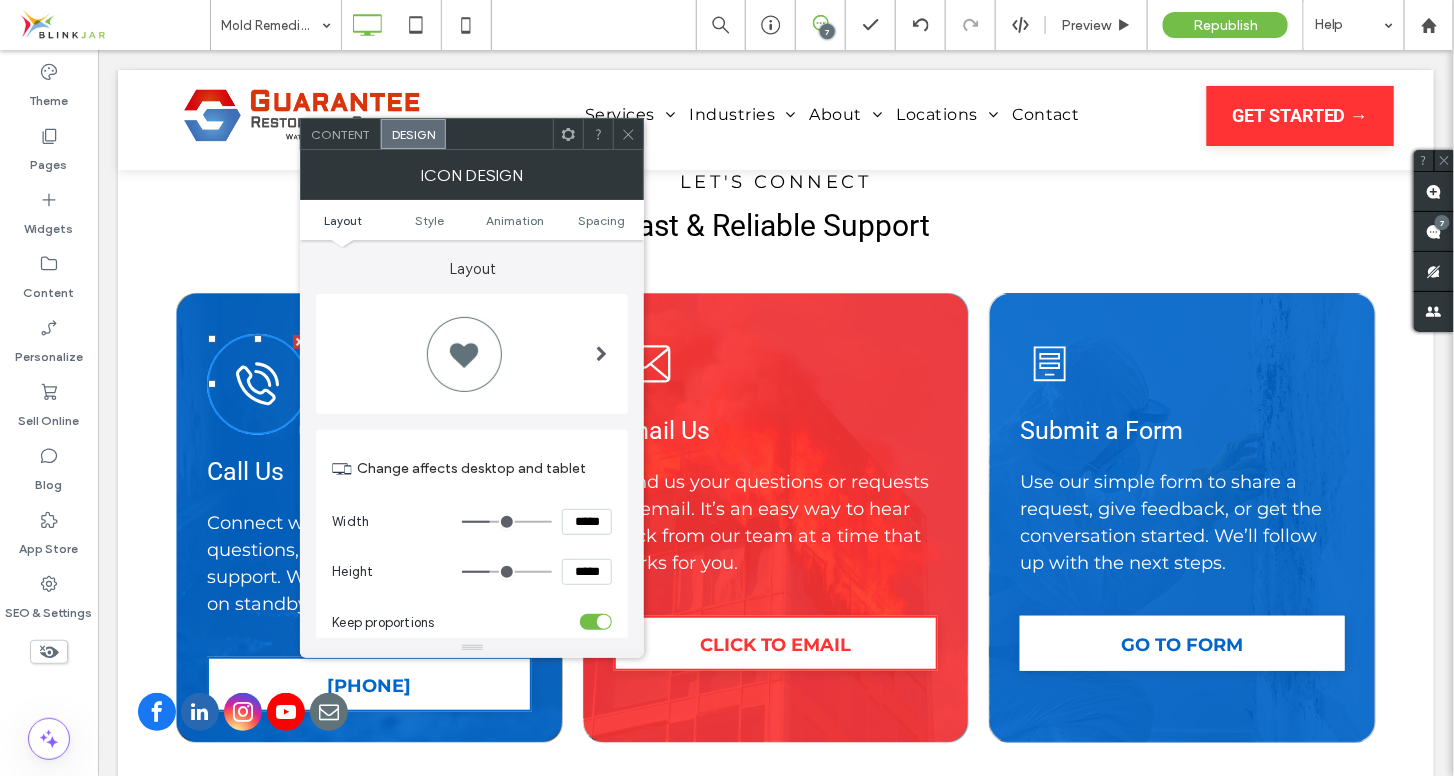 type on "**" 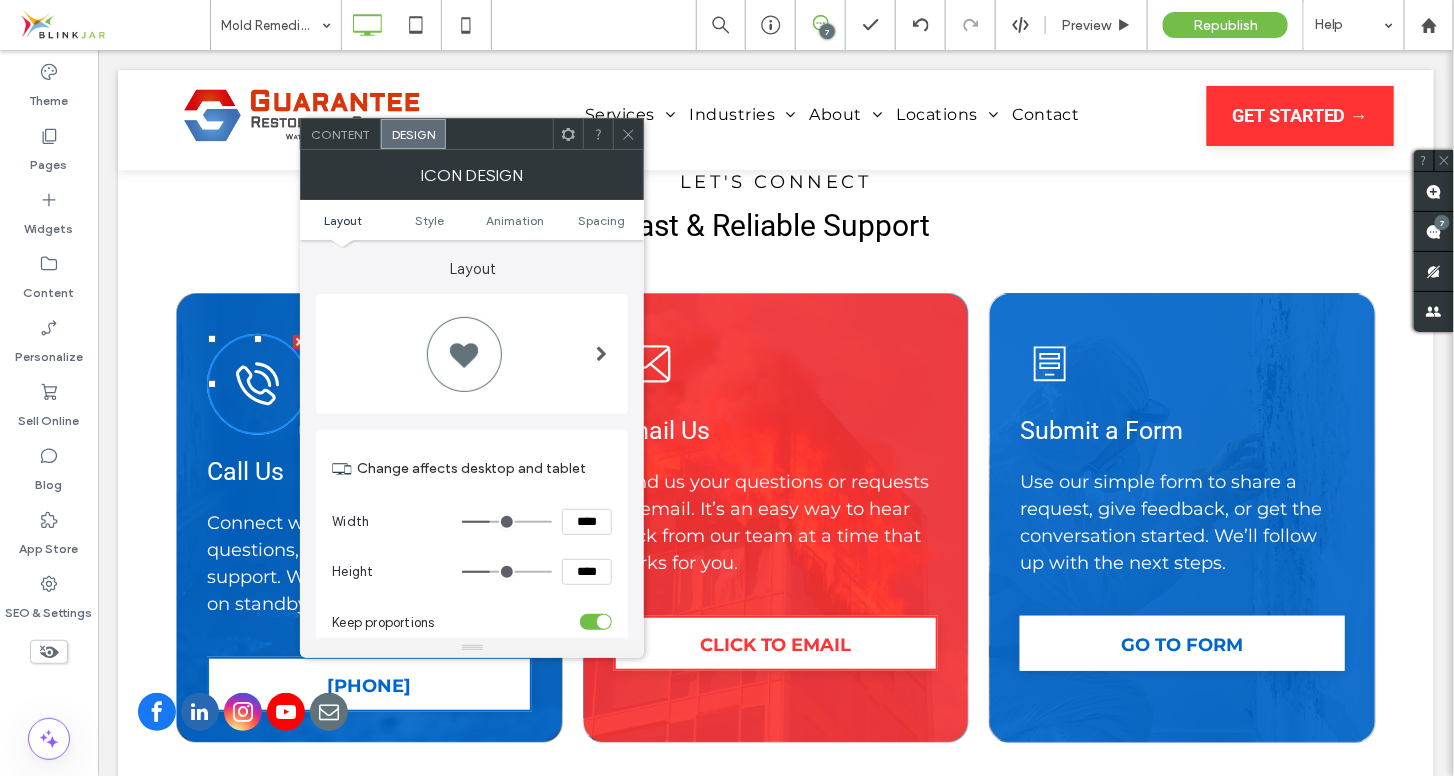type on "**" 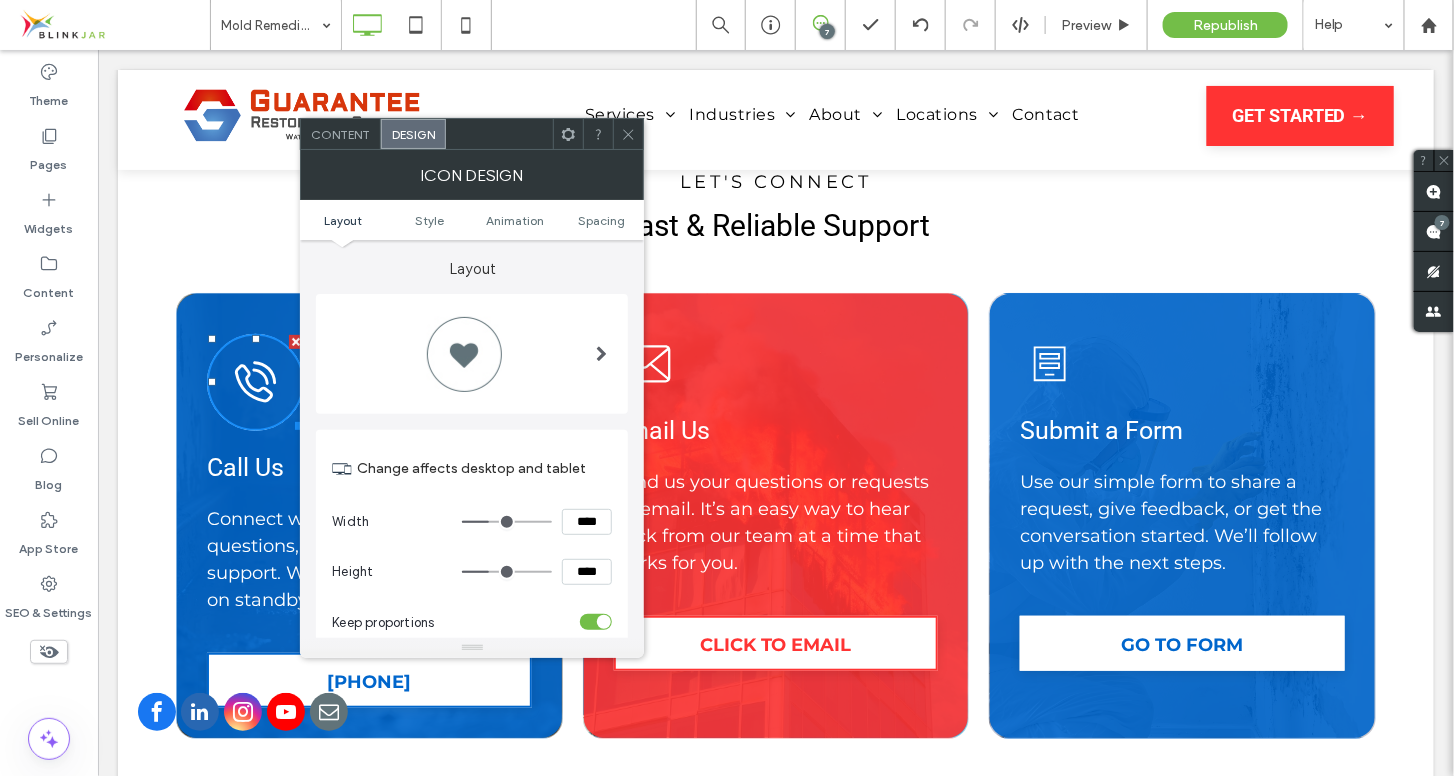 type on "**" 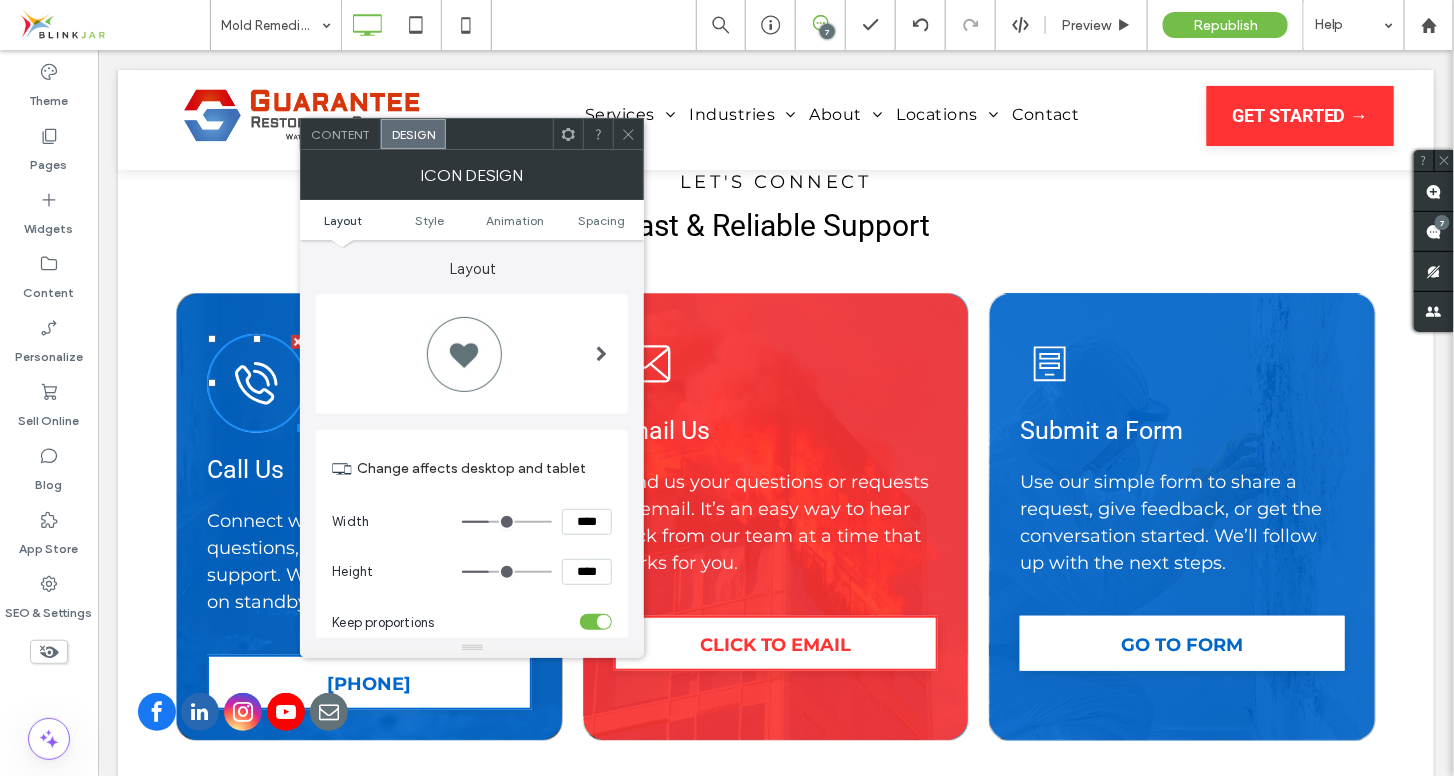 type on "***" 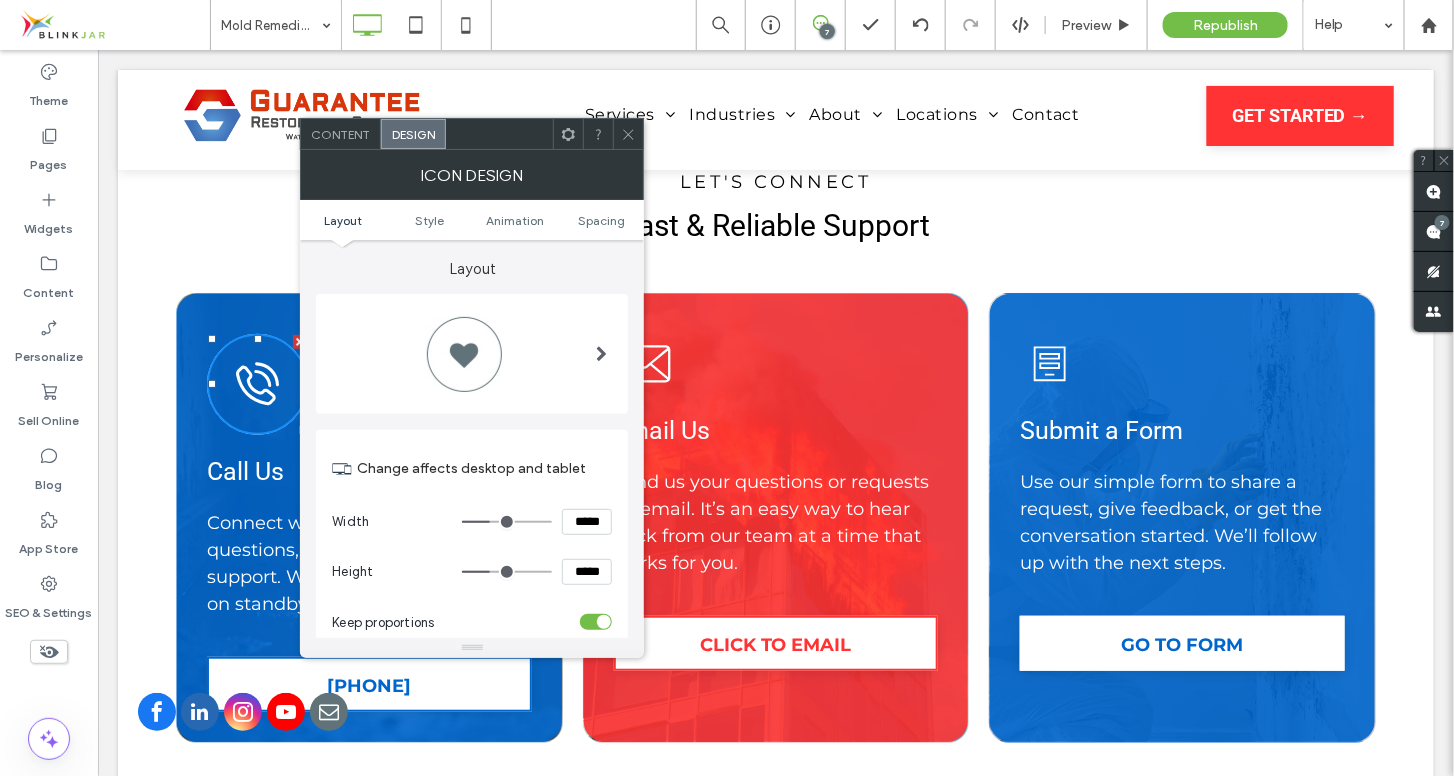 type on "***" 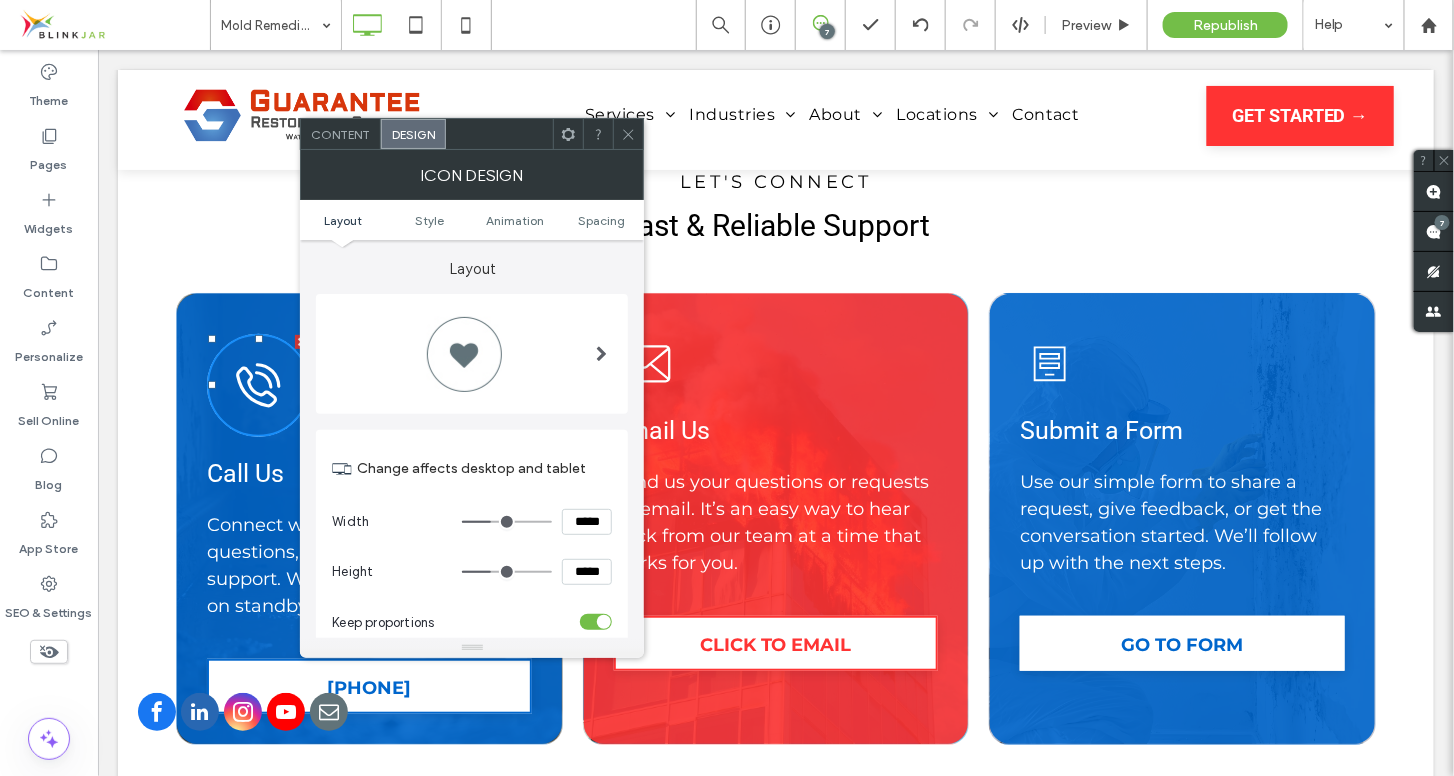 type on "***" 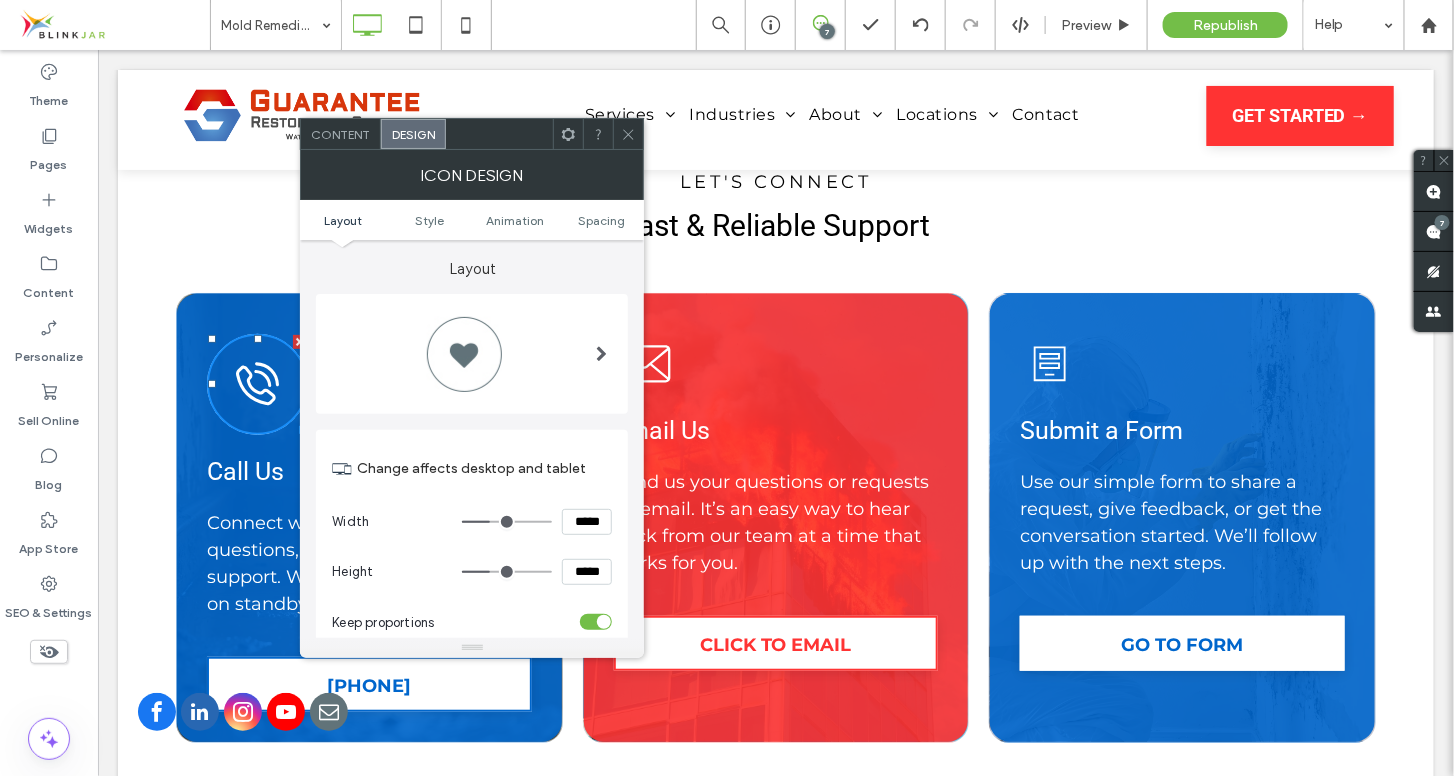 type on "**" 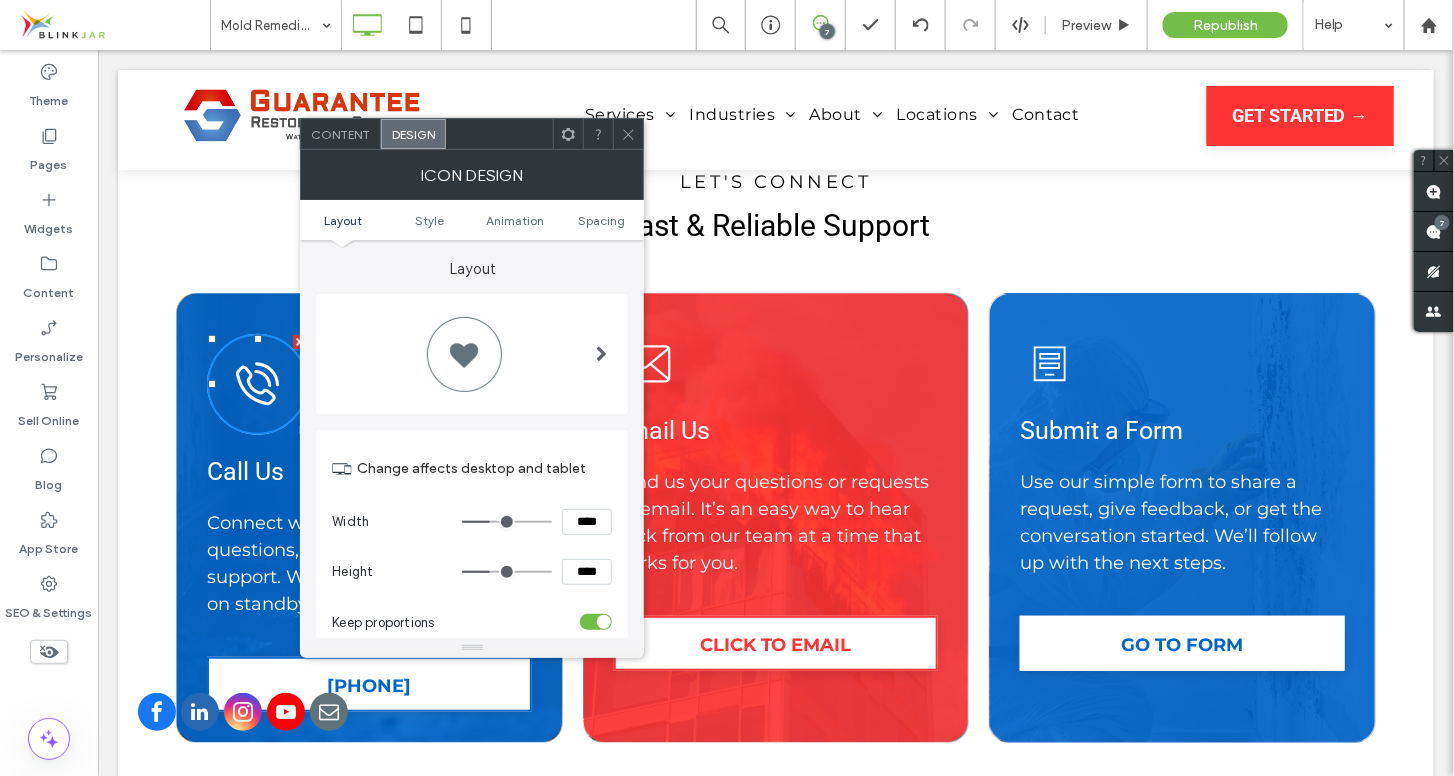 type on "**" 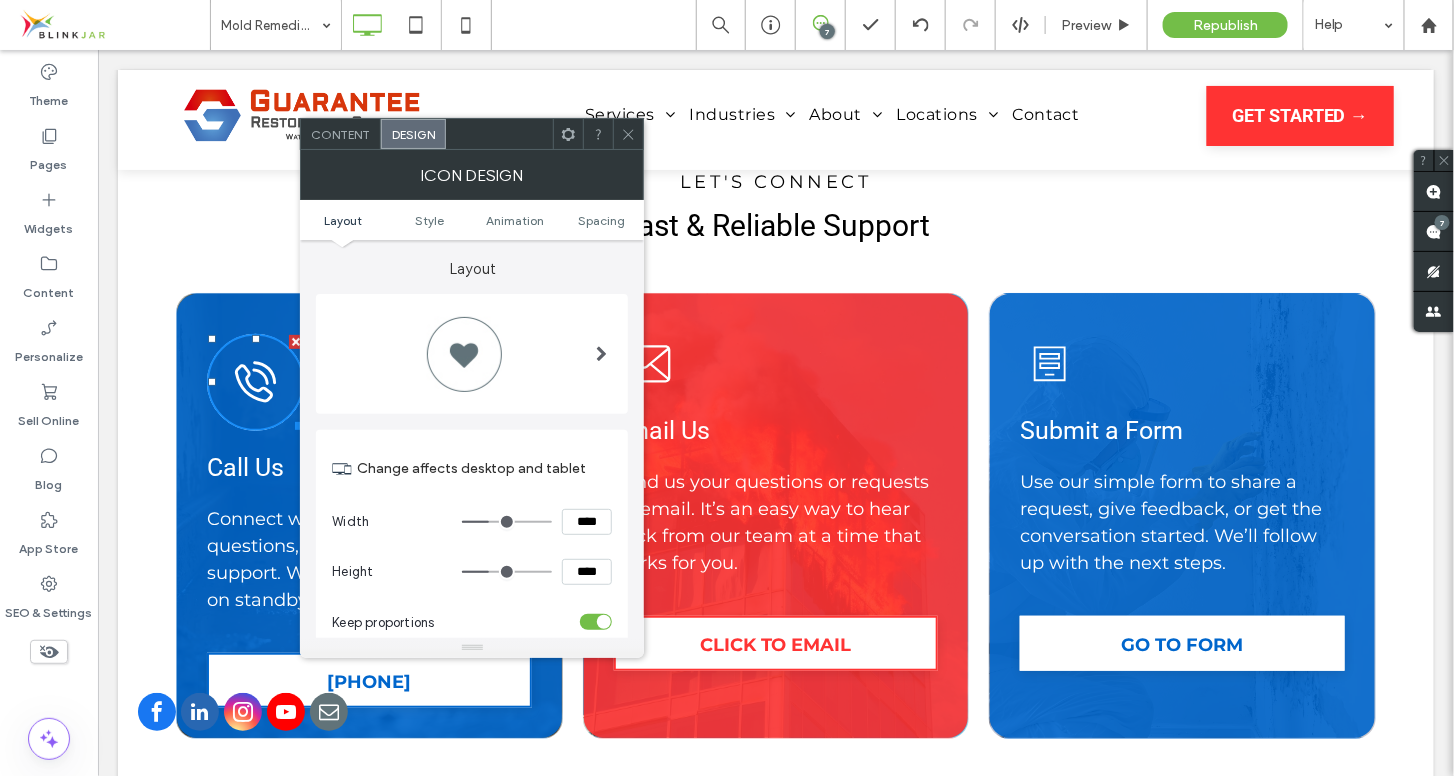 type on "**" 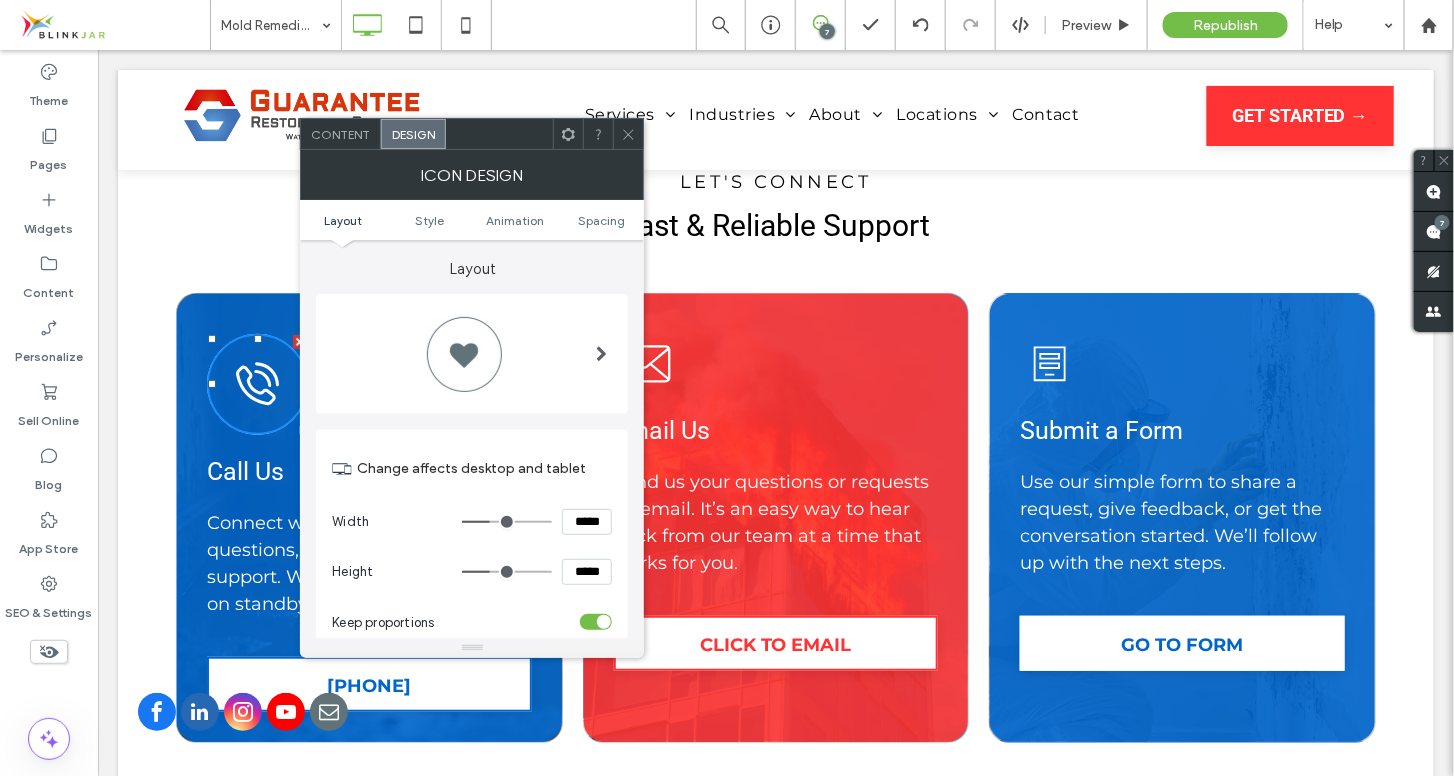 drag, startPoint x: 483, startPoint y: 522, endPoint x: 493, endPoint y: 525, distance: 10.440307 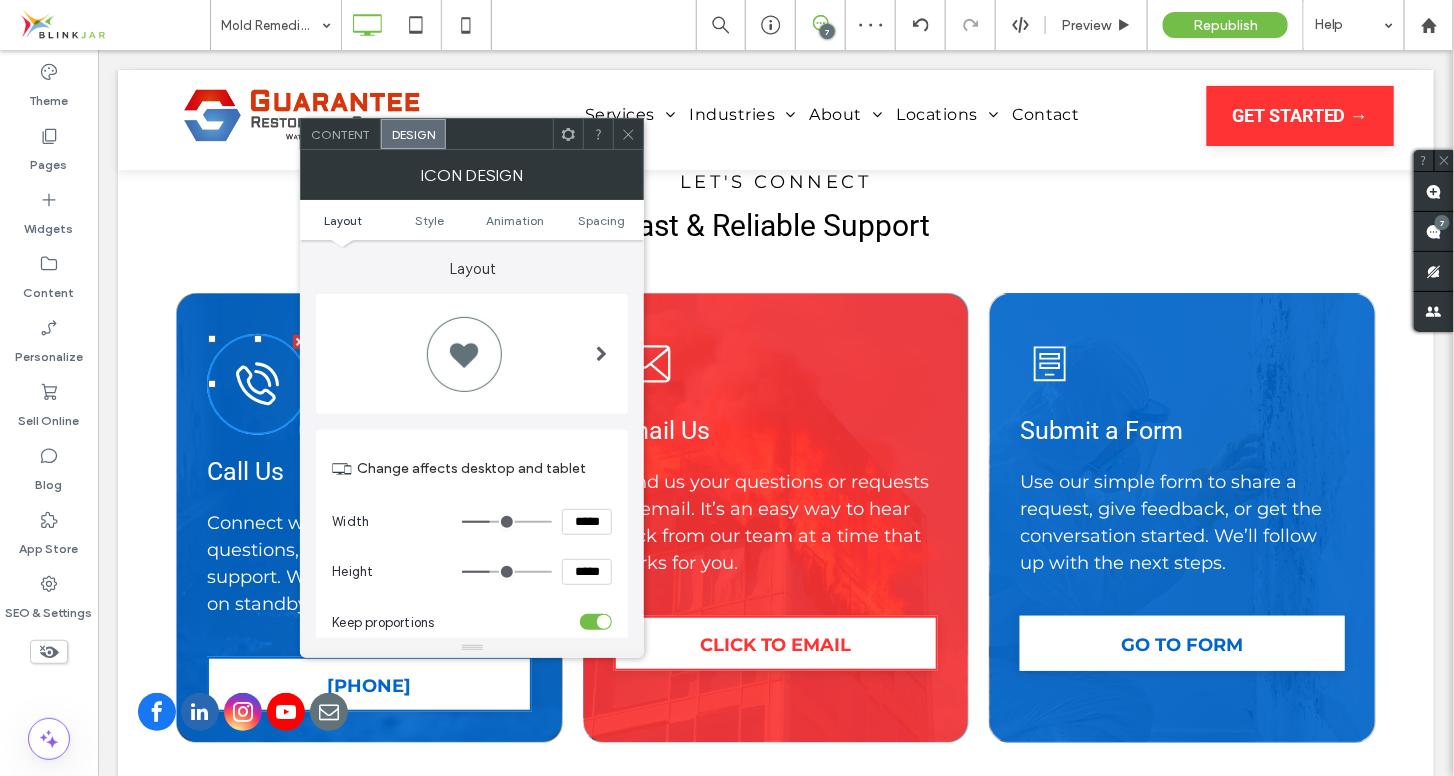 click on "*****" at bounding box center [587, 522] 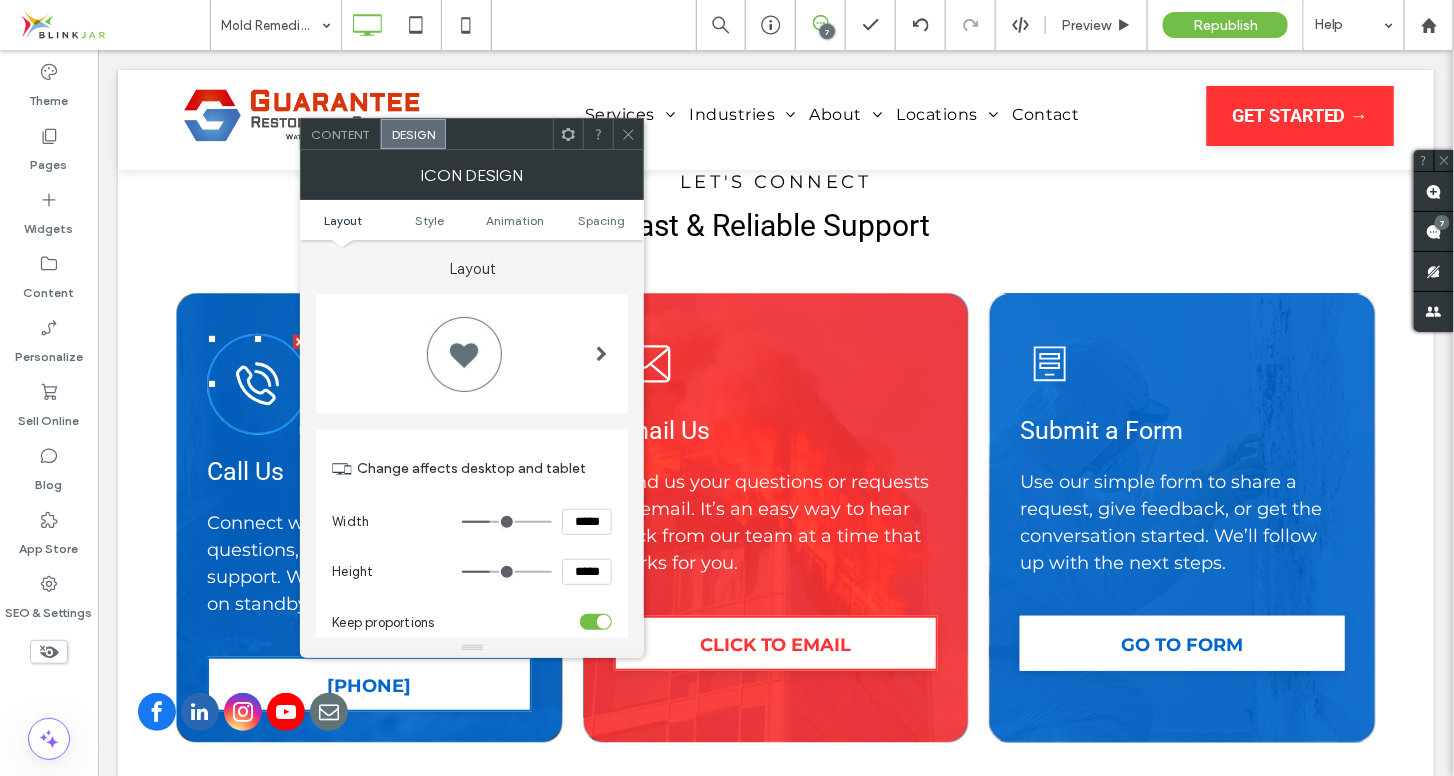 click on "*****" at bounding box center (587, 522) 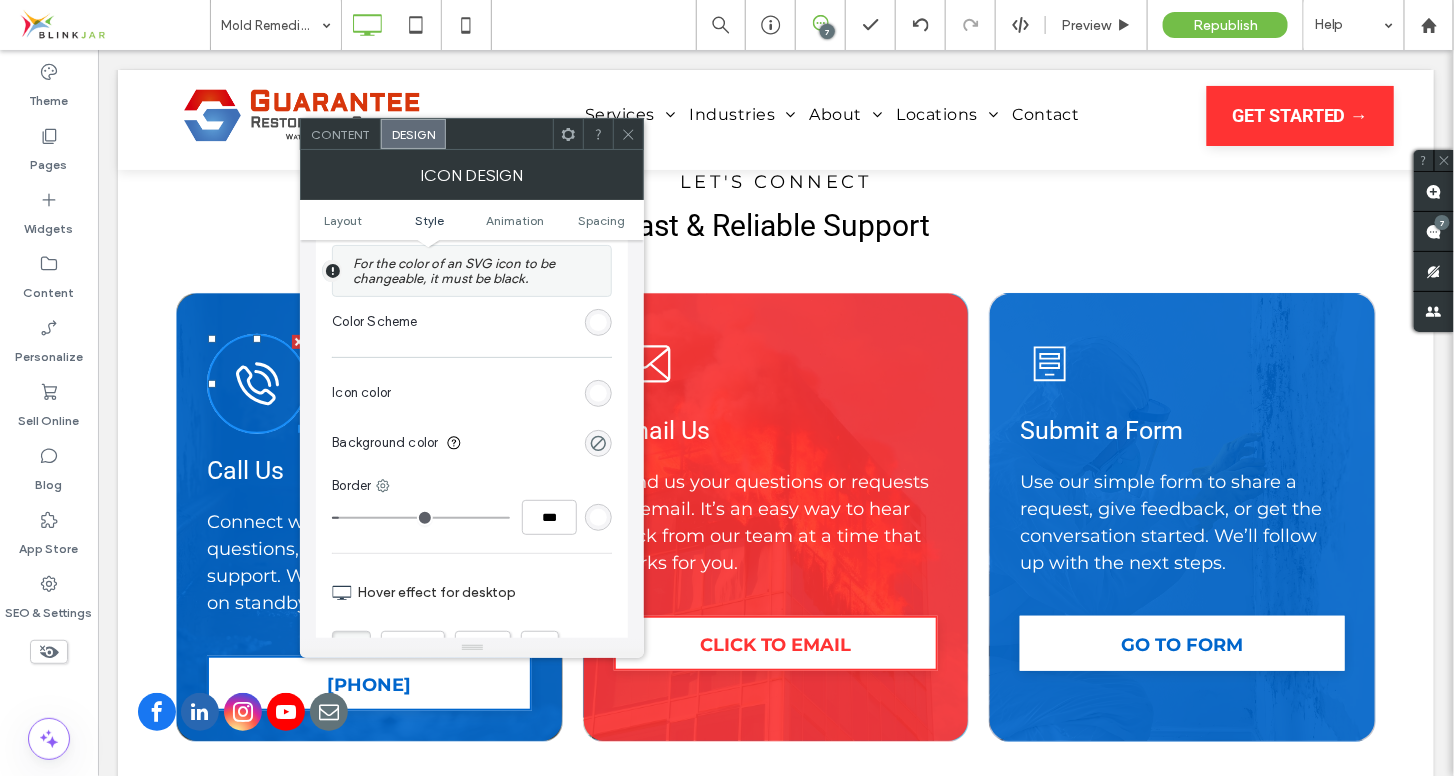 scroll, scrollTop: 489, scrollLeft: 0, axis: vertical 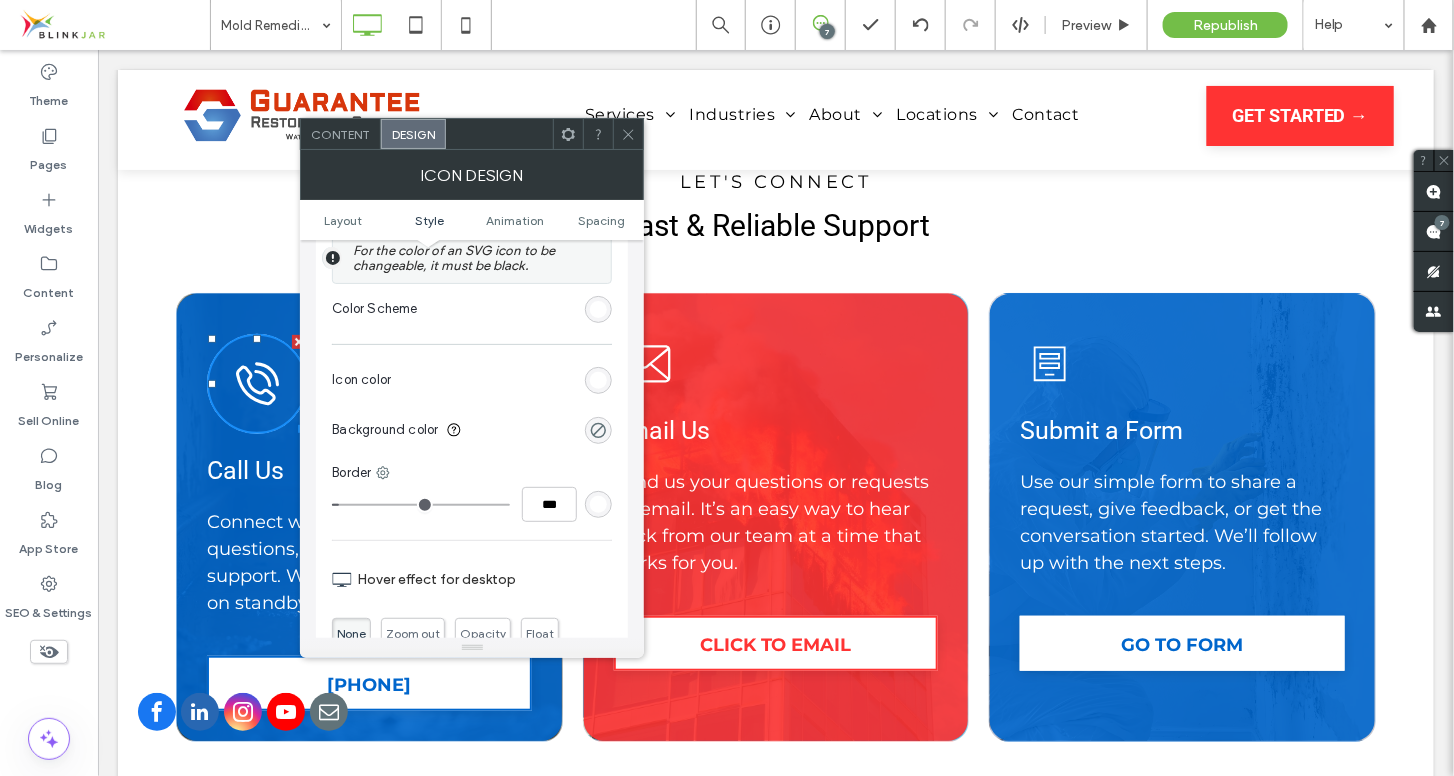 click at bounding box center [598, 309] 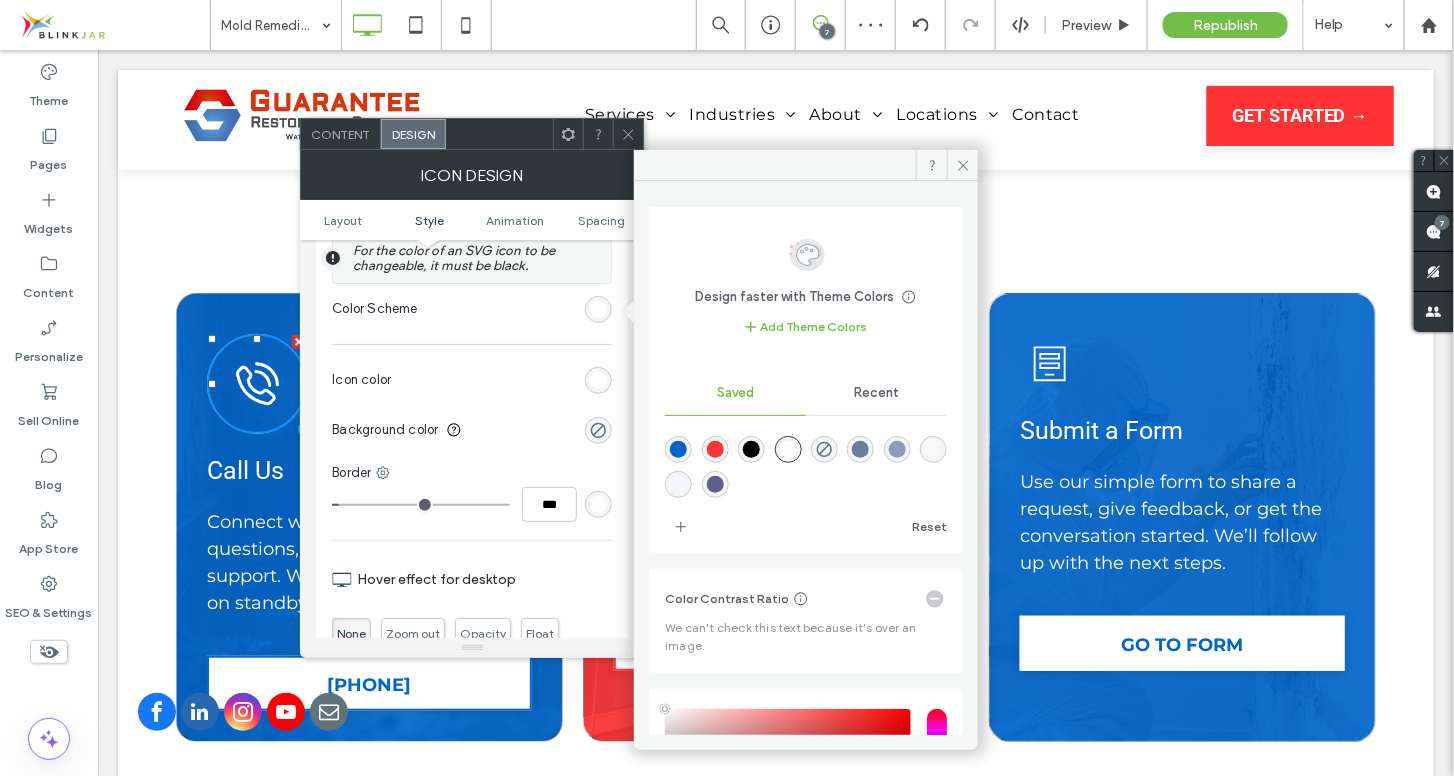 click at bounding box center [788, 449] 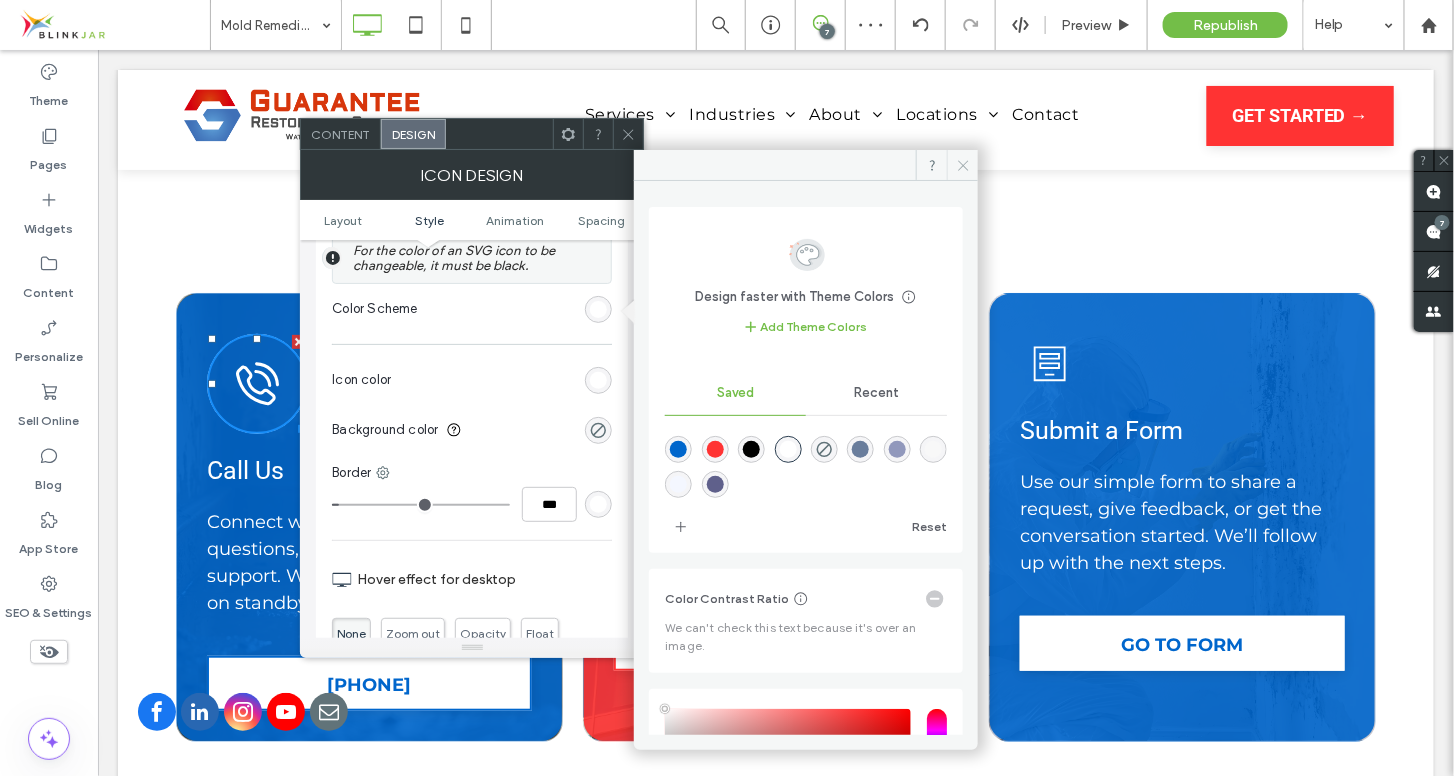 click at bounding box center (962, 165) 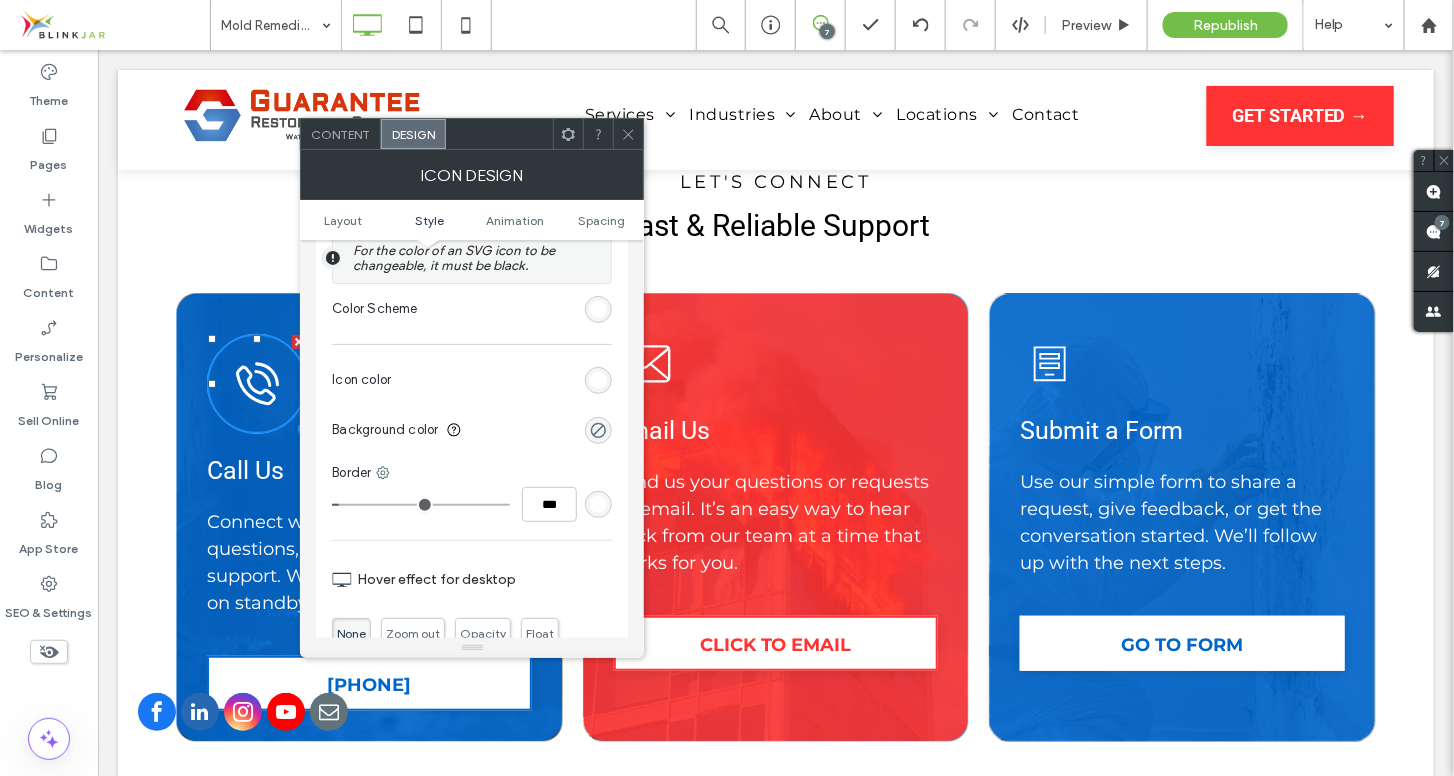 click 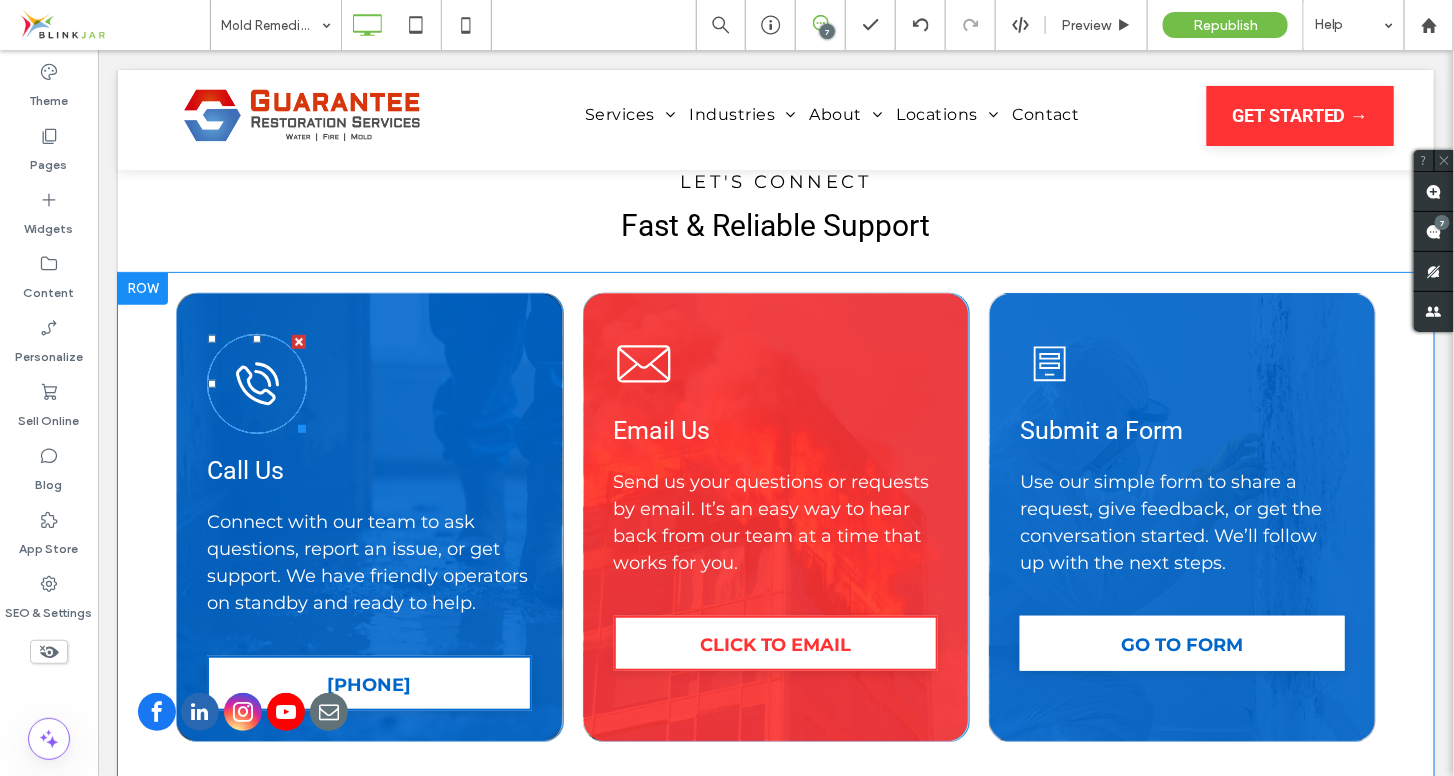 click 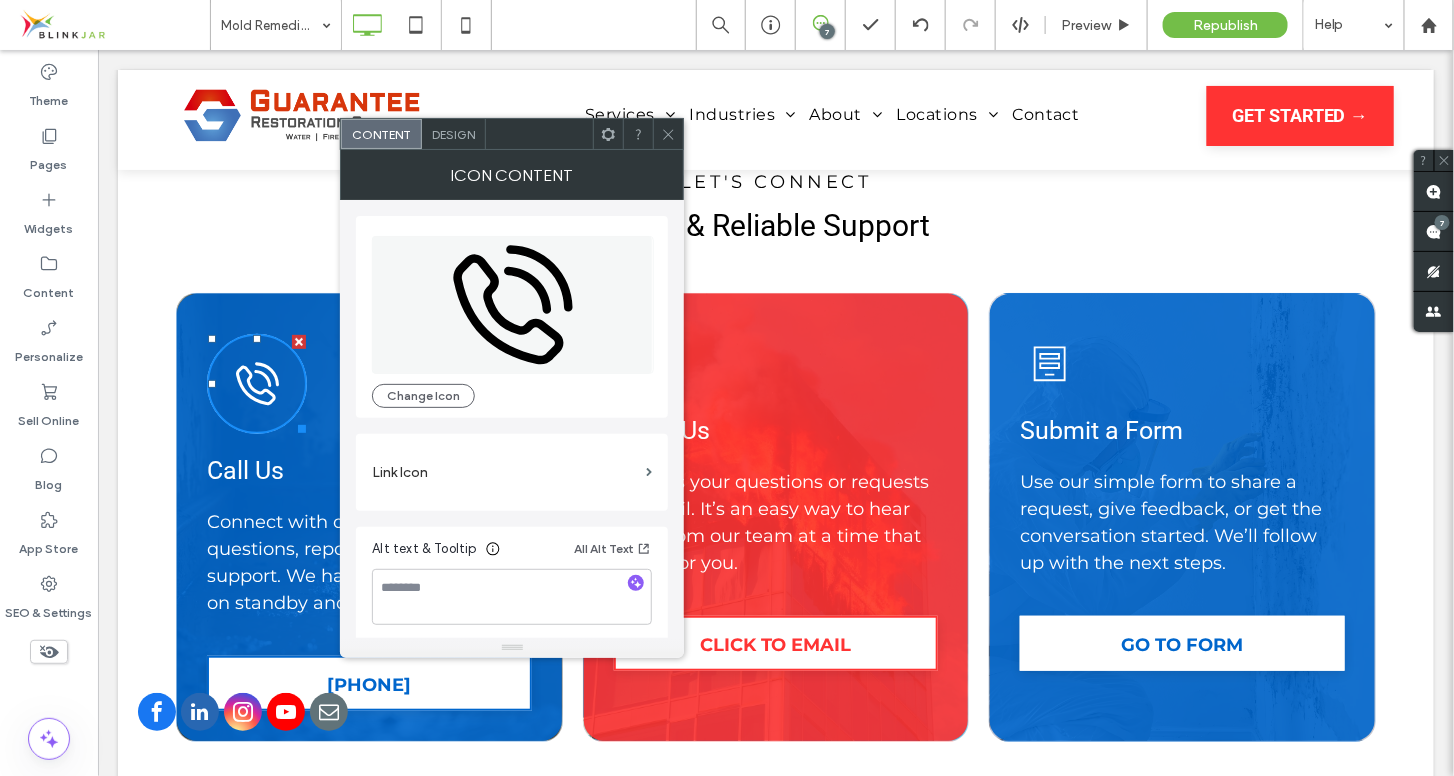 click on "Design" at bounding box center [454, 134] 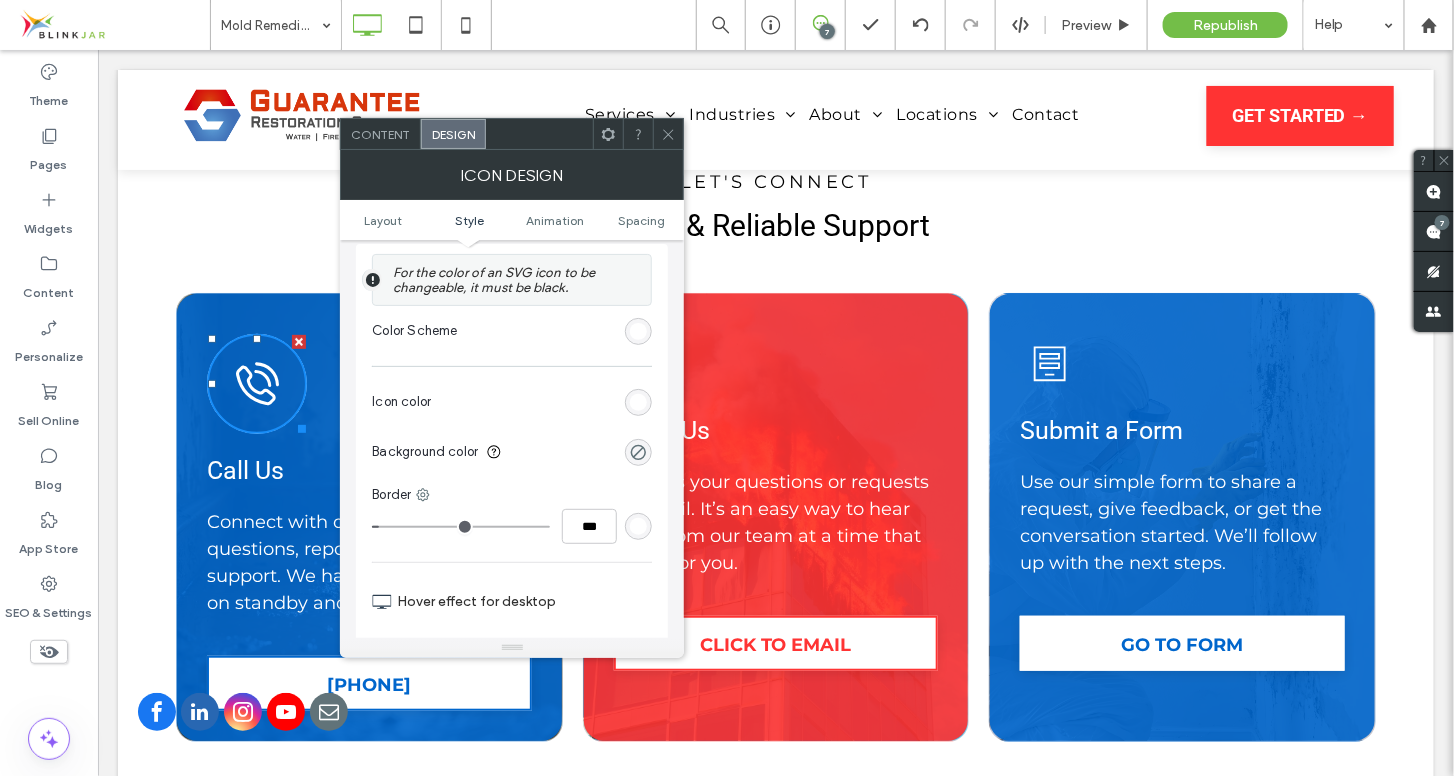 scroll, scrollTop: 469, scrollLeft: 0, axis: vertical 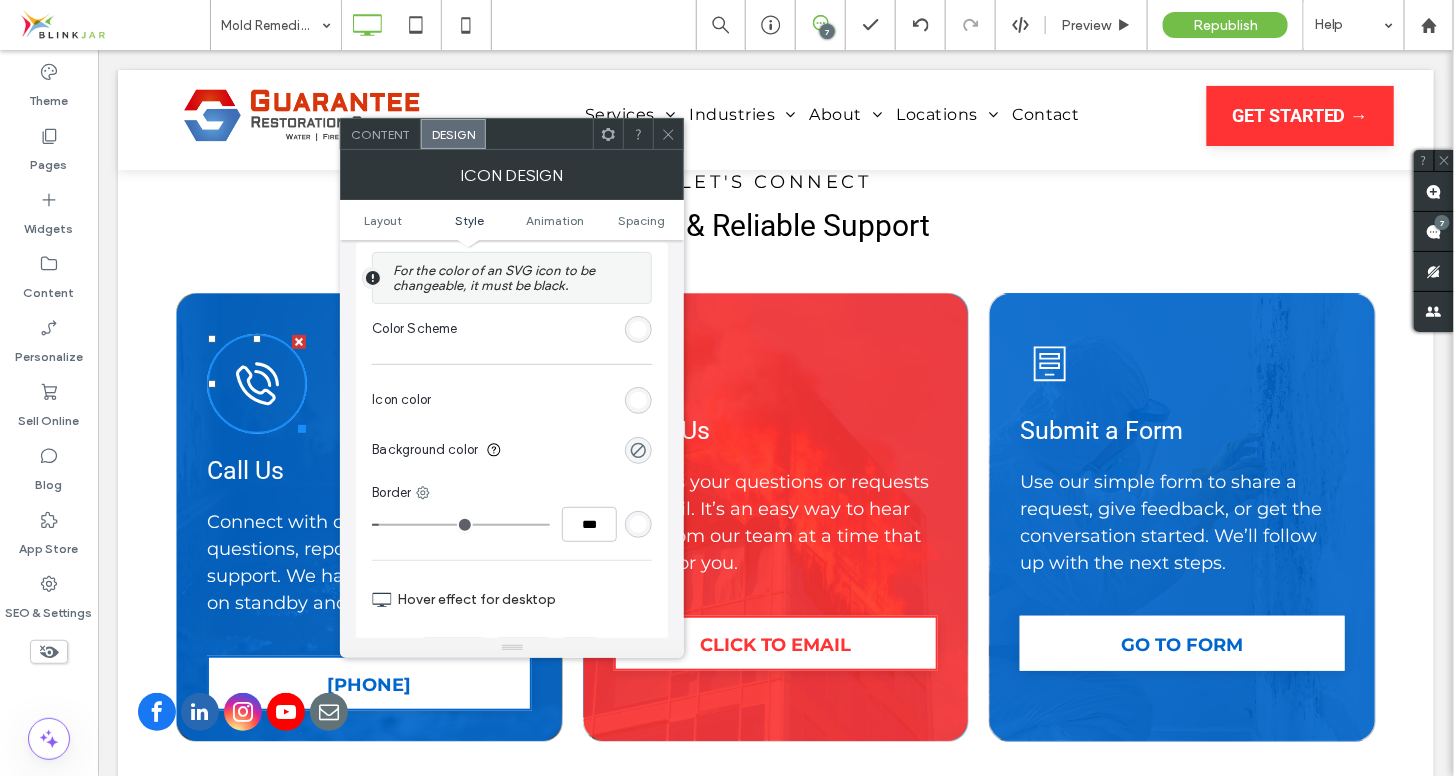 click at bounding box center [638, 400] 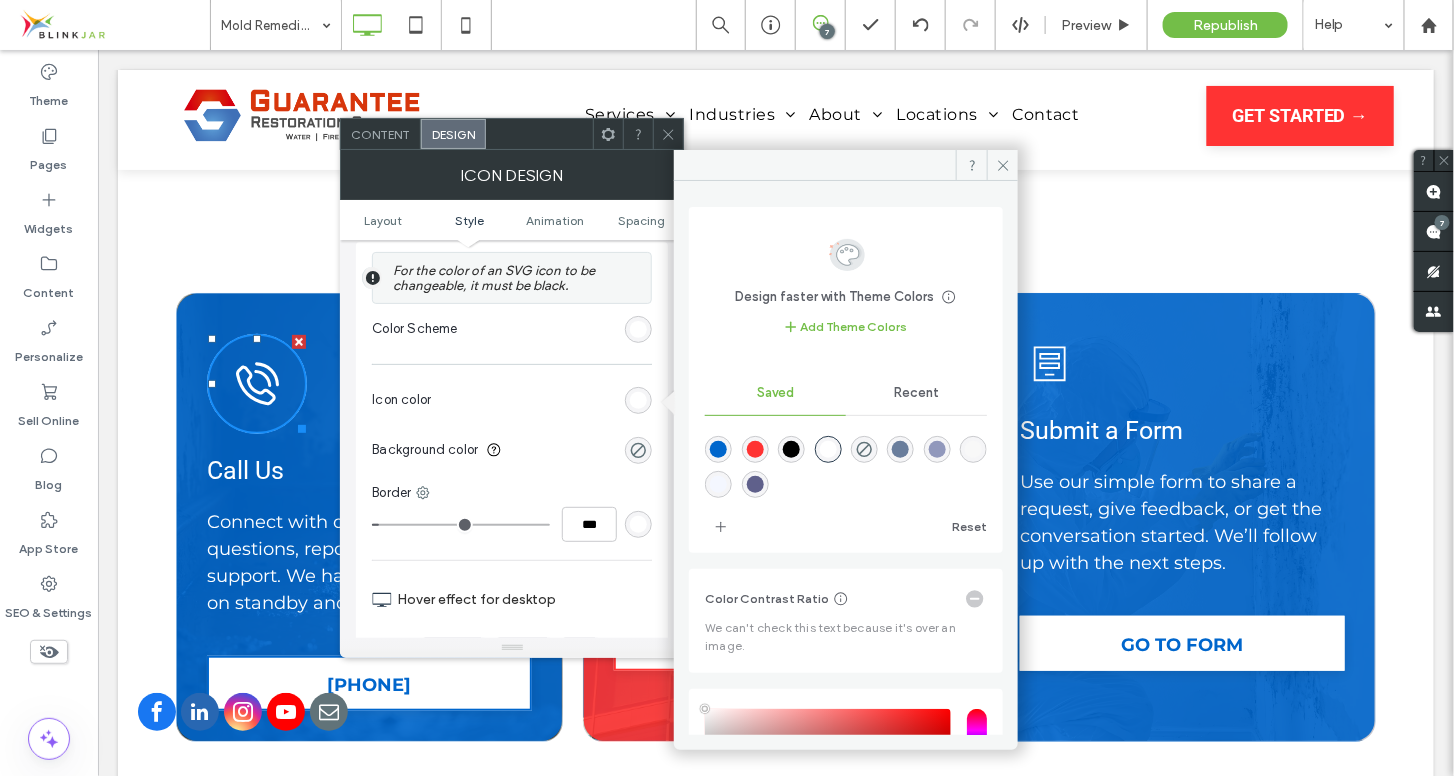 click at bounding box center (973, 449) 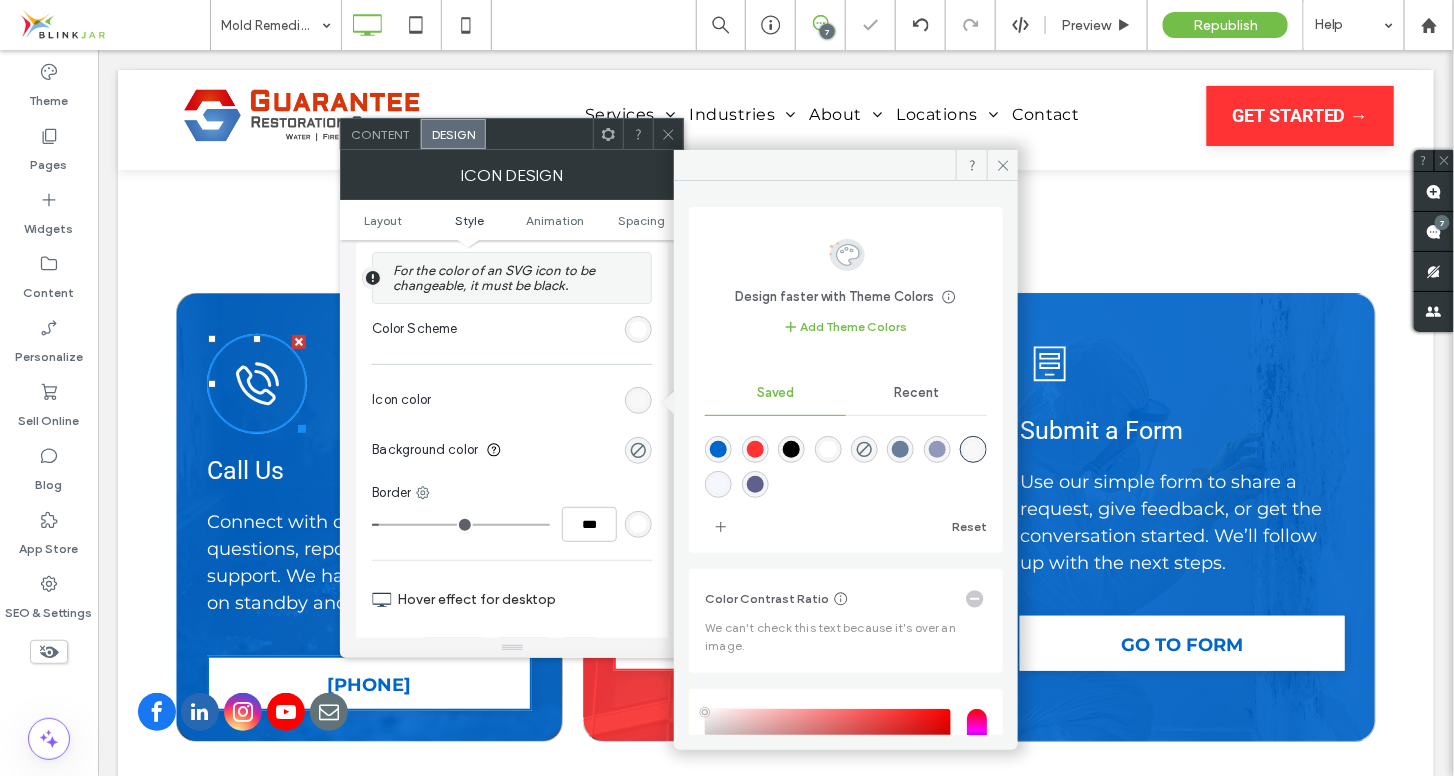 type on "*" 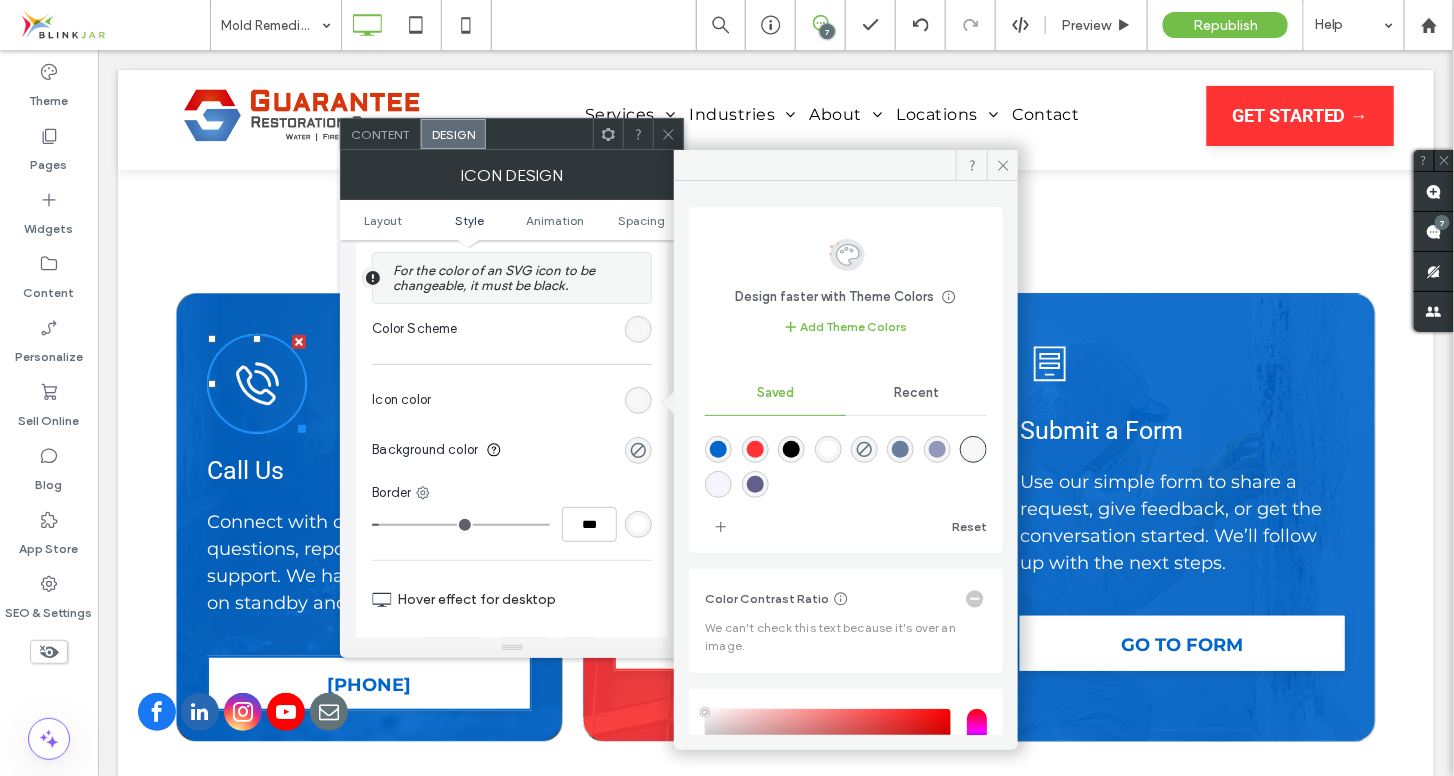 click at bounding box center (755, 449) 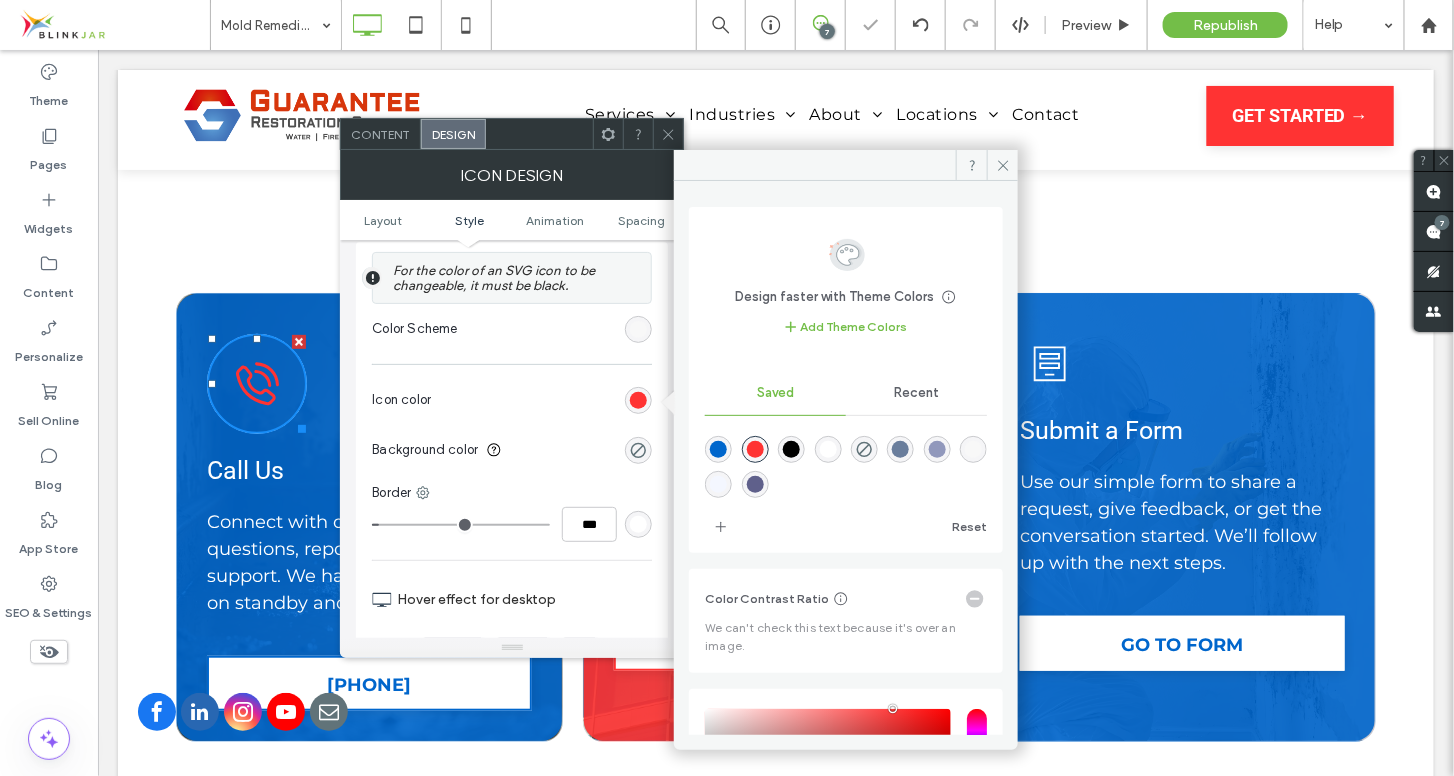 type on "*" 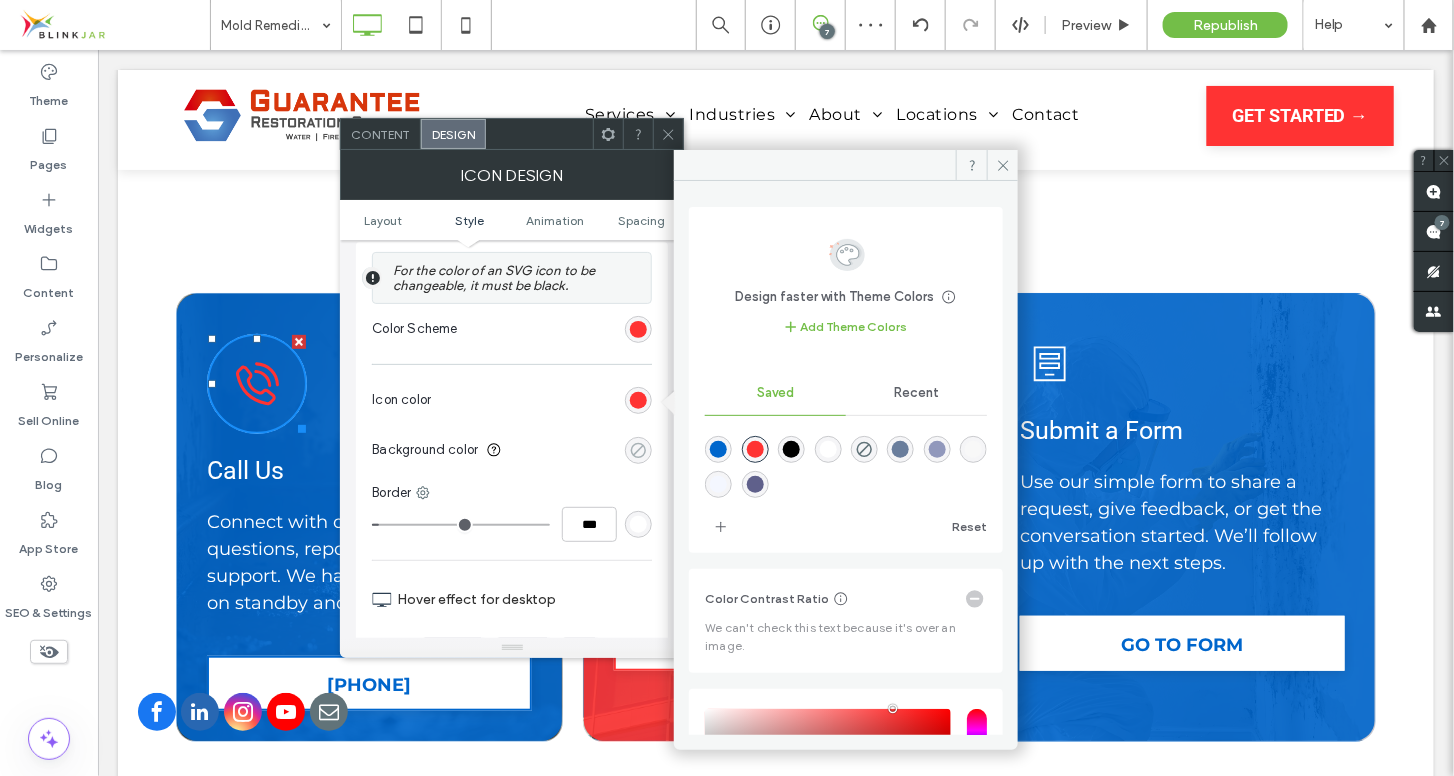 click at bounding box center (638, 450) 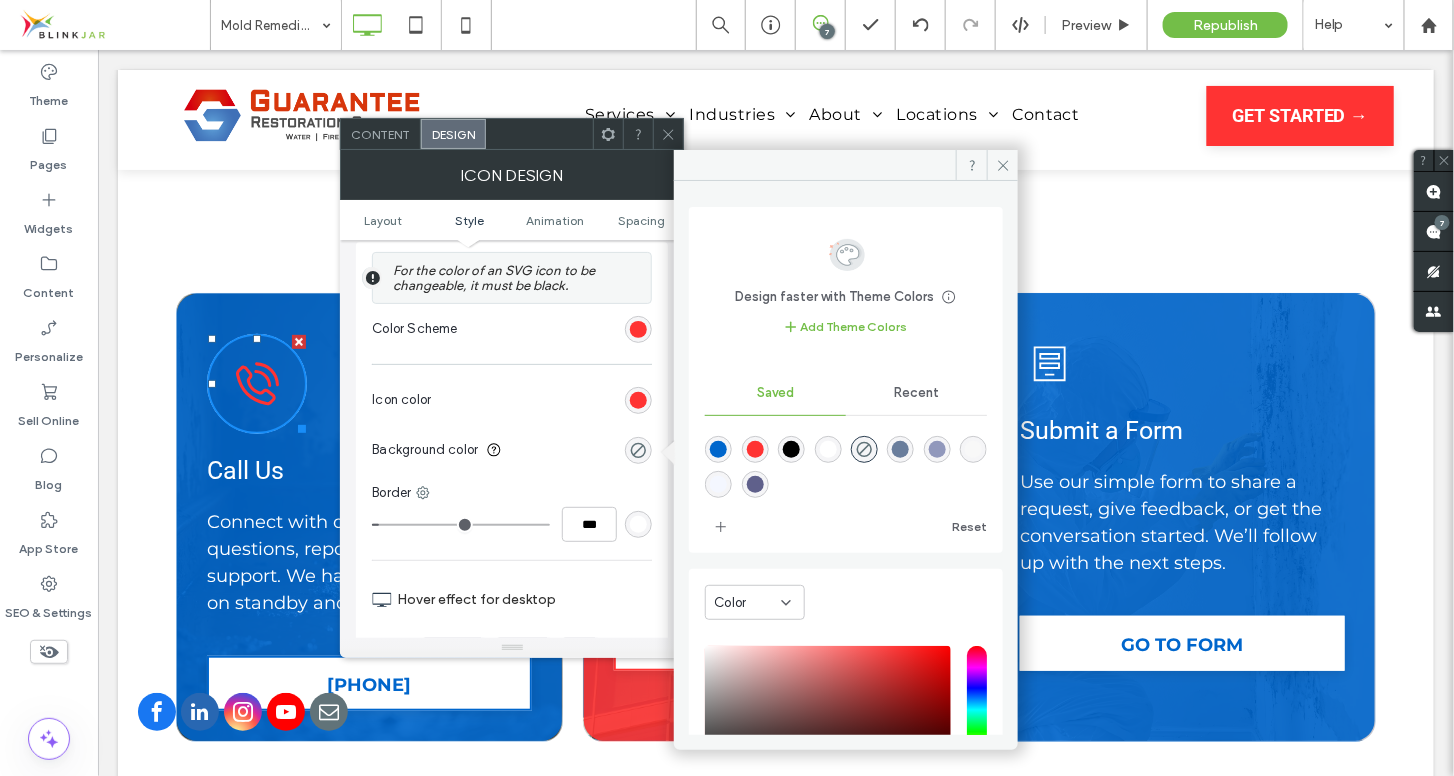 click at bounding box center [828, 449] 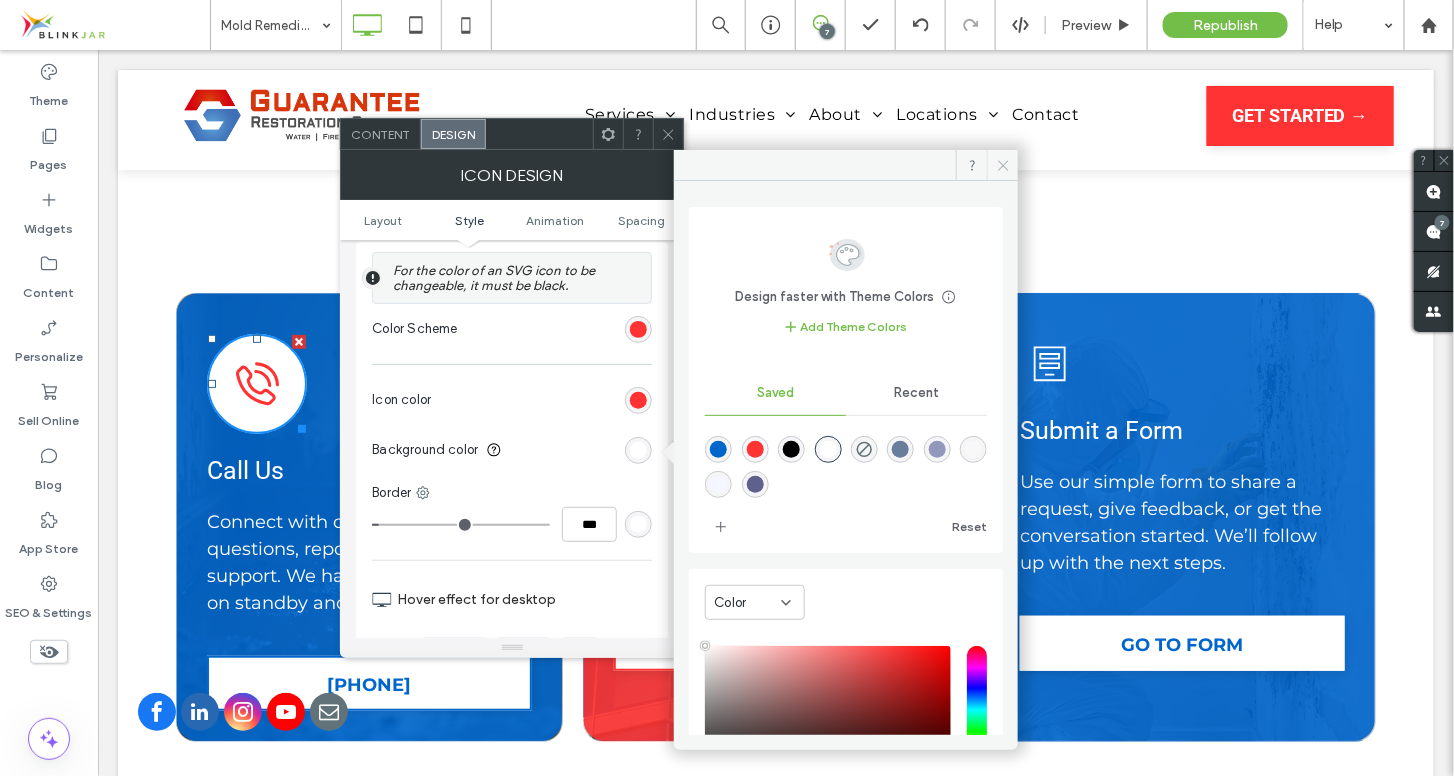 click 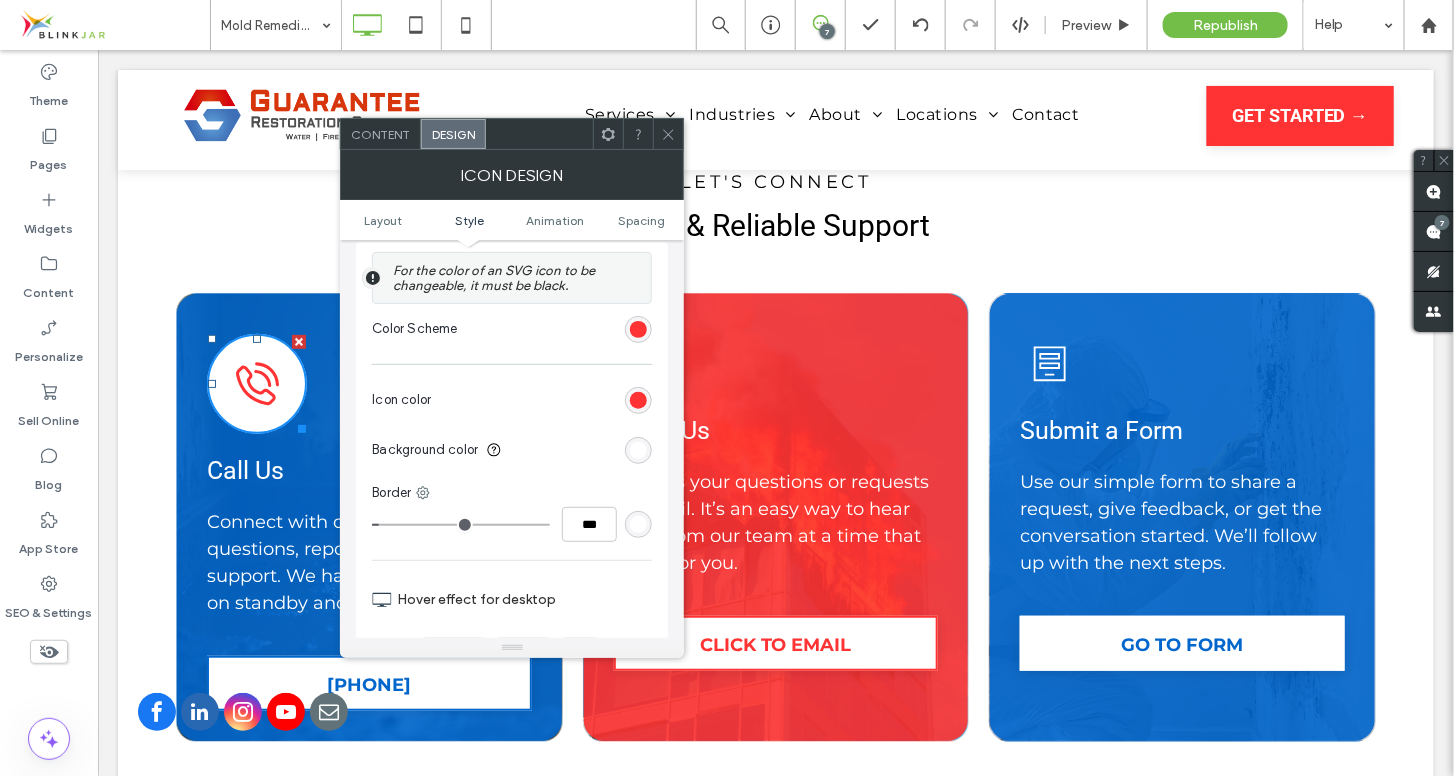 click 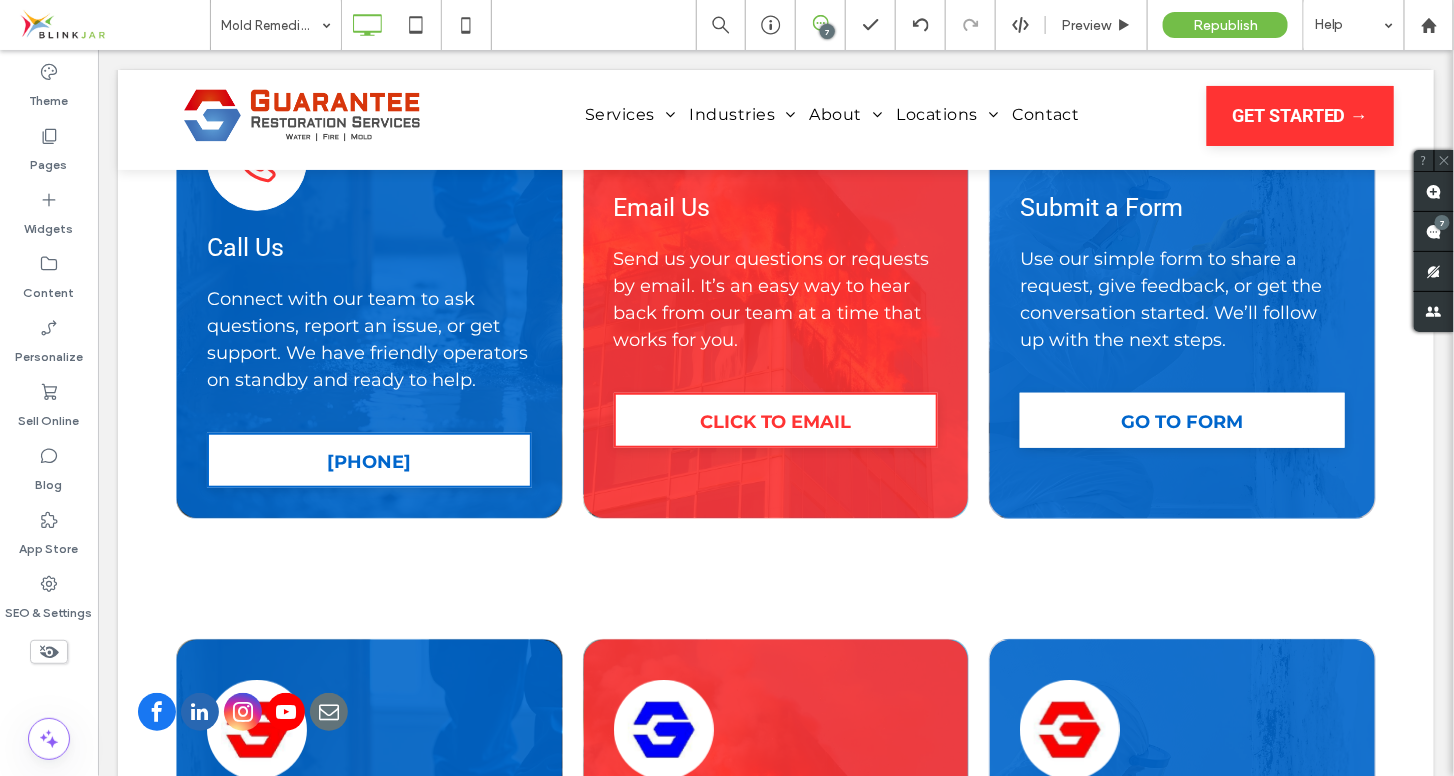 scroll, scrollTop: 2849, scrollLeft: 0, axis: vertical 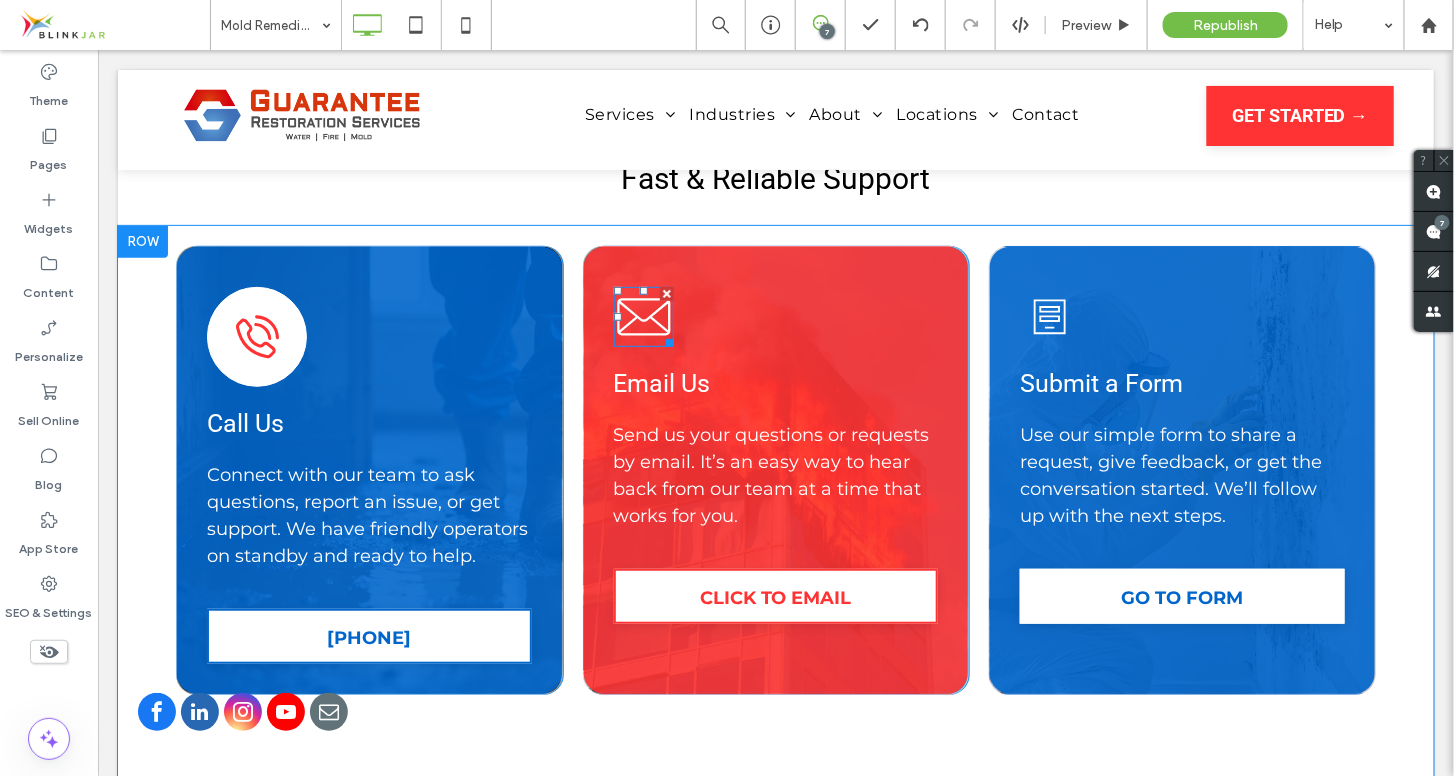 click 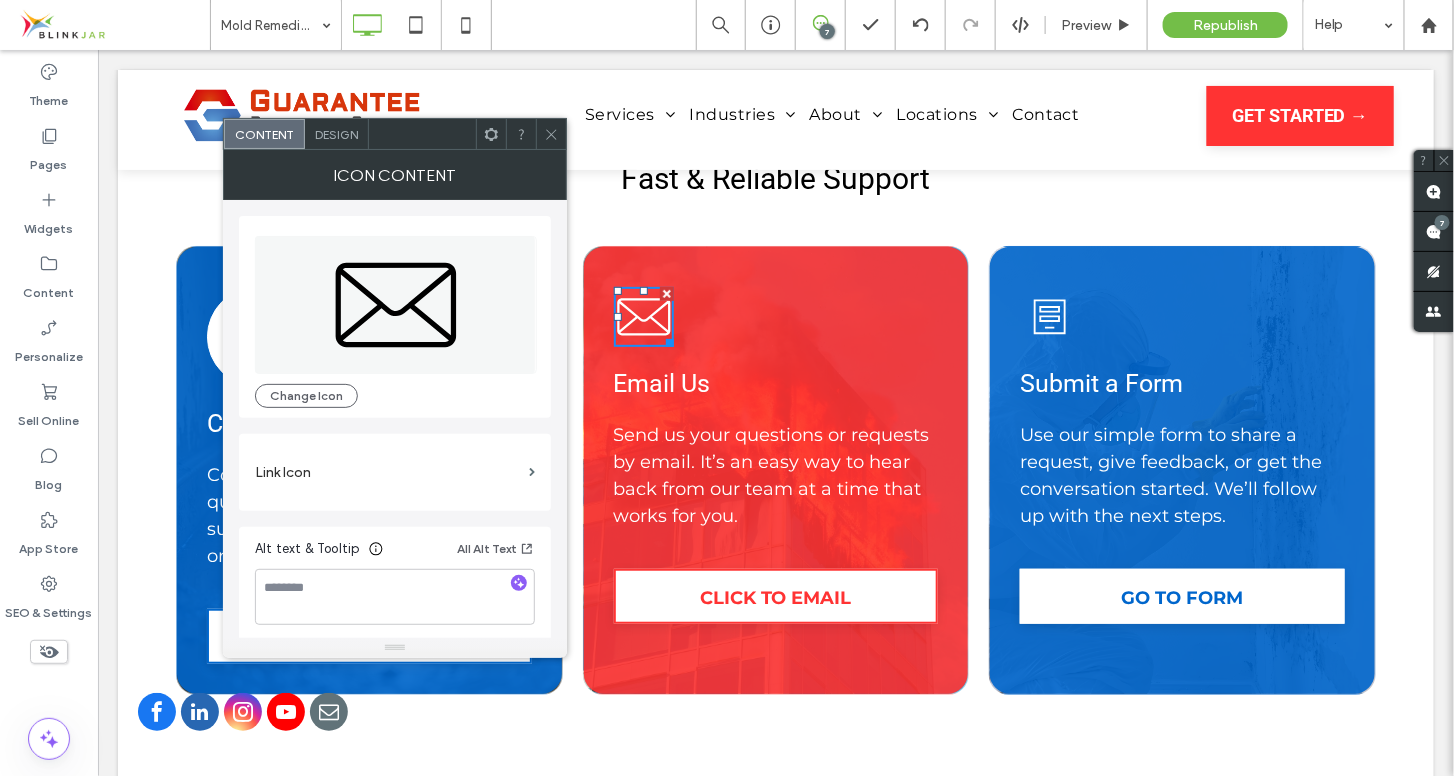 scroll, scrollTop: 4, scrollLeft: 0, axis: vertical 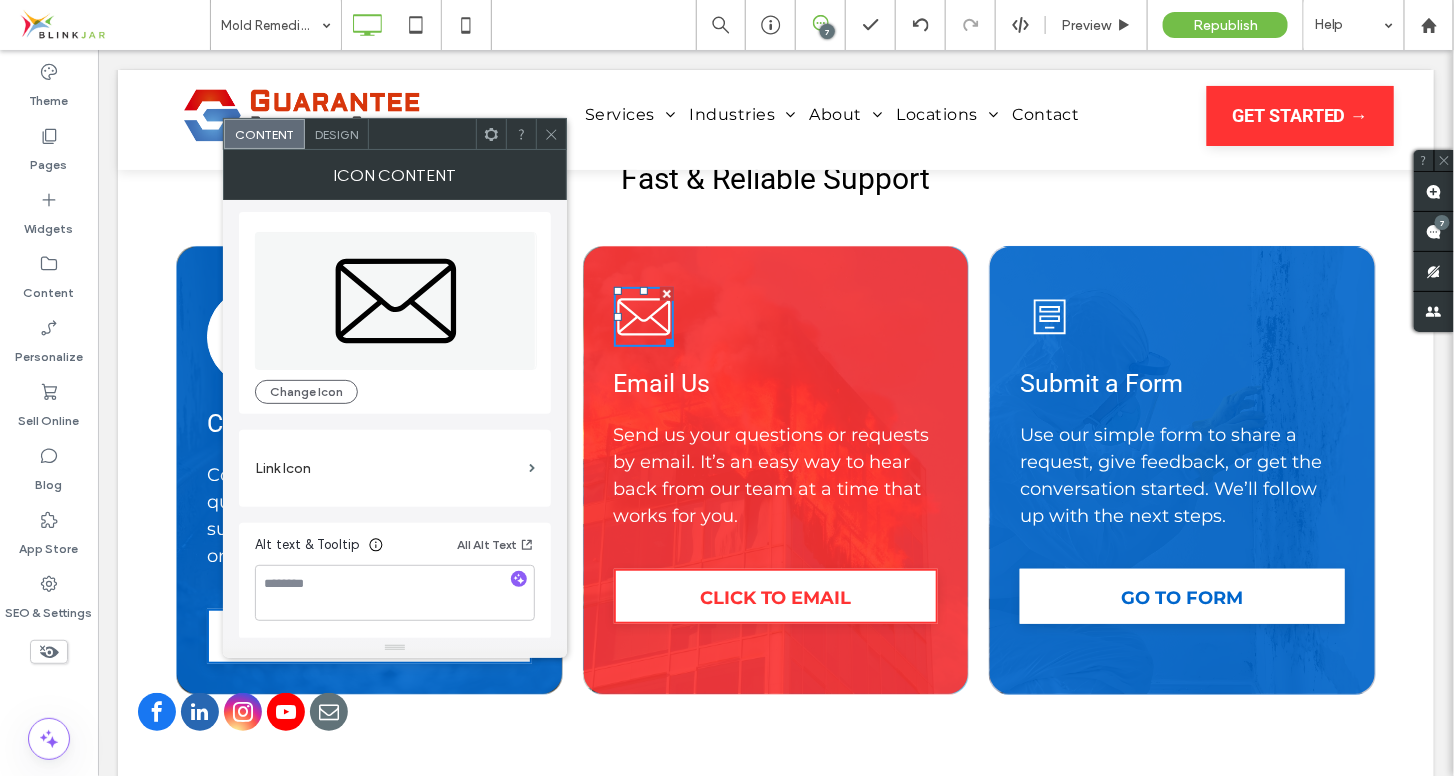 click on "Design" at bounding box center [336, 134] 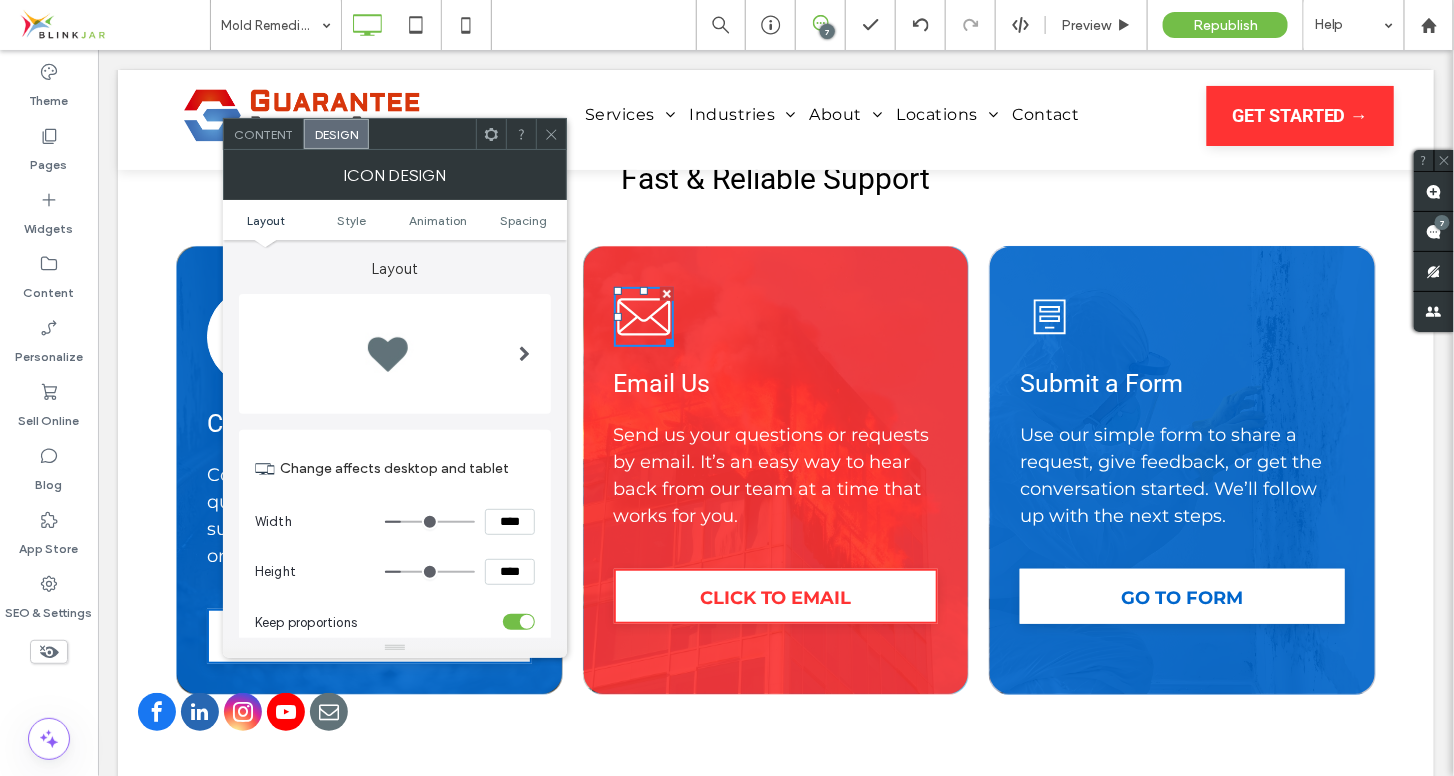 drag, startPoint x: 491, startPoint y: 520, endPoint x: 510, endPoint y: 521, distance: 19.026299 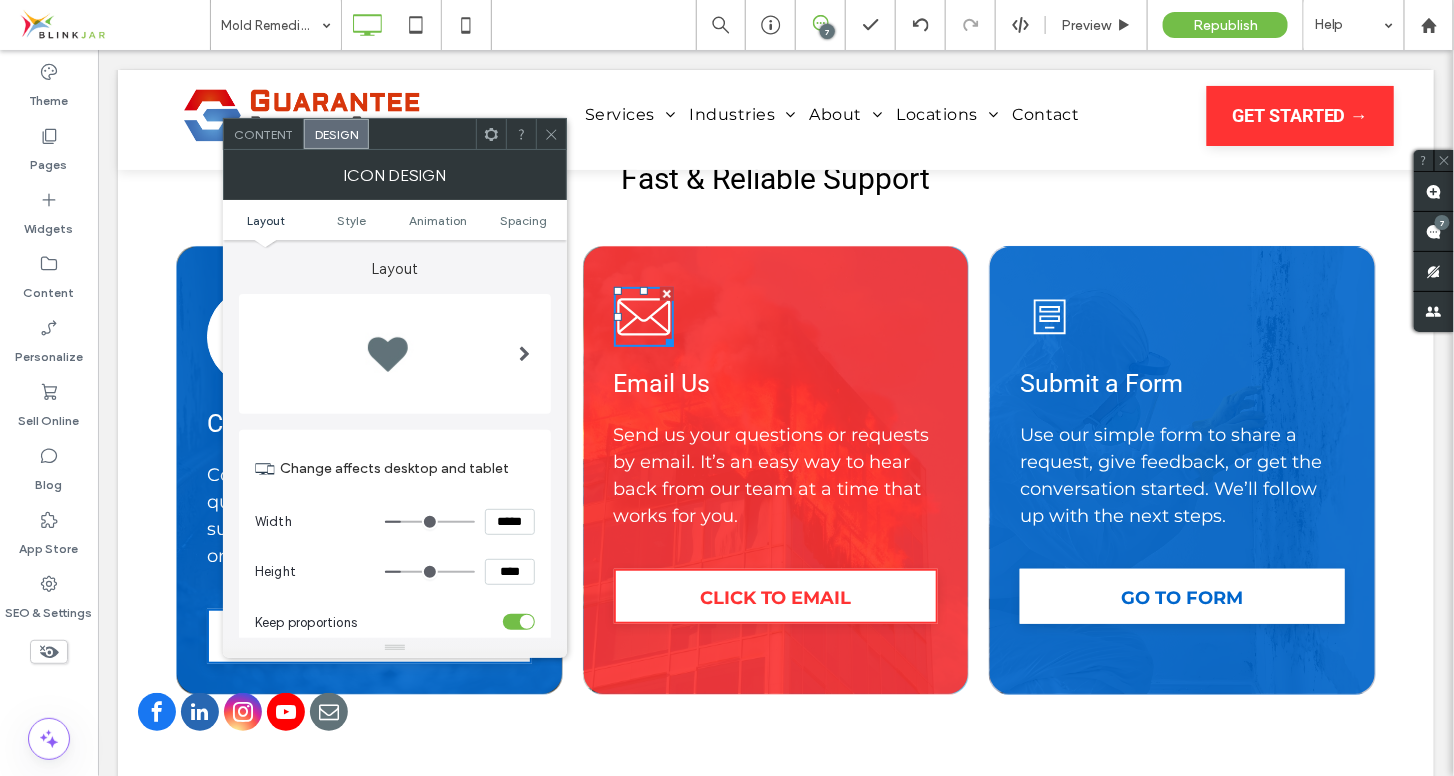type on "*****" 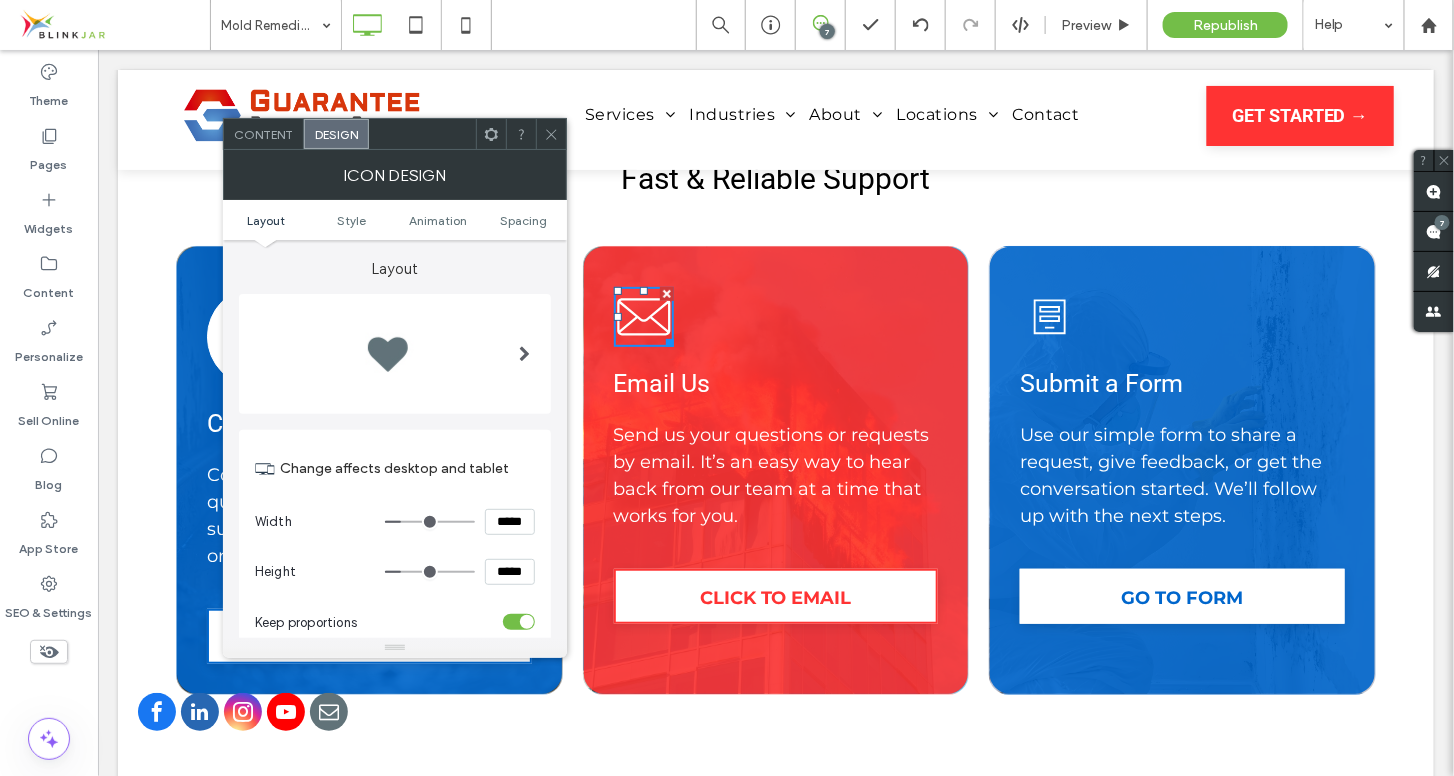 click on "*****" at bounding box center (510, 572) 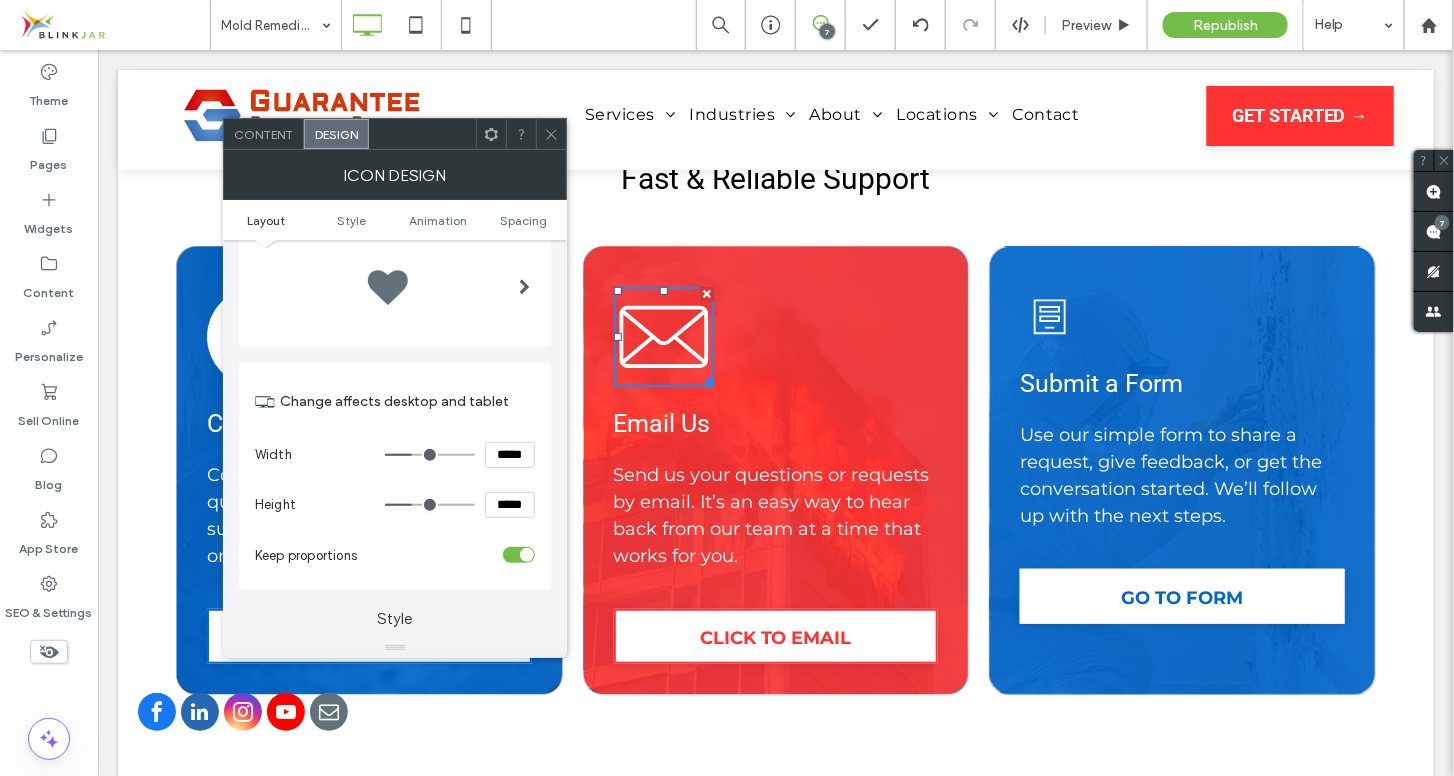 scroll, scrollTop: 0, scrollLeft: 0, axis: both 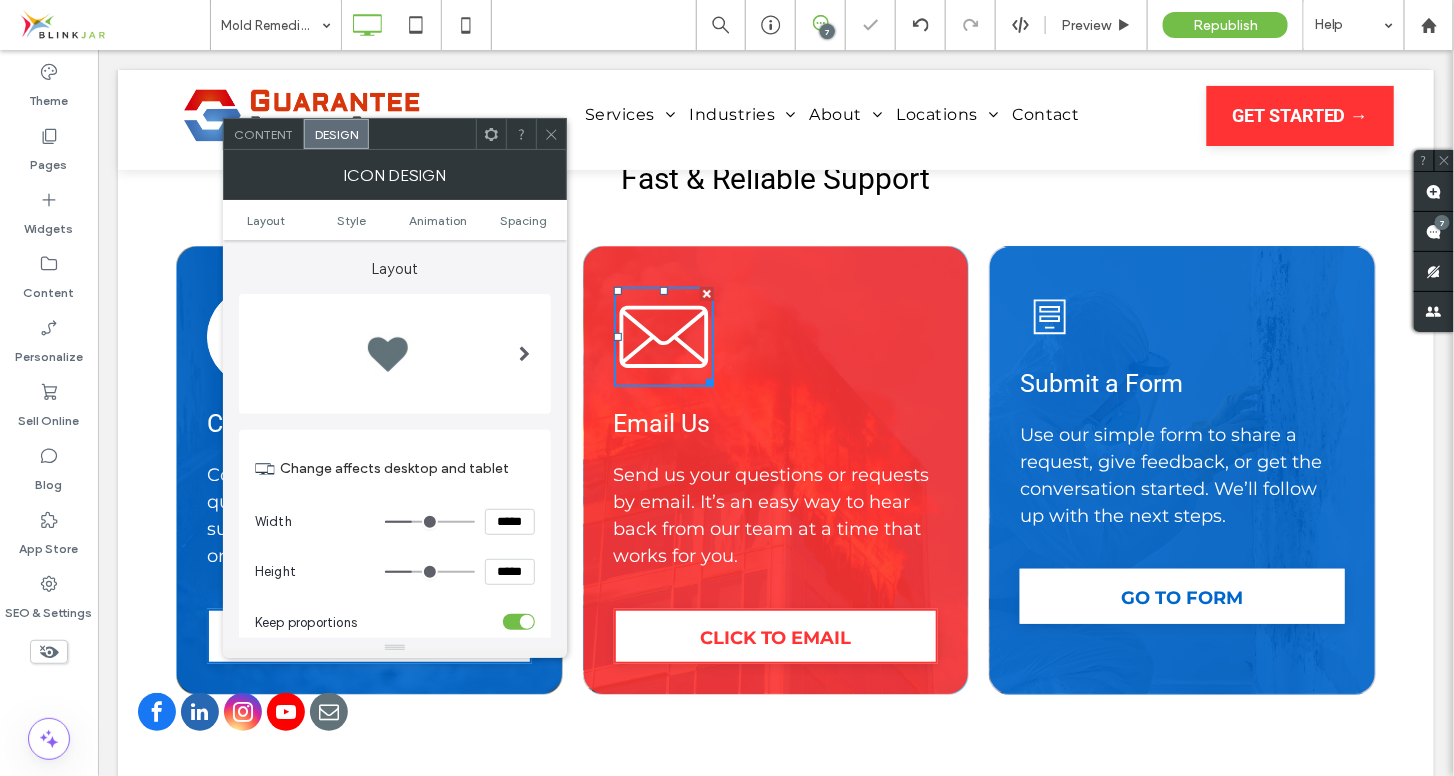 click at bounding box center [395, 354] 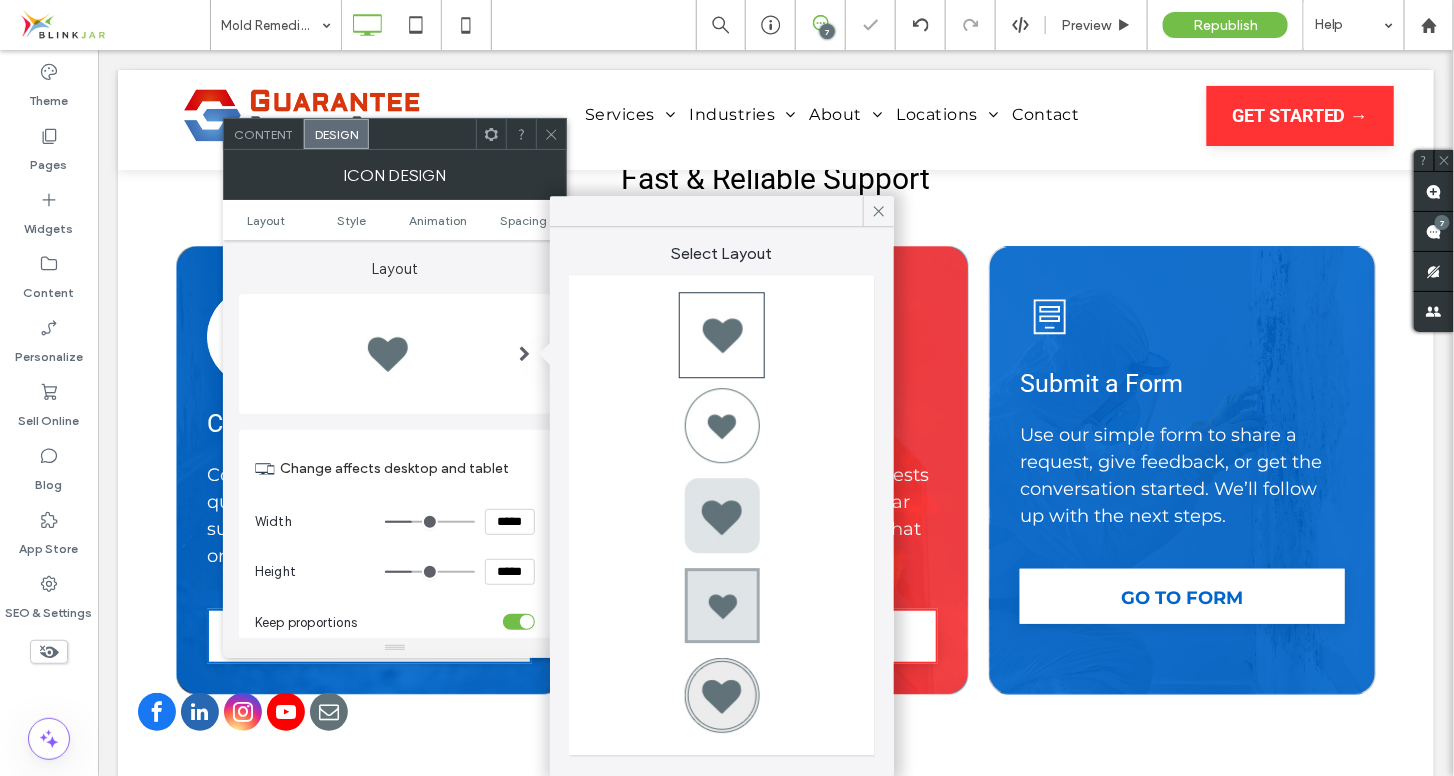click at bounding box center (722, 425) 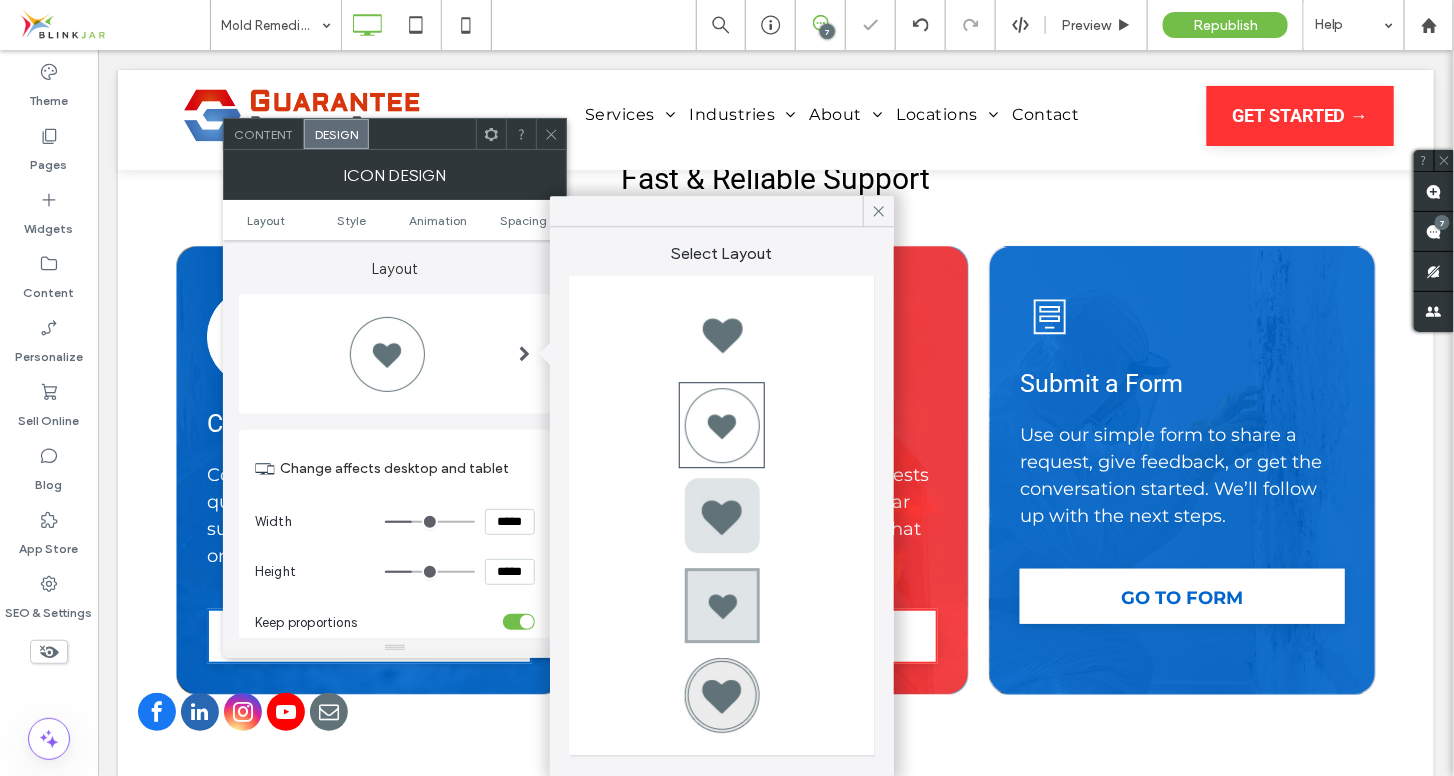 type on "*" 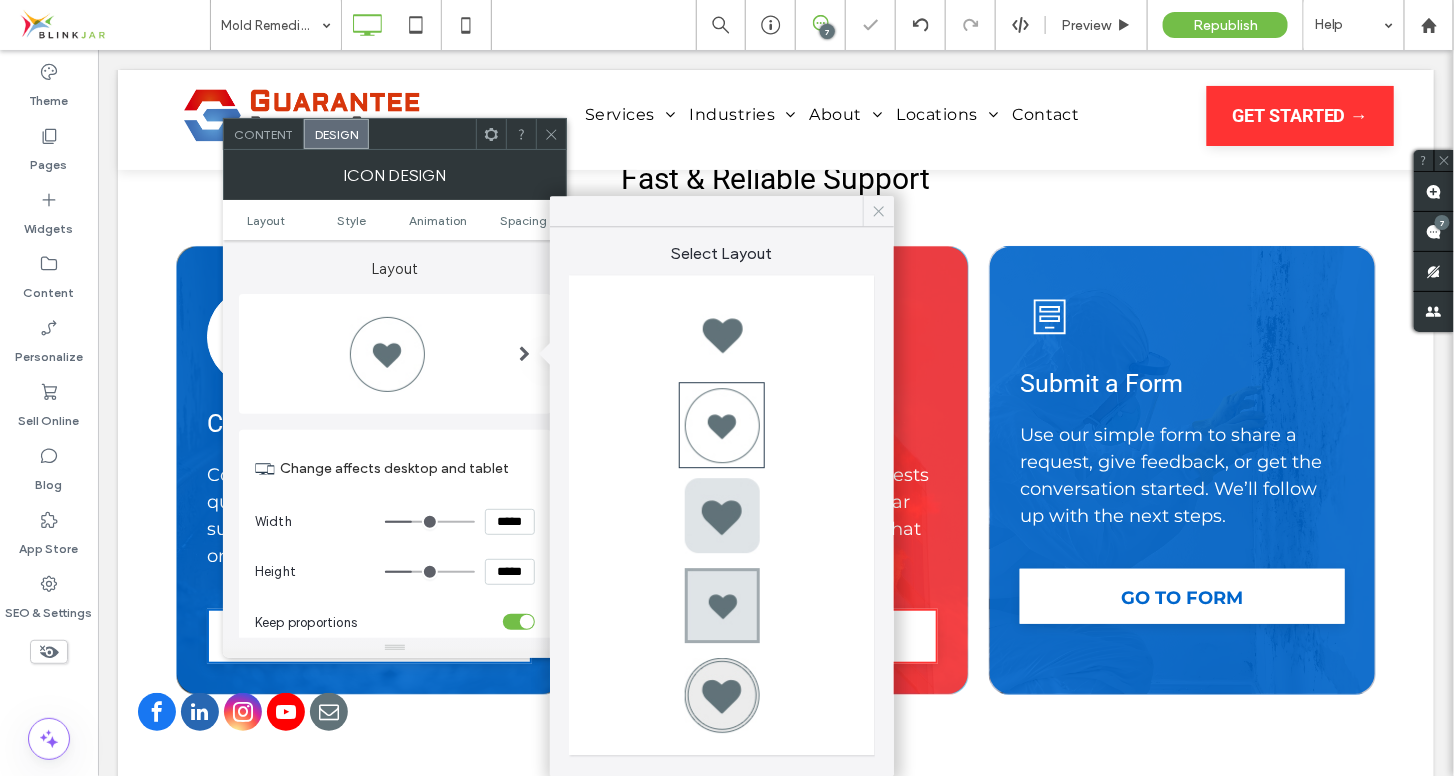 click at bounding box center [879, 211] 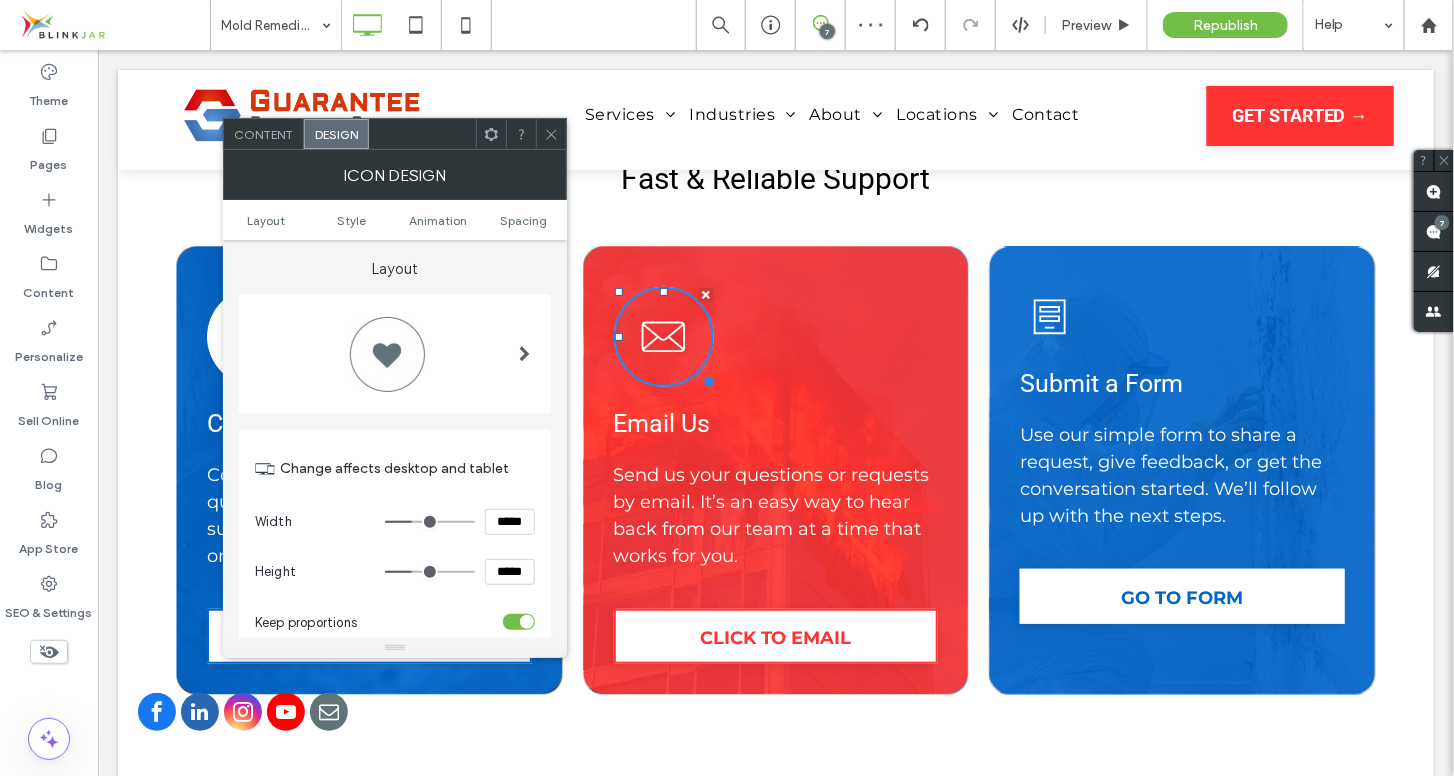 click 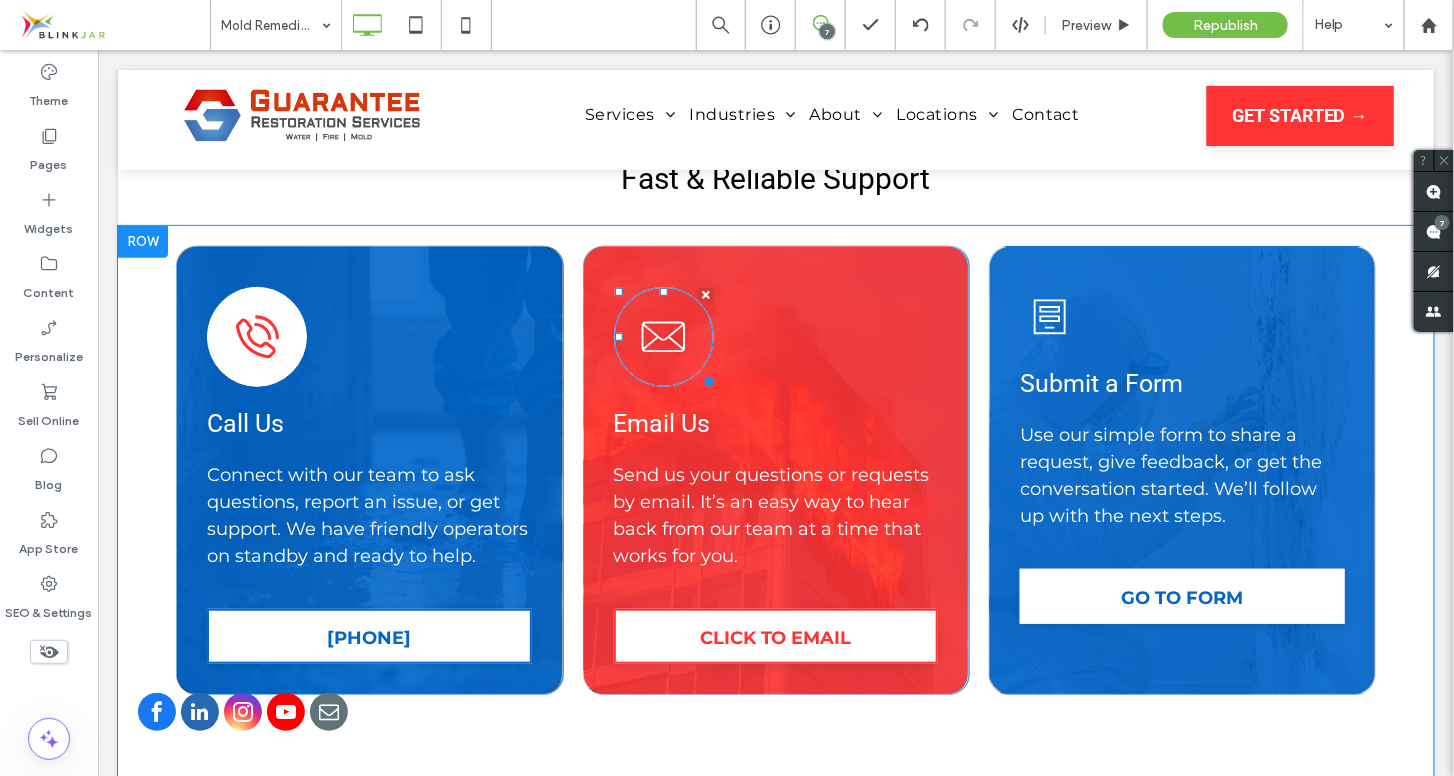 click 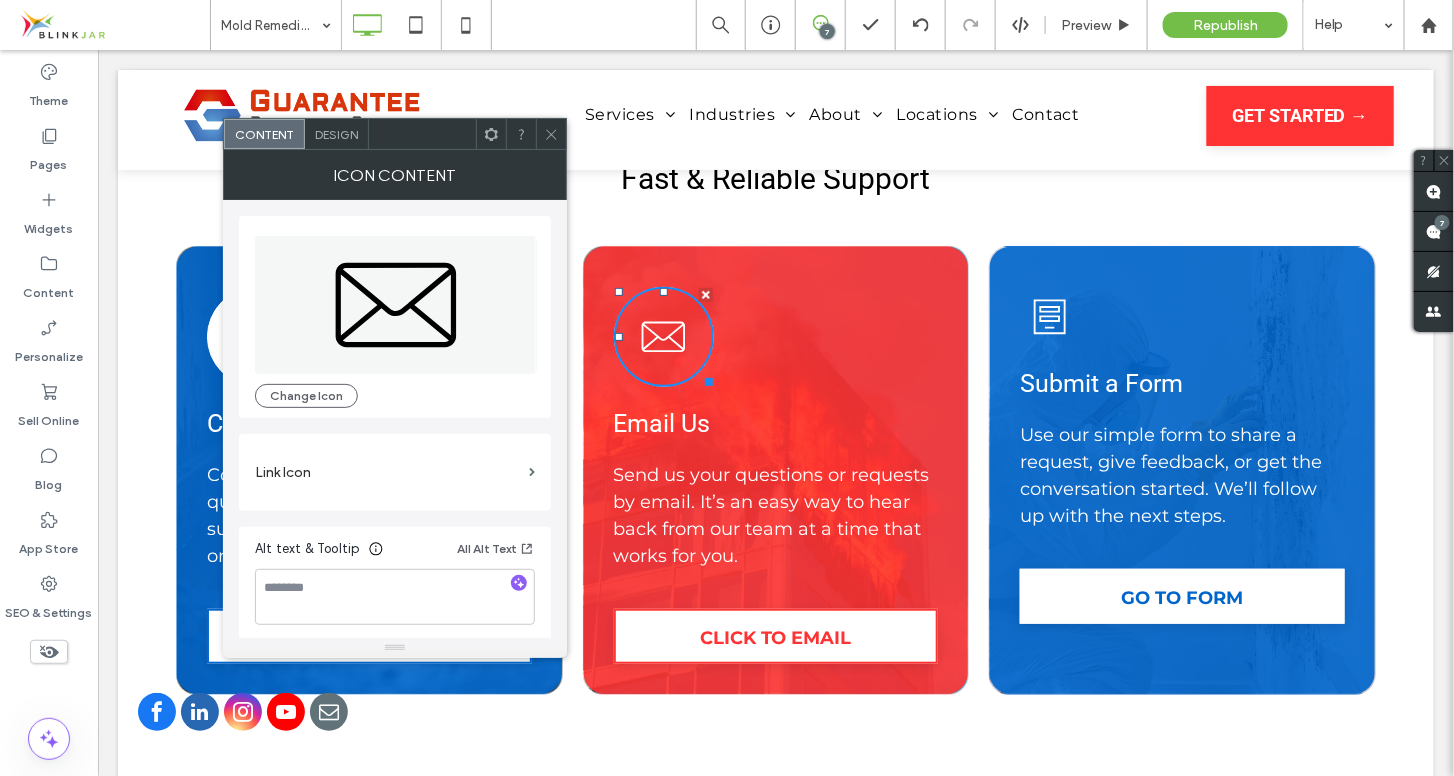 click on "Design" at bounding box center [336, 134] 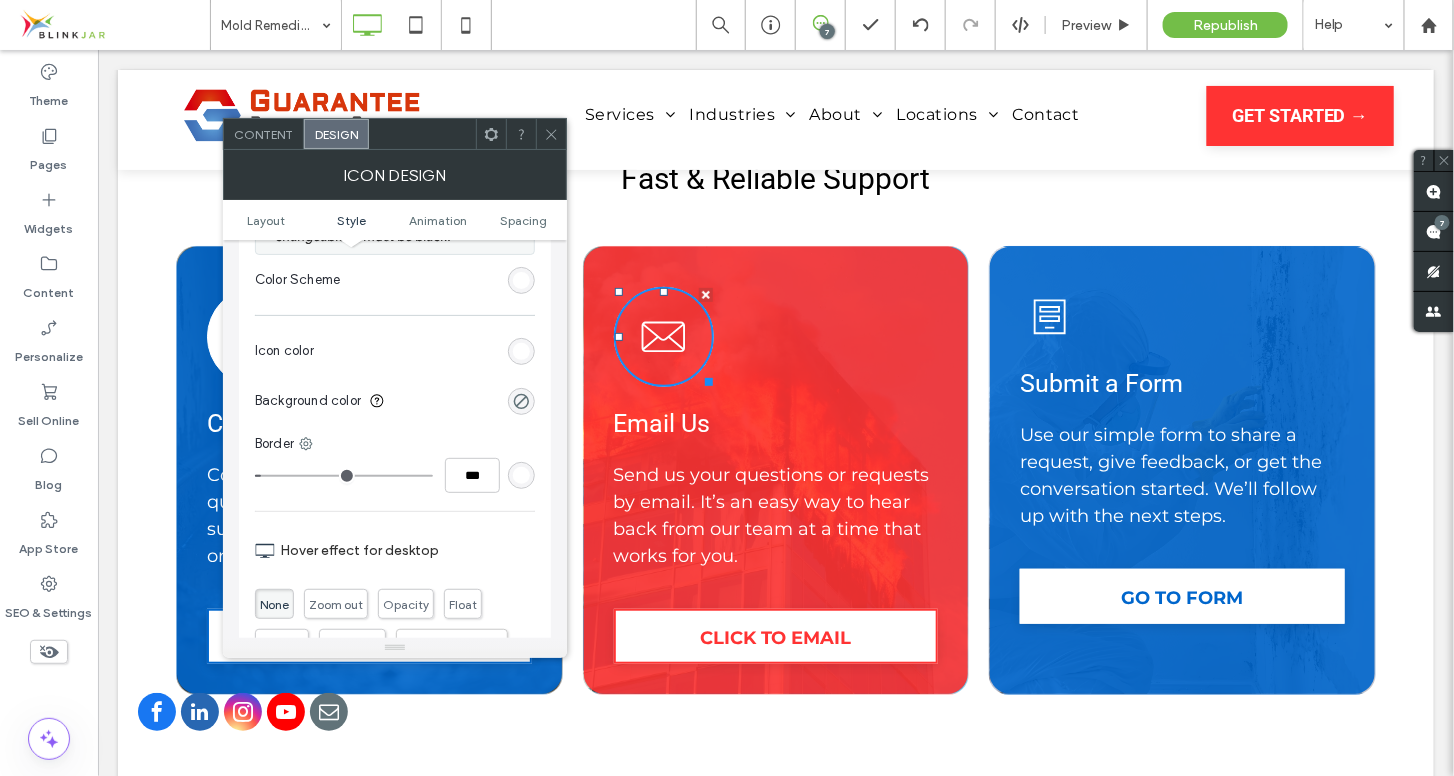 scroll, scrollTop: 523, scrollLeft: 0, axis: vertical 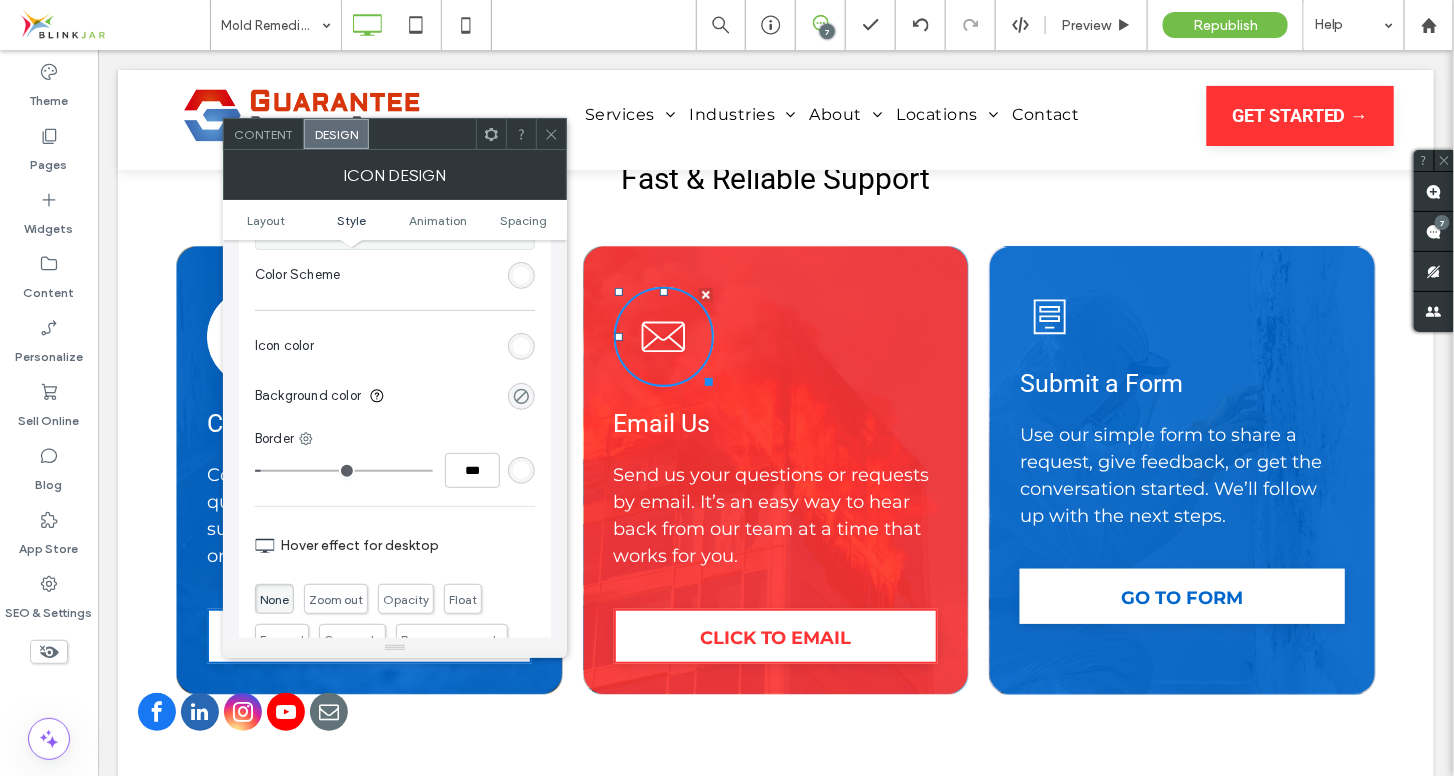 click at bounding box center [521, 396] 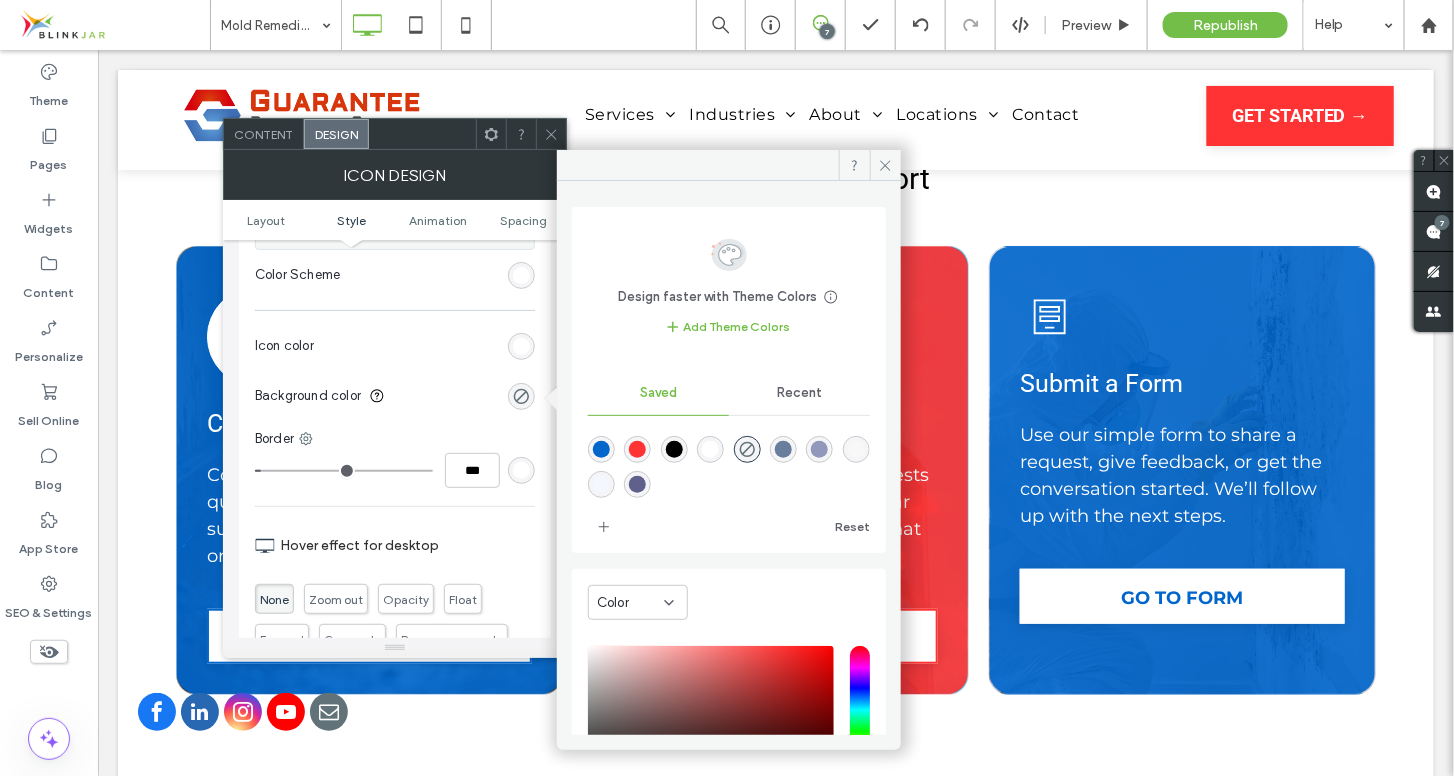 click at bounding box center [710, 449] 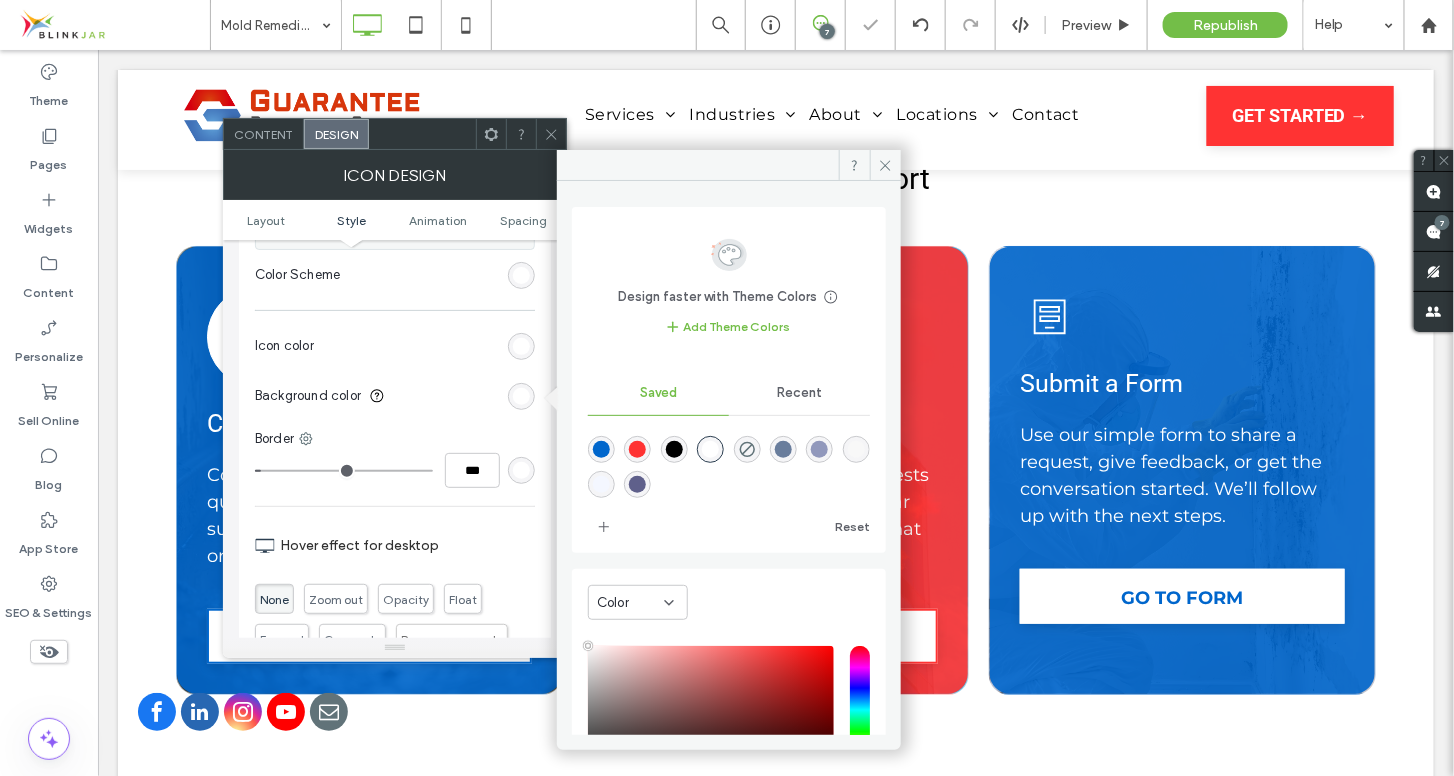 type on "*******" 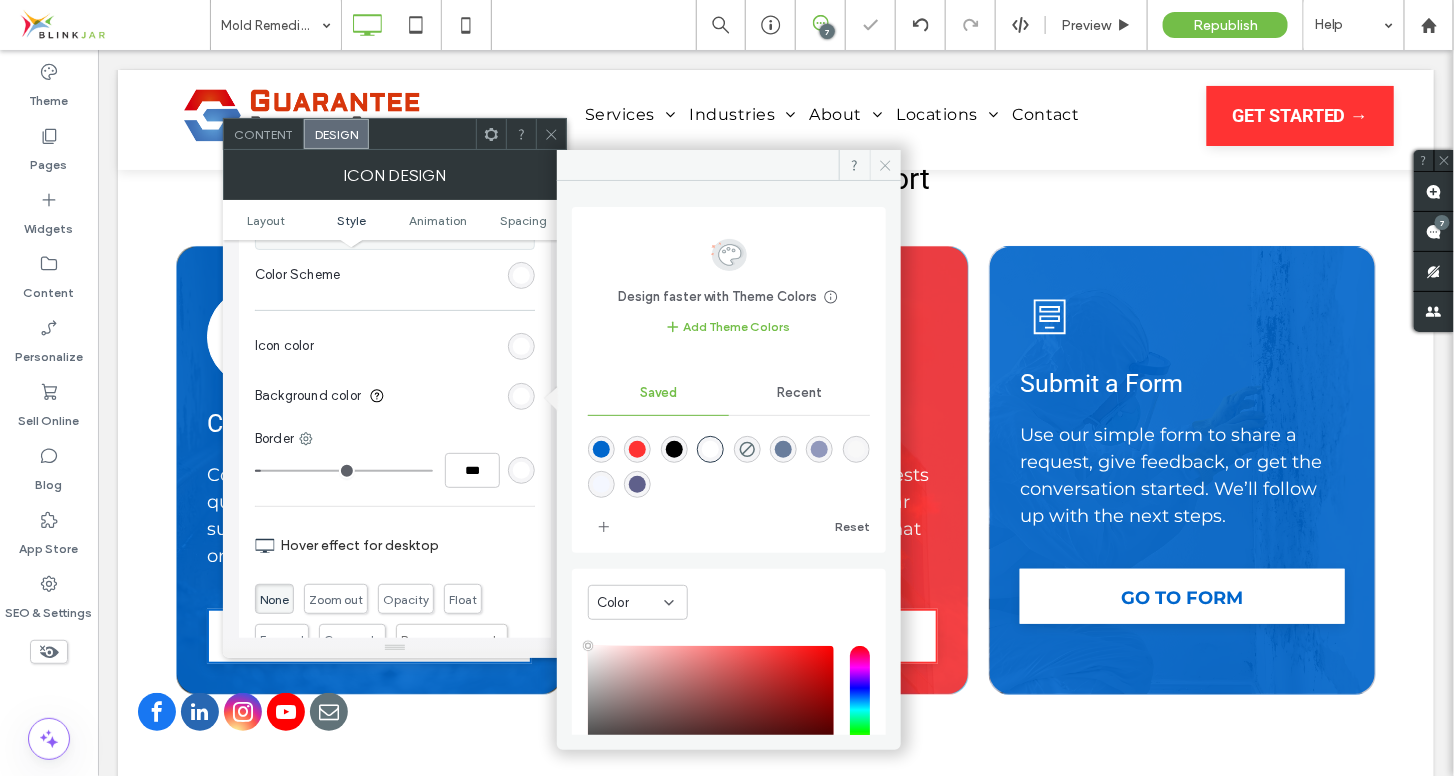 click at bounding box center [885, 165] 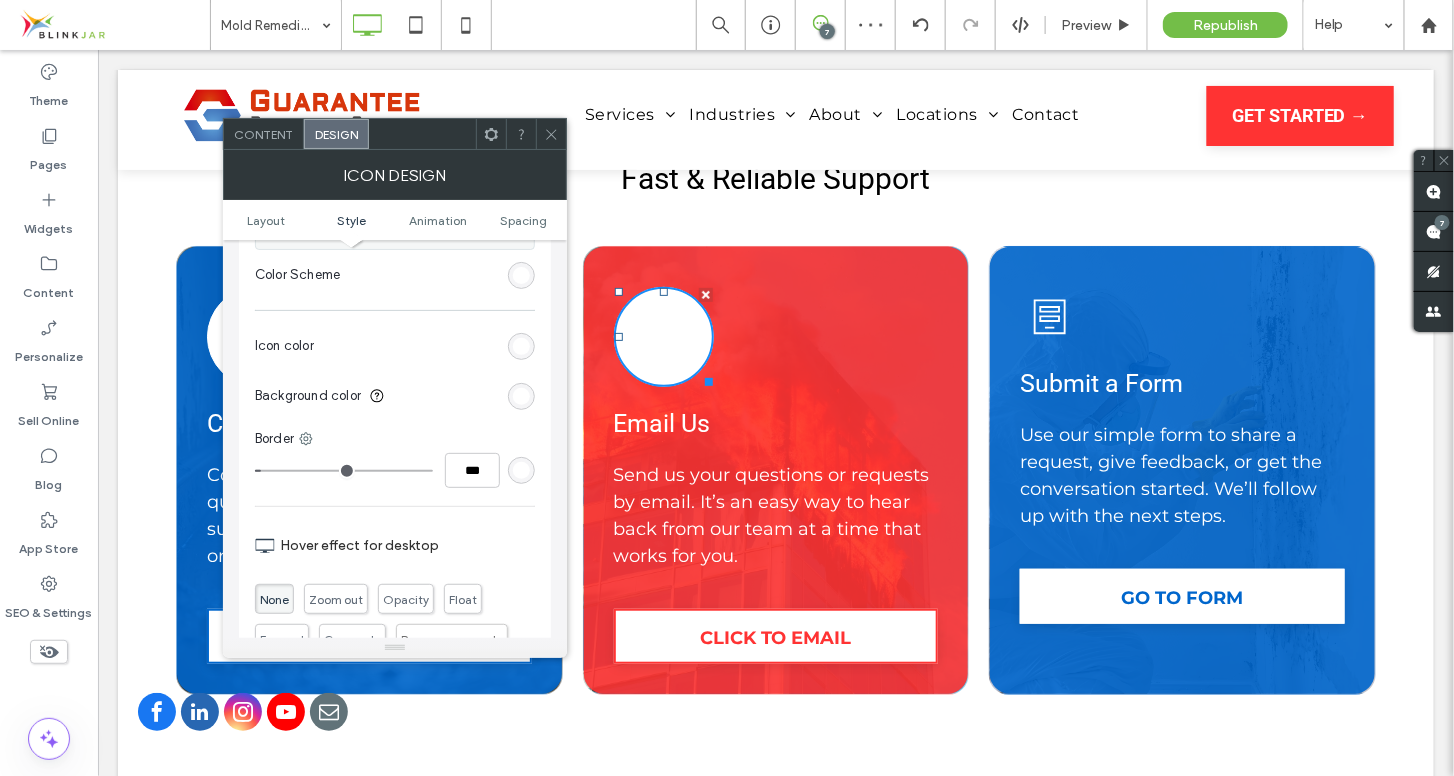 click at bounding box center (521, 346) 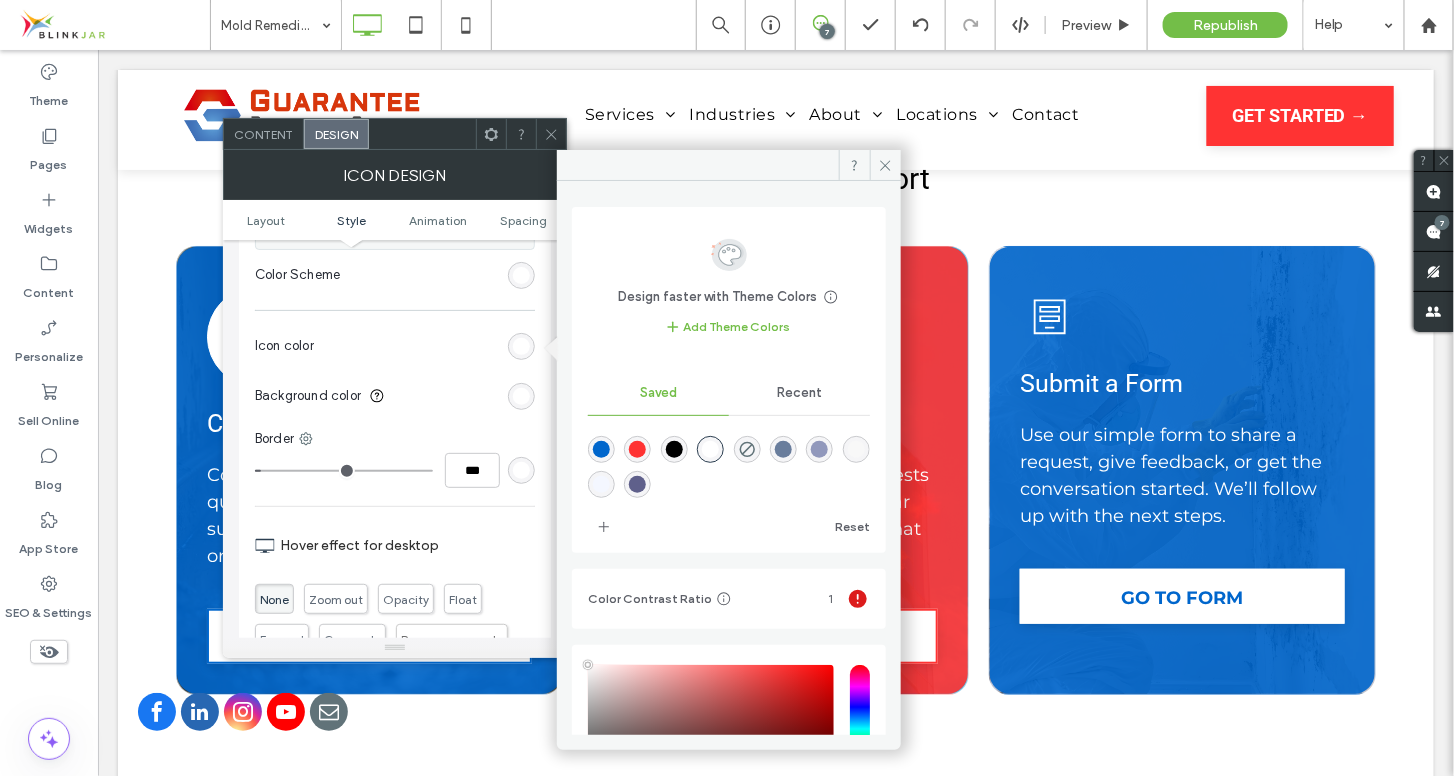 click at bounding box center (637, 449) 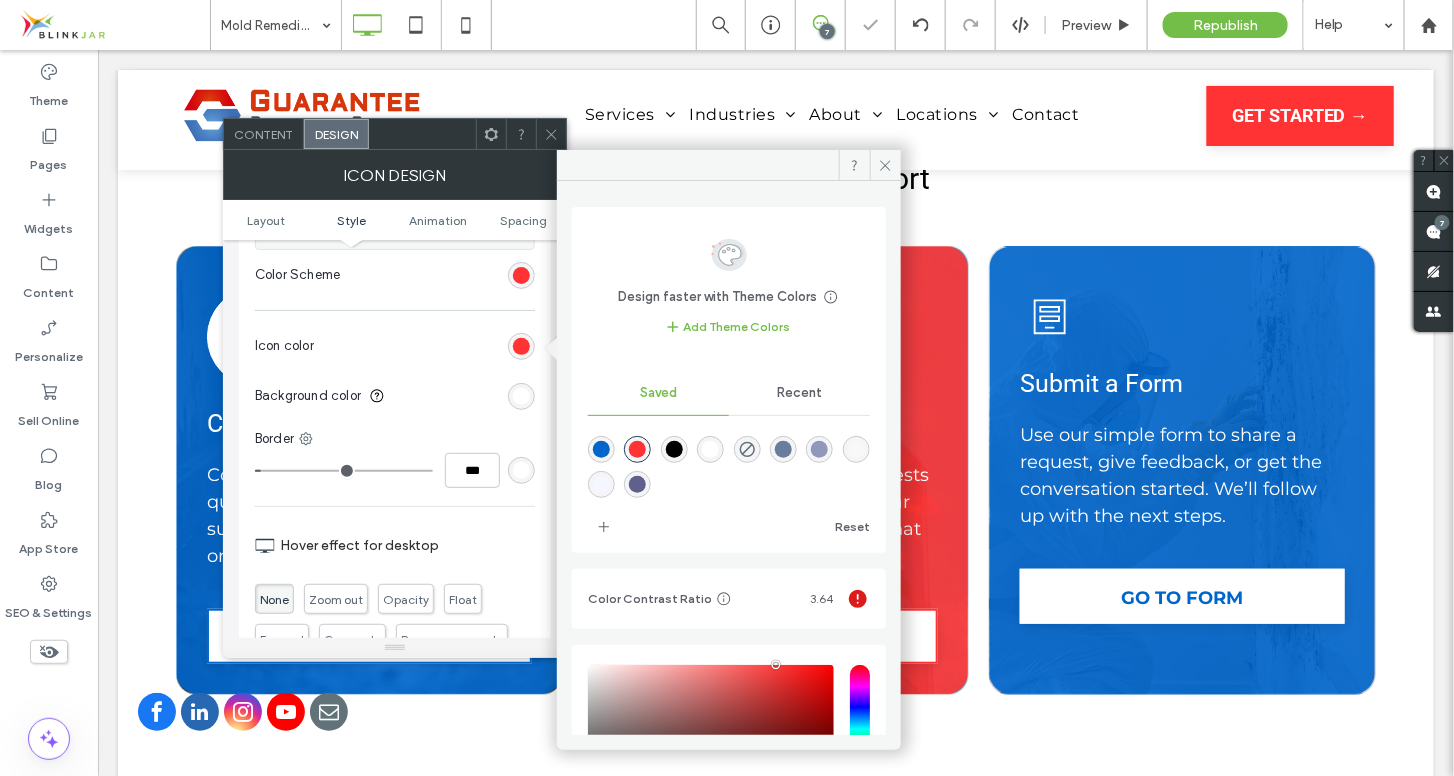 type on "*" 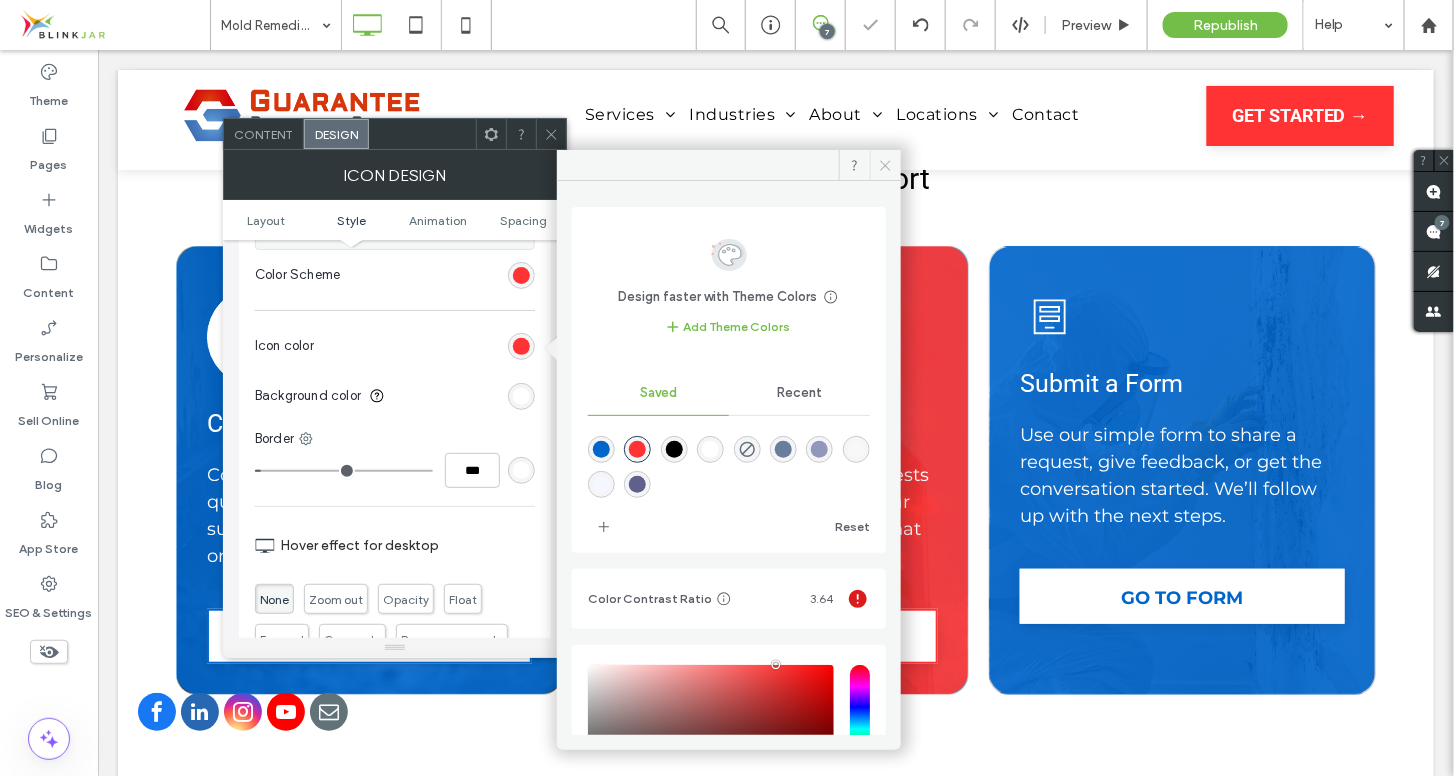 click 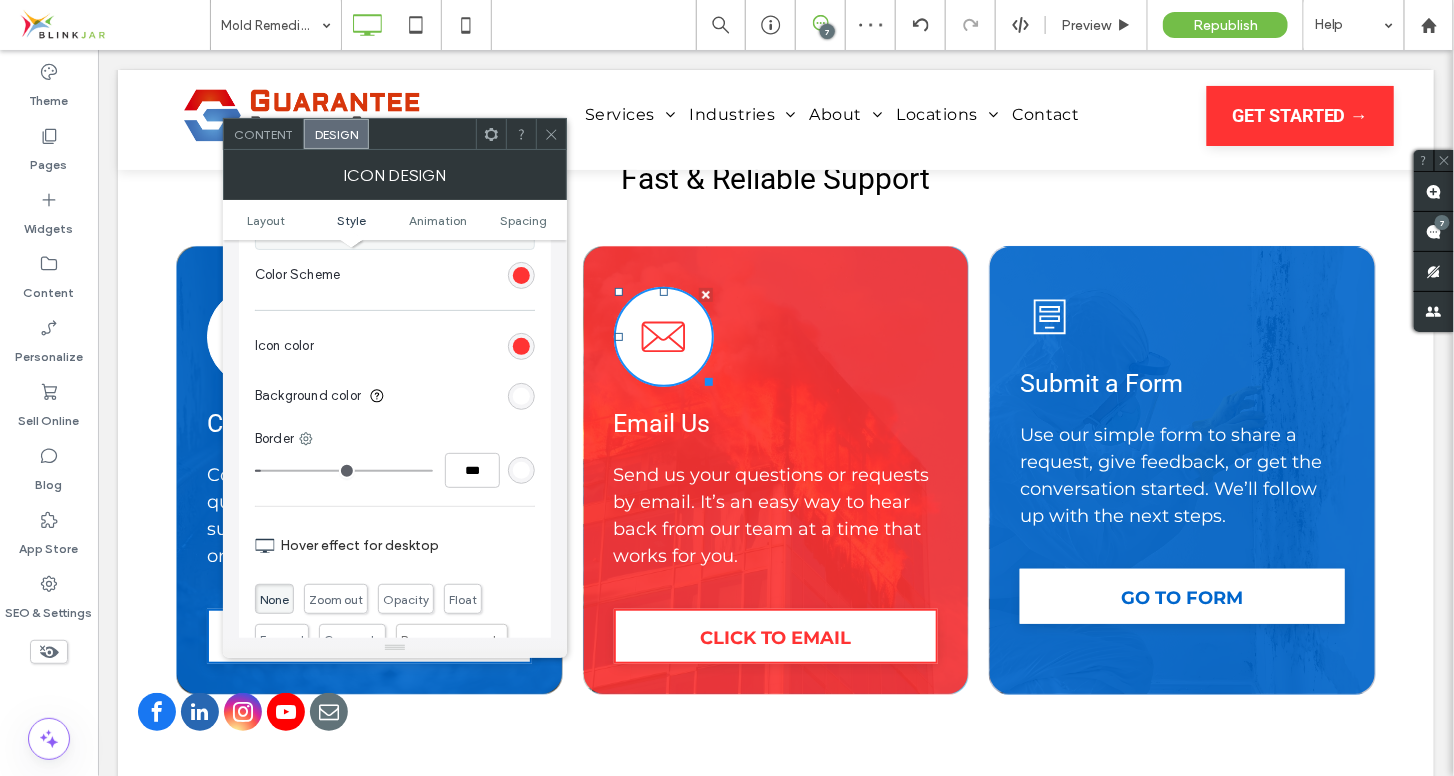 click 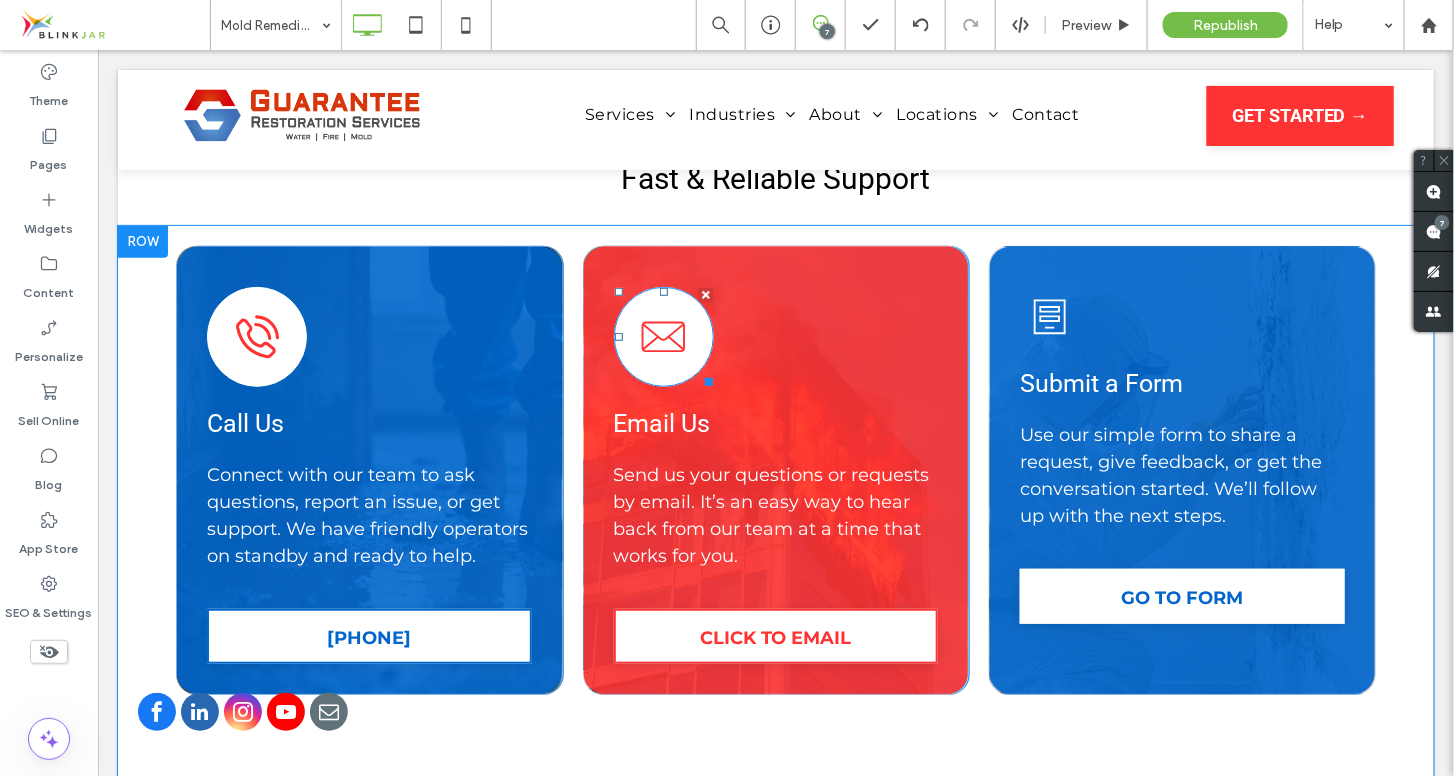 click 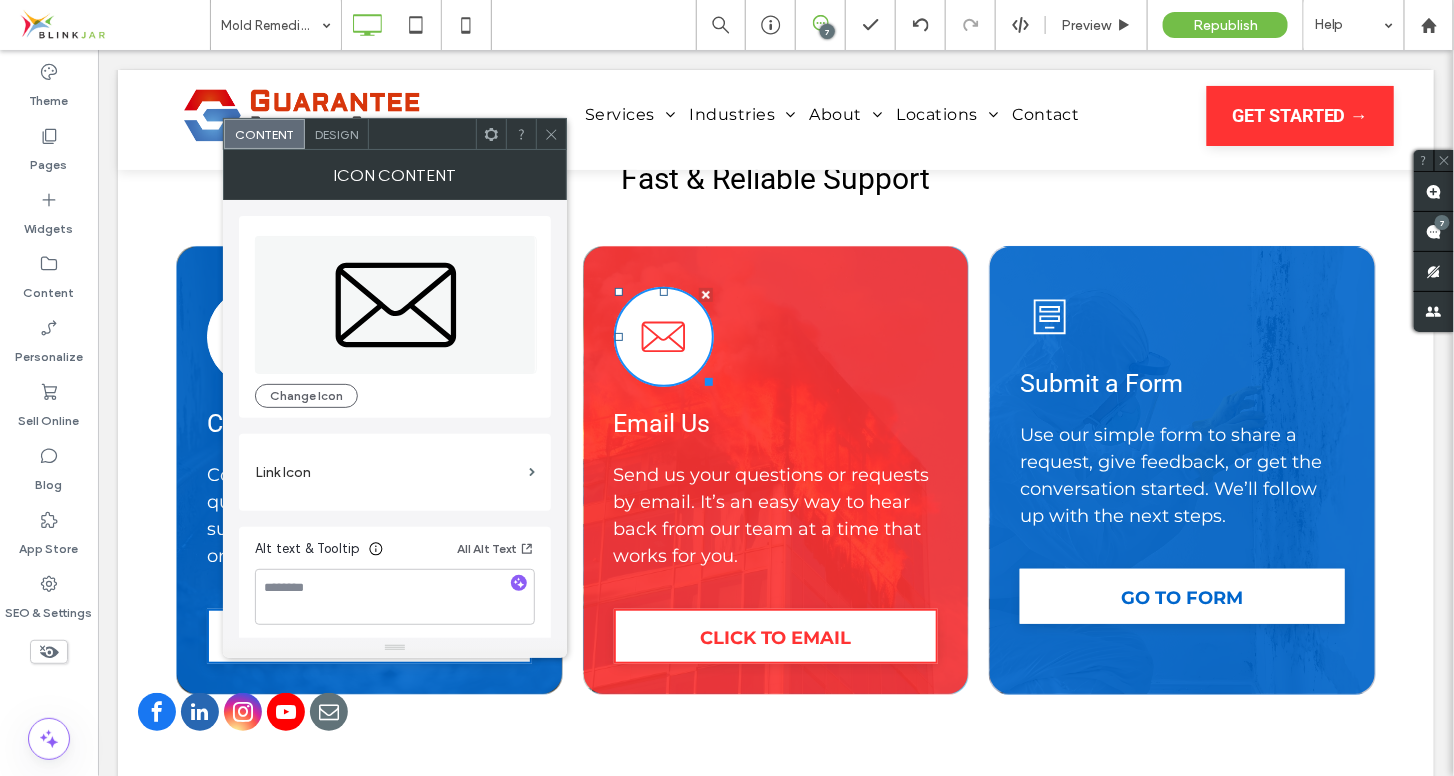 click on "Design" at bounding box center (336, 134) 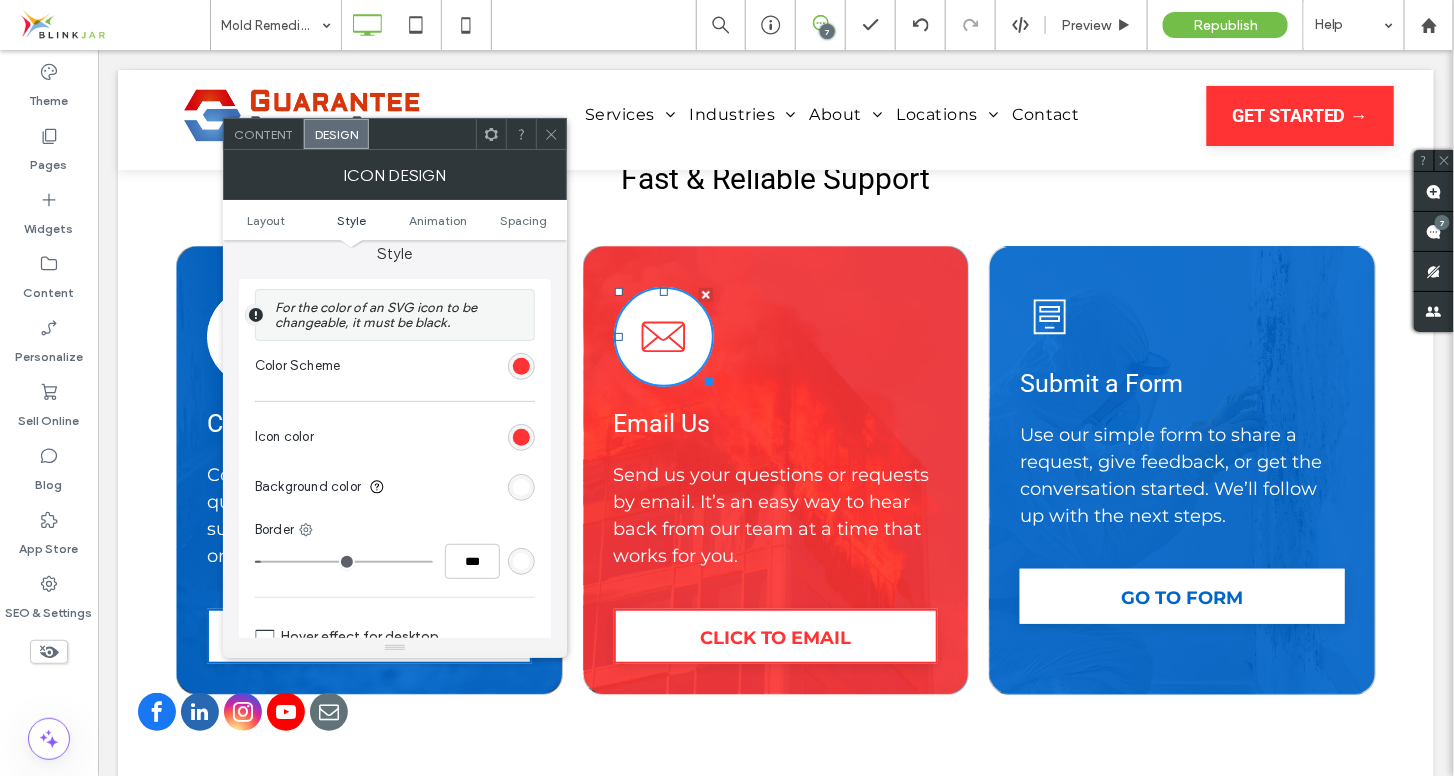 scroll, scrollTop: 466, scrollLeft: 0, axis: vertical 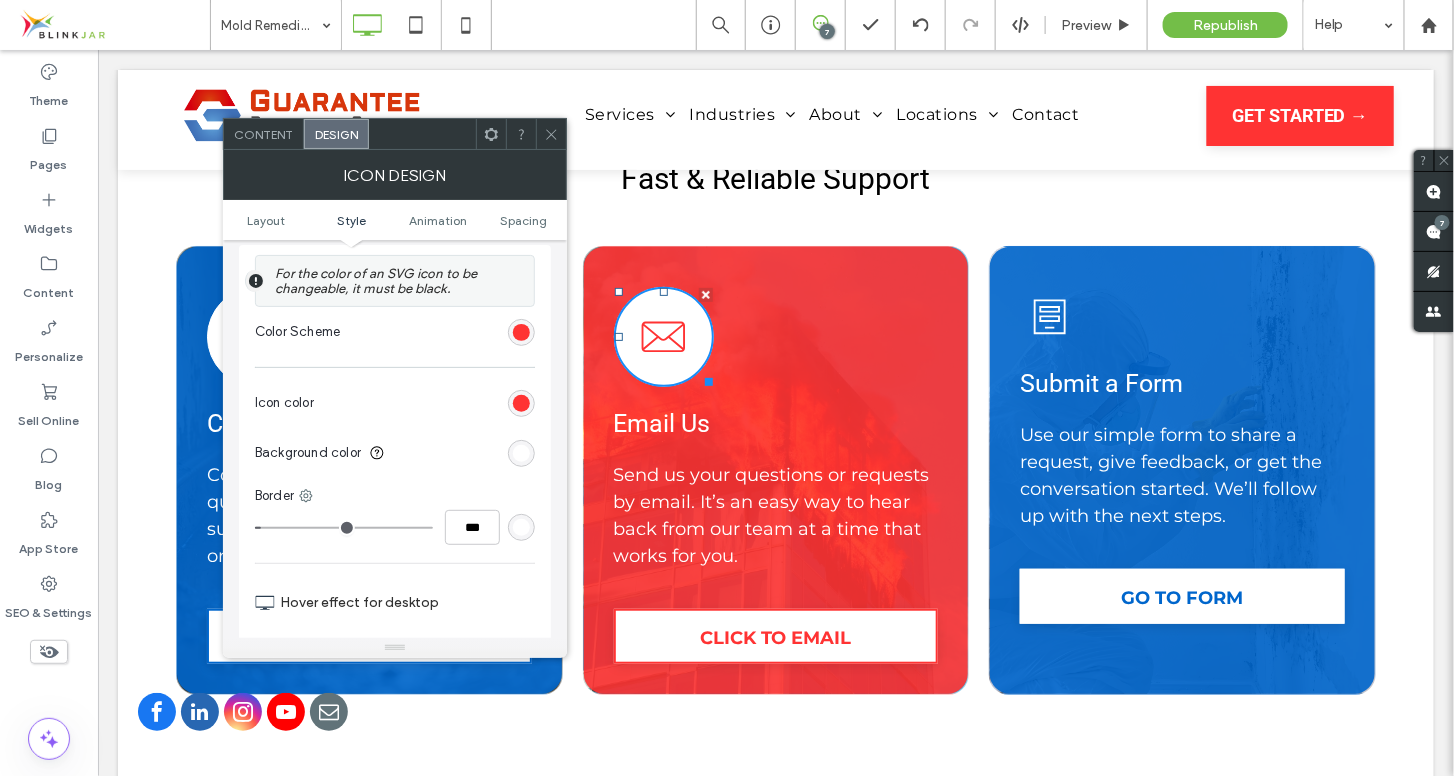 click at bounding box center (521, 403) 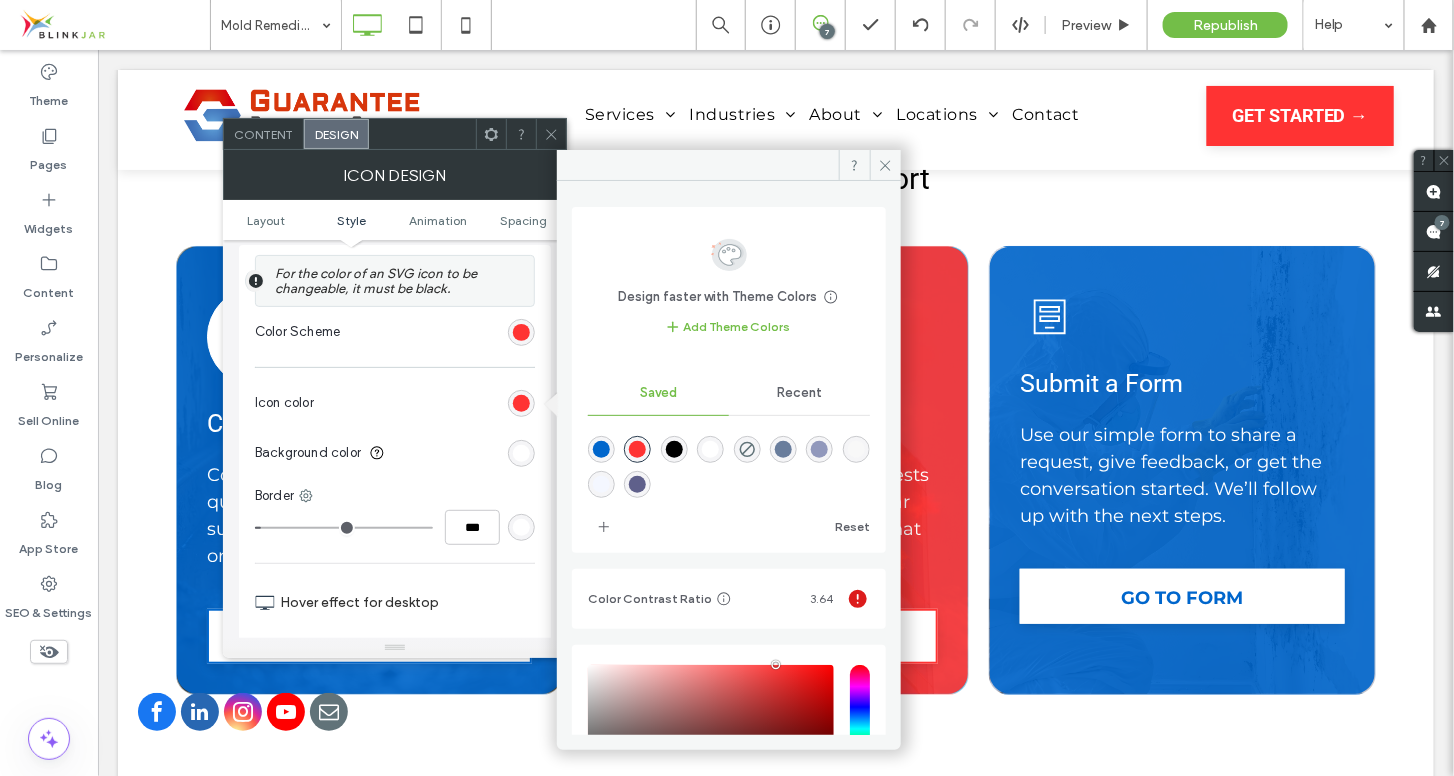 click at bounding box center [601, 449] 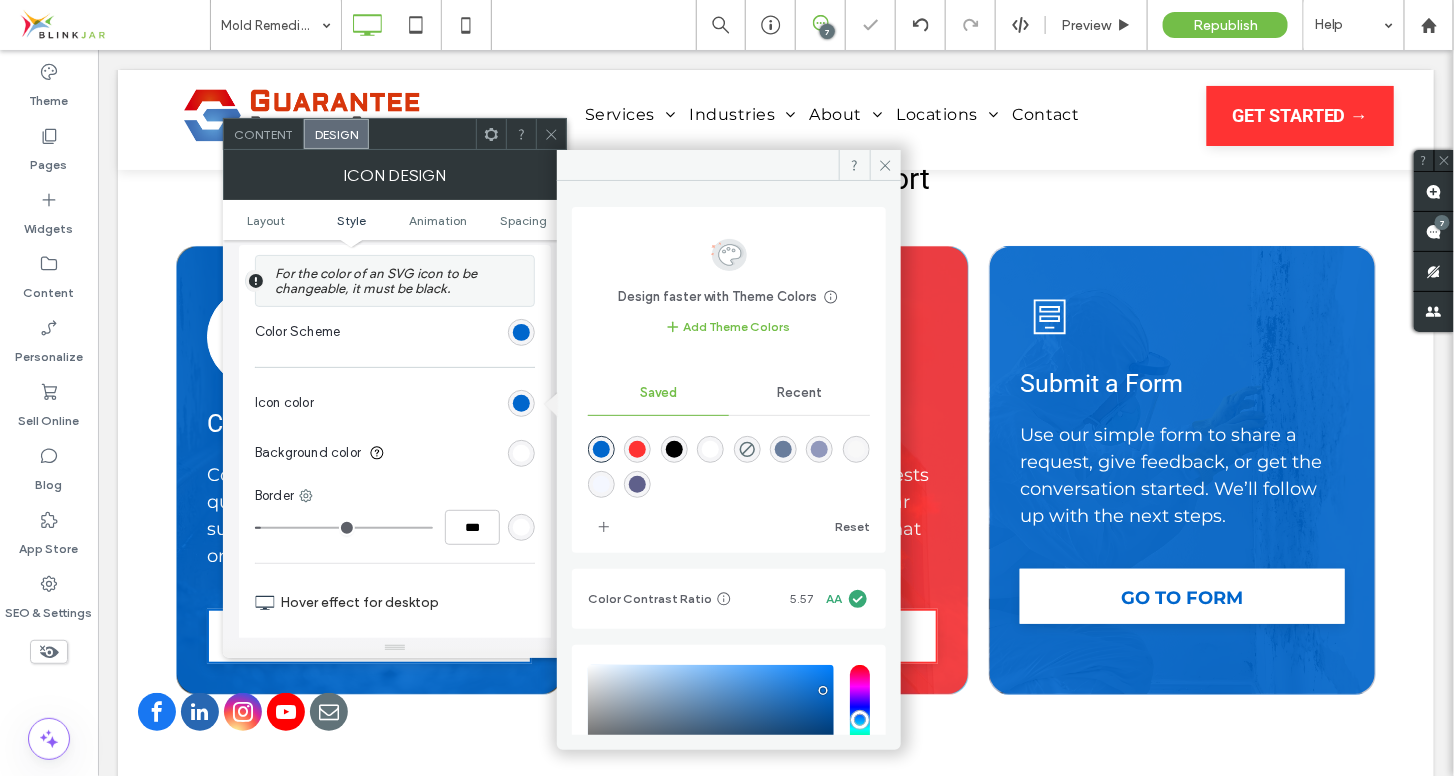 type on "*" 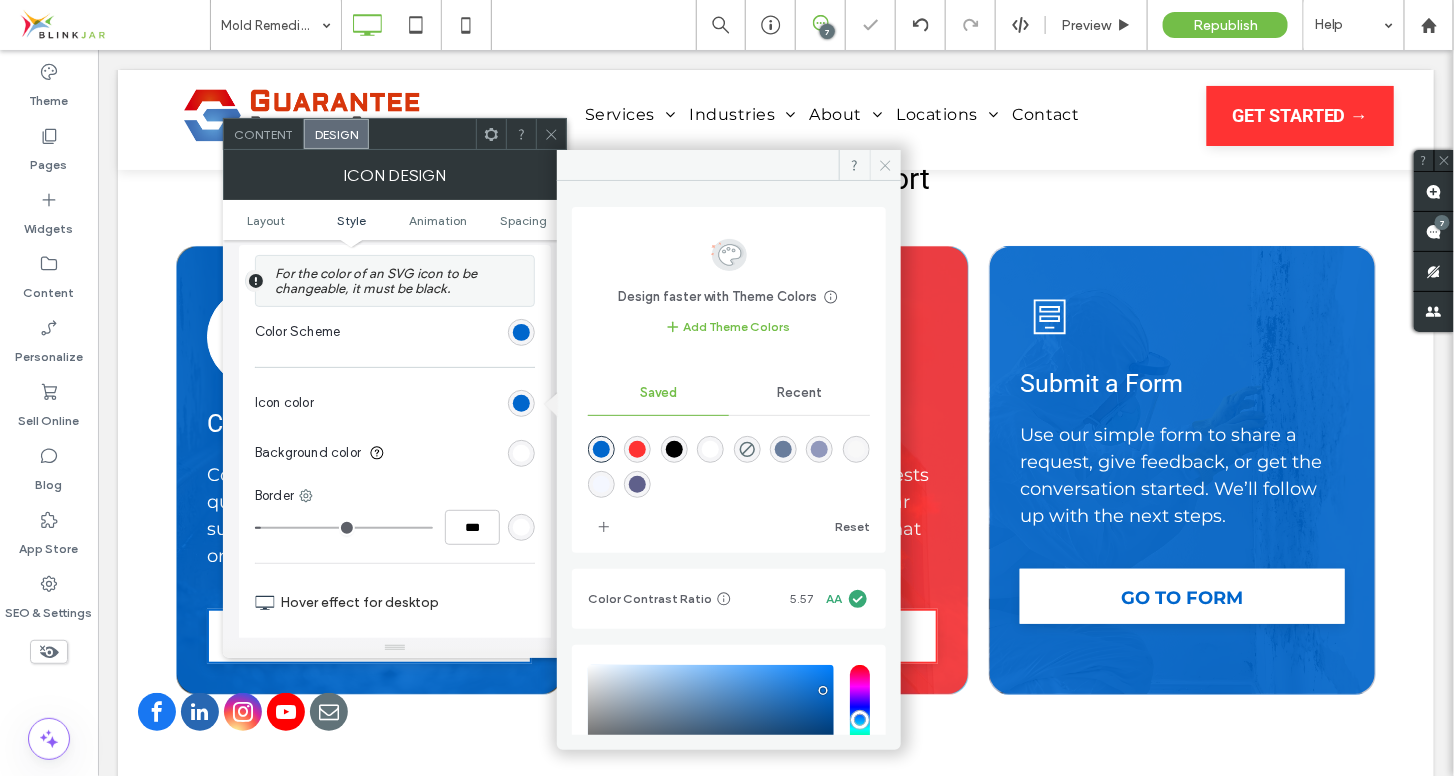 click 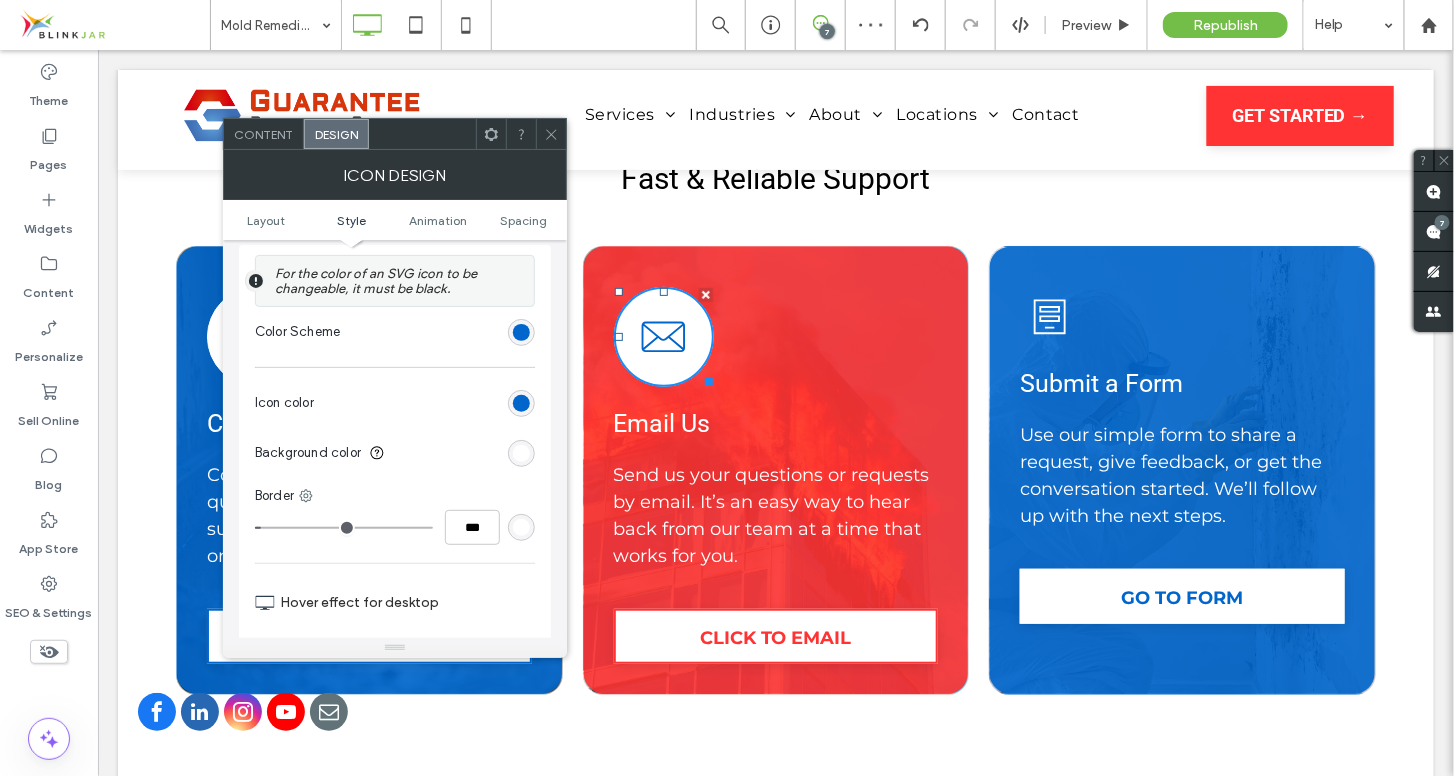 click 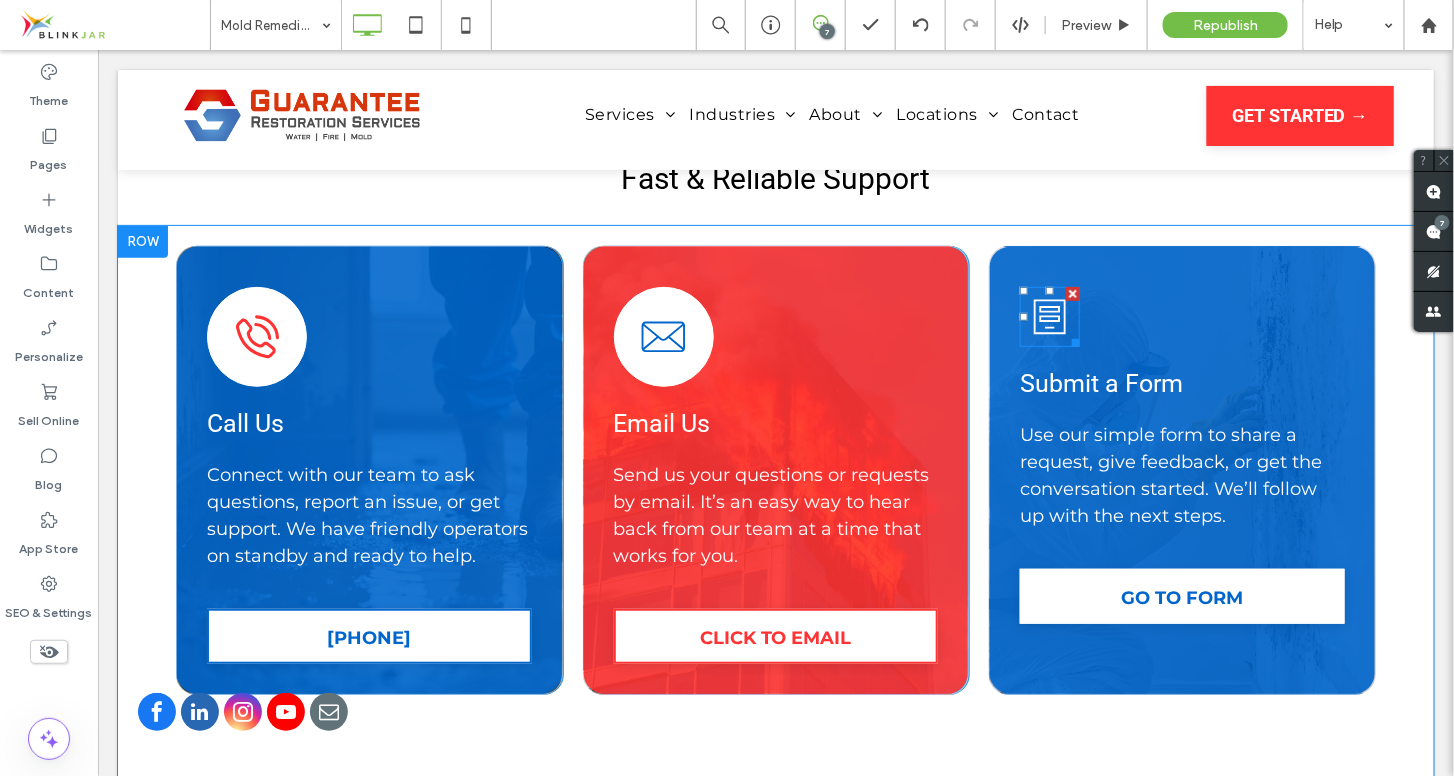 click 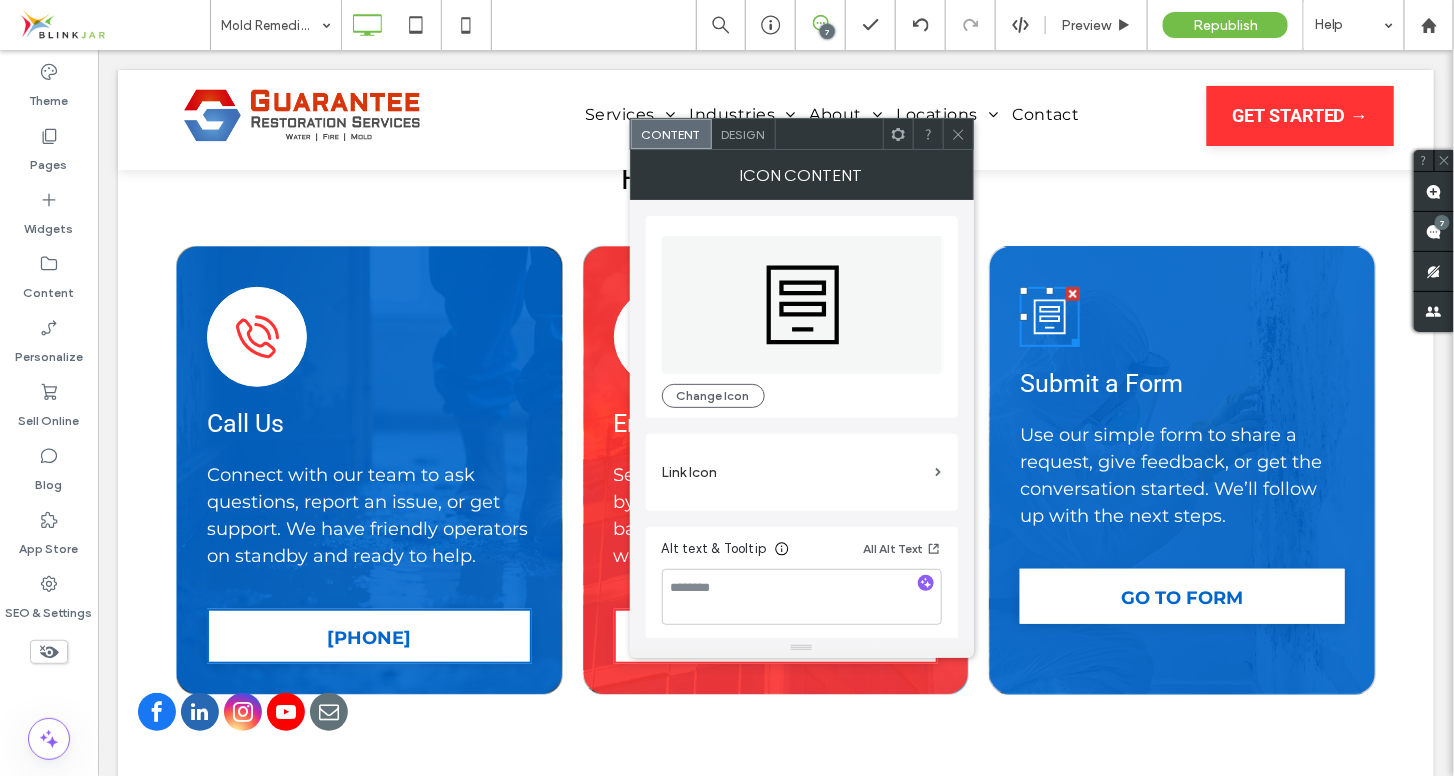 scroll, scrollTop: 4, scrollLeft: 0, axis: vertical 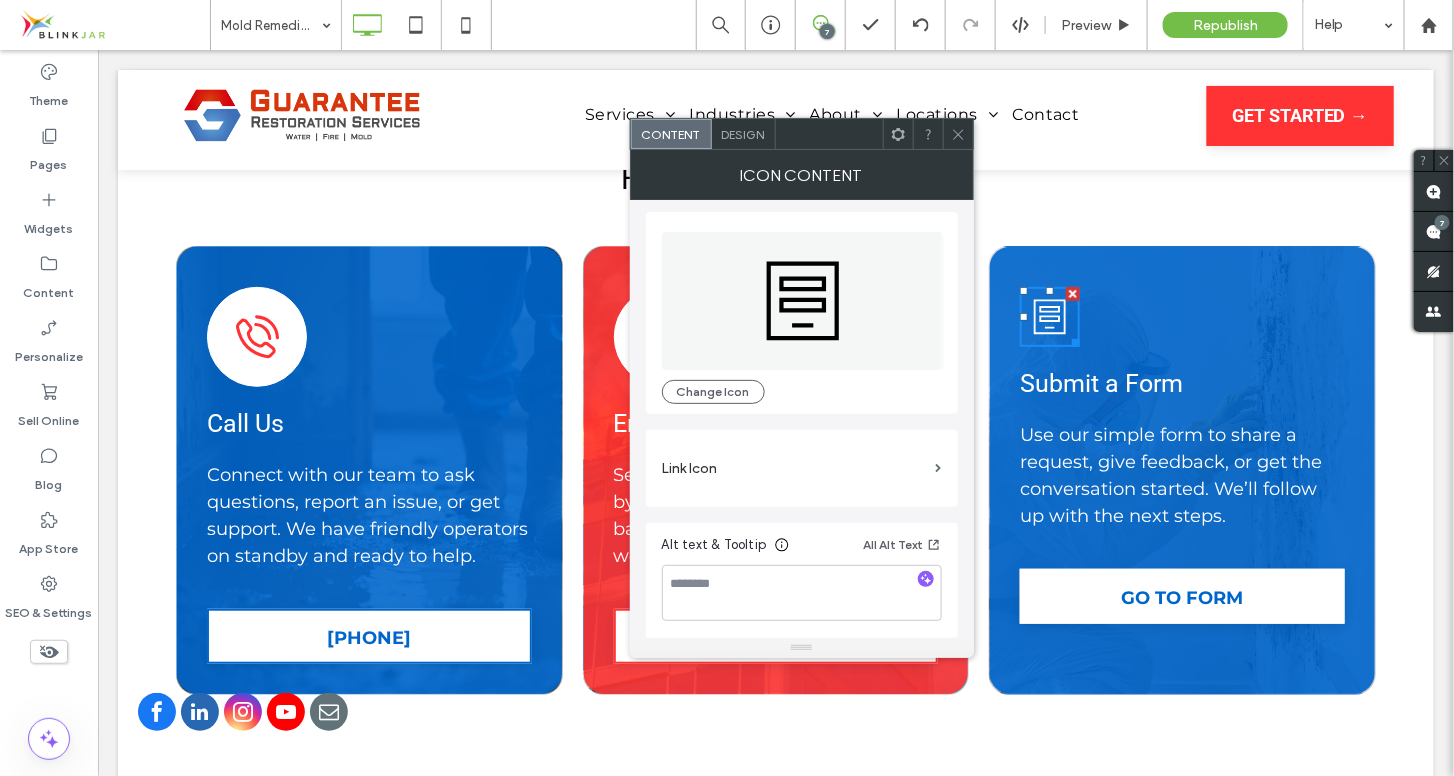 click on "Design" at bounding box center [743, 134] 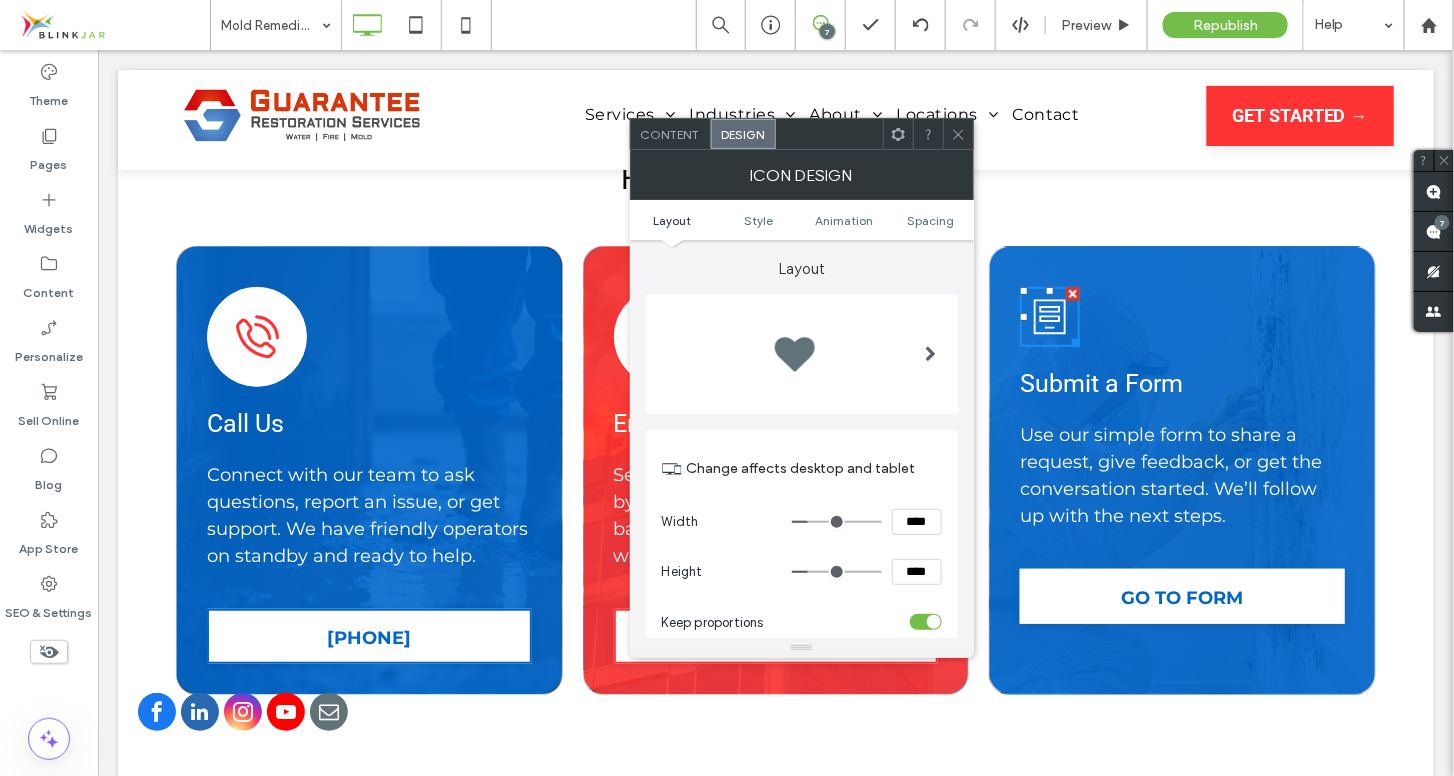 click at bounding box center (794, 354) 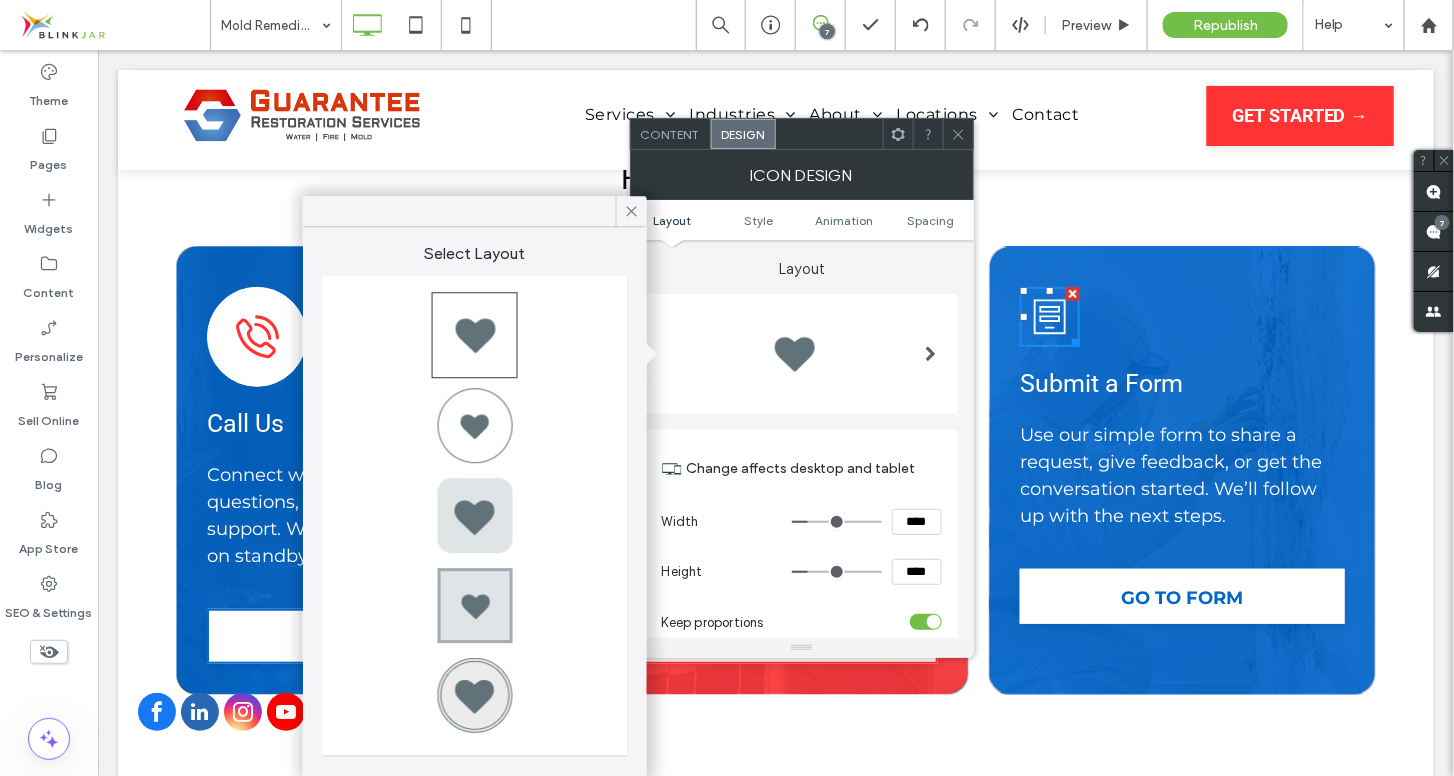 click at bounding box center [475, 425] 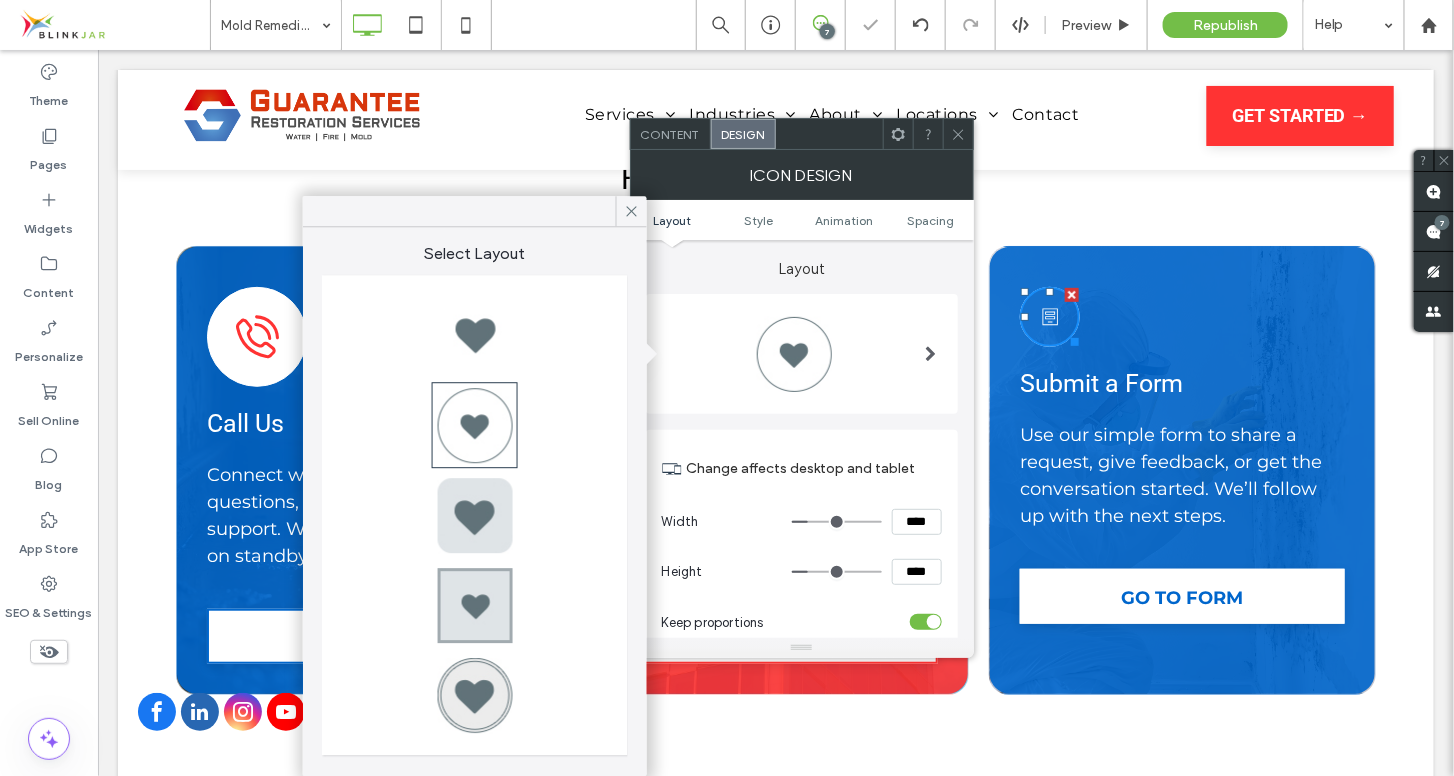 type on "*" 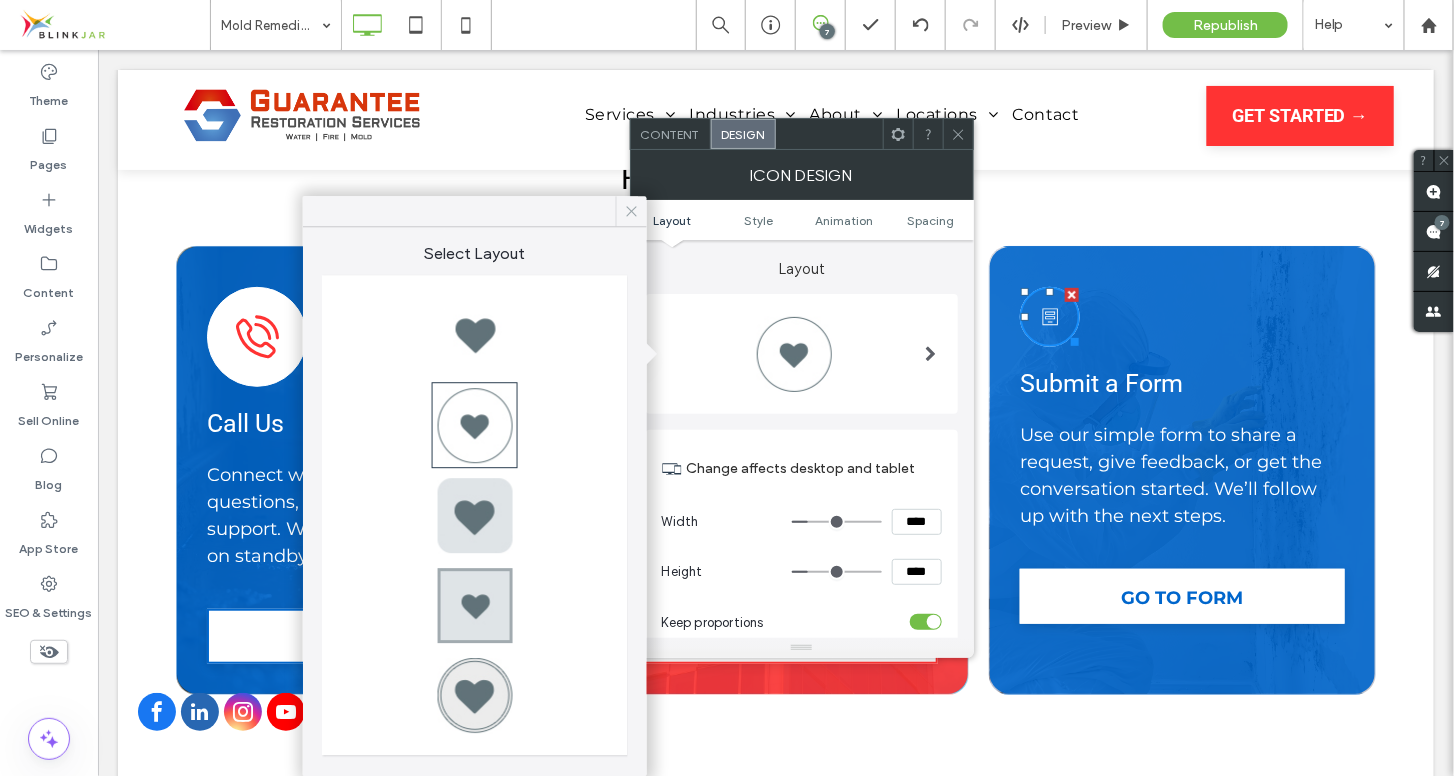 click 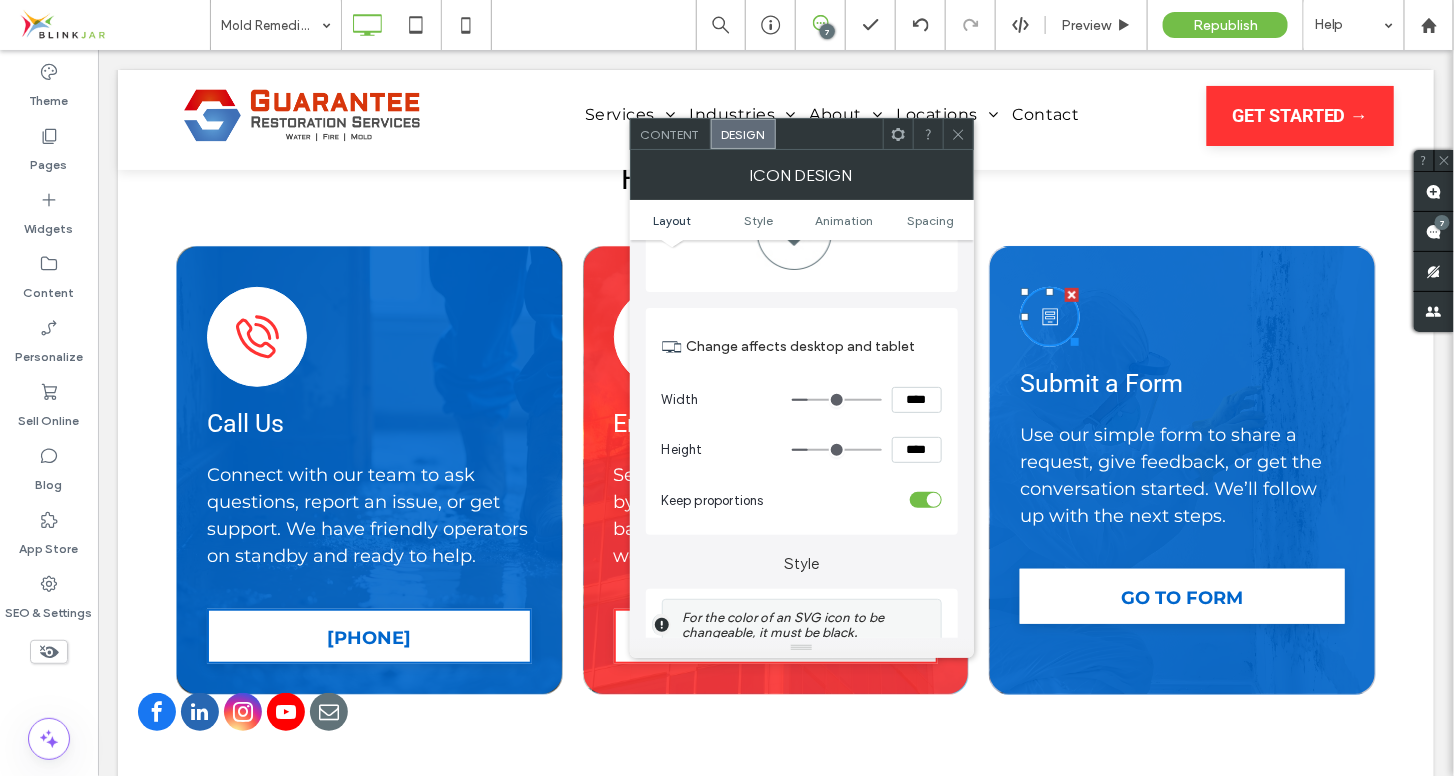 scroll, scrollTop: 127, scrollLeft: 0, axis: vertical 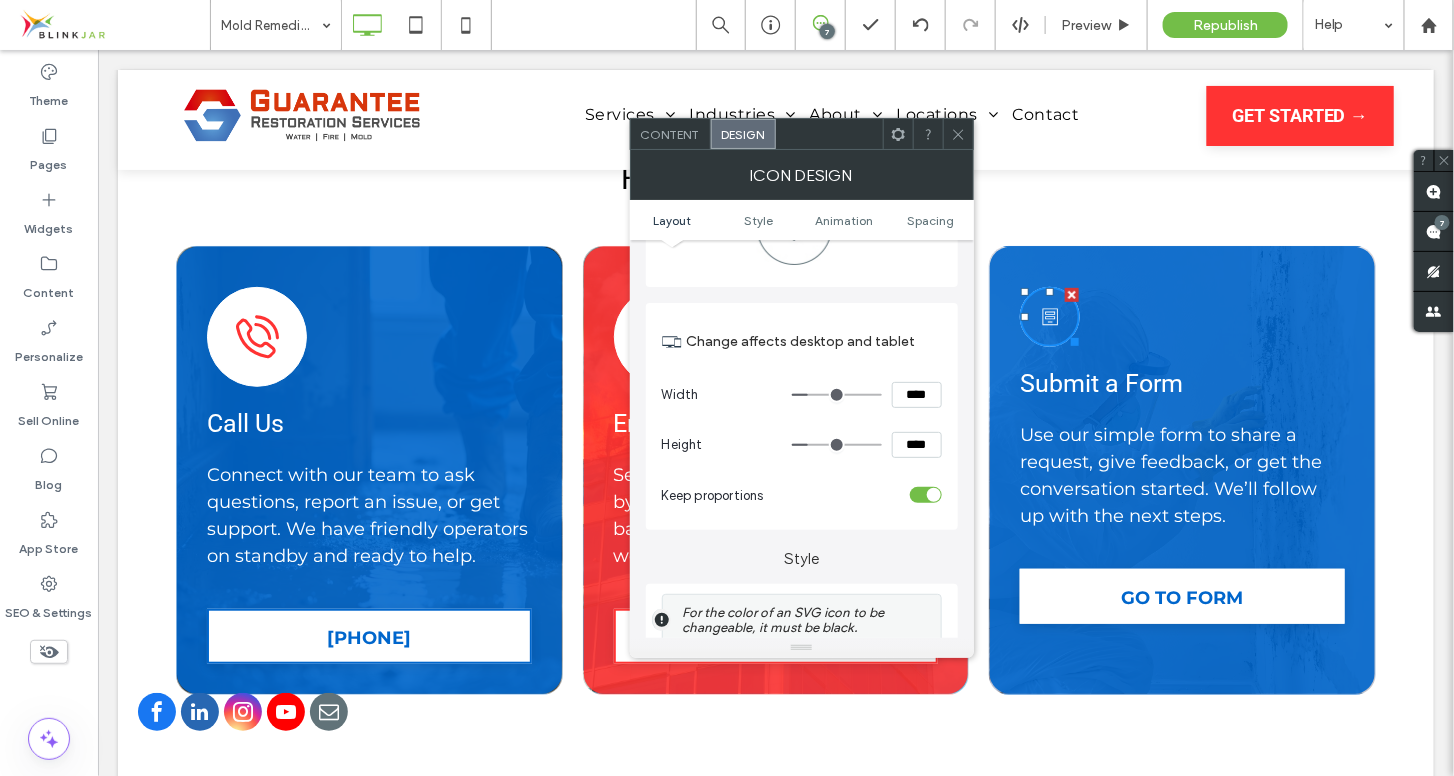 click on "****" at bounding box center (917, 395) 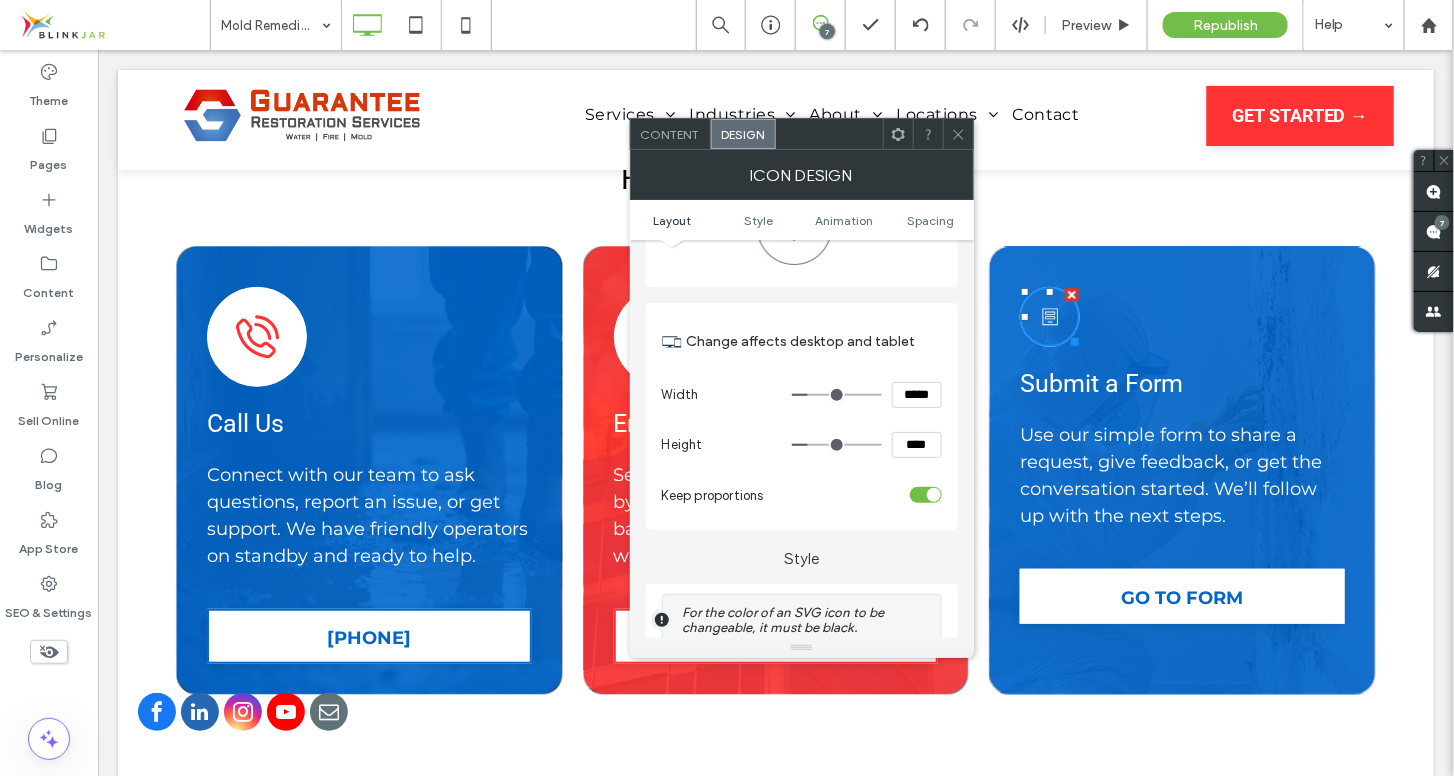 type on "*****" 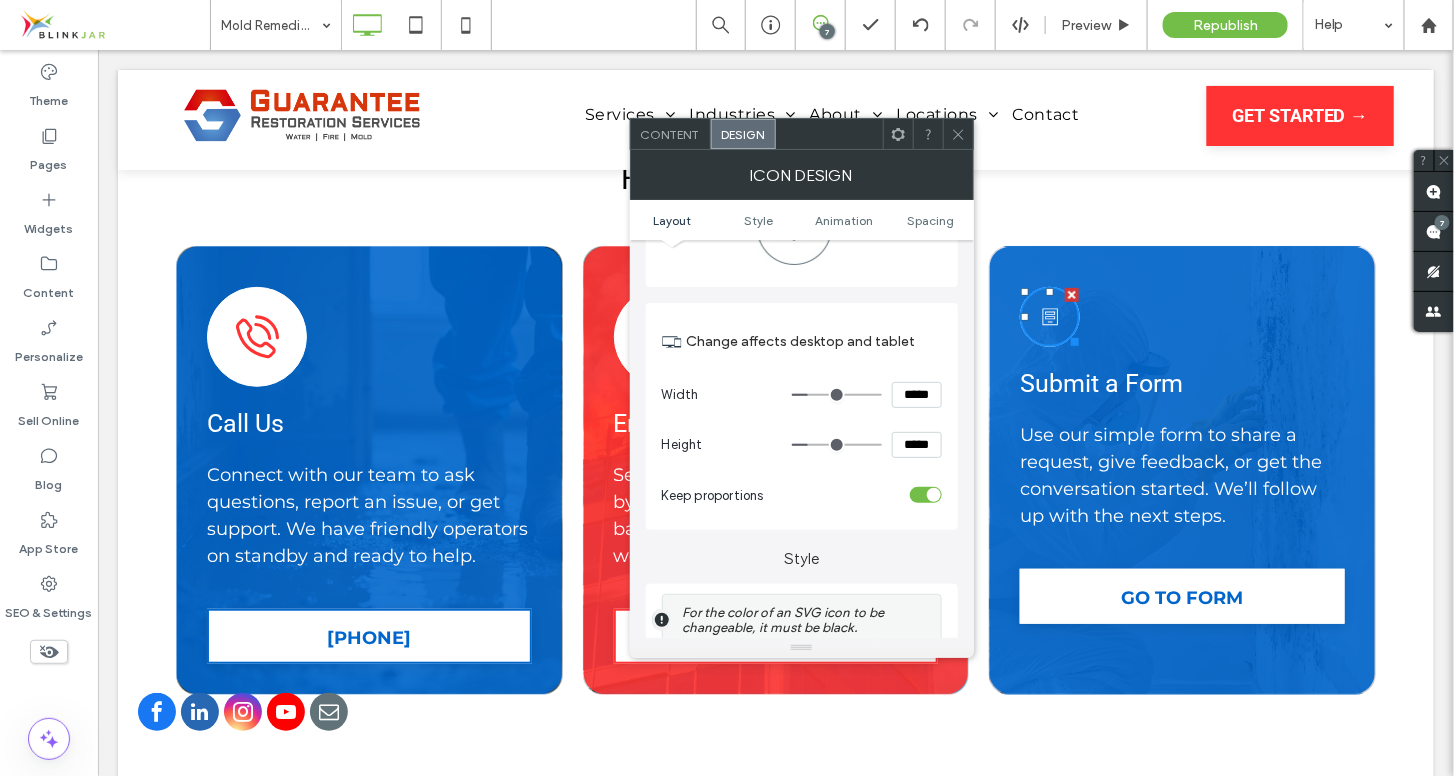 click on "*****" at bounding box center (917, 445) 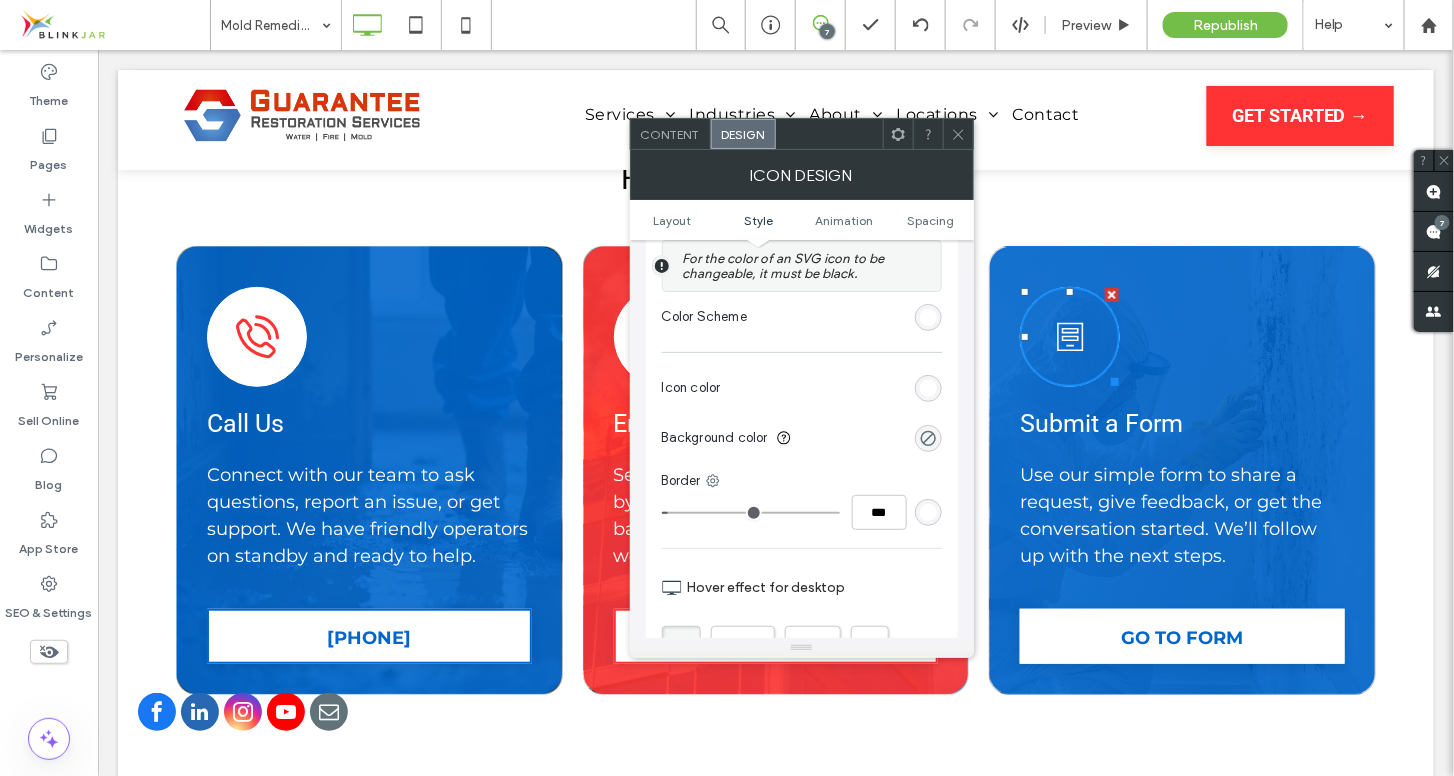 scroll, scrollTop: 483, scrollLeft: 0, axis: vertical 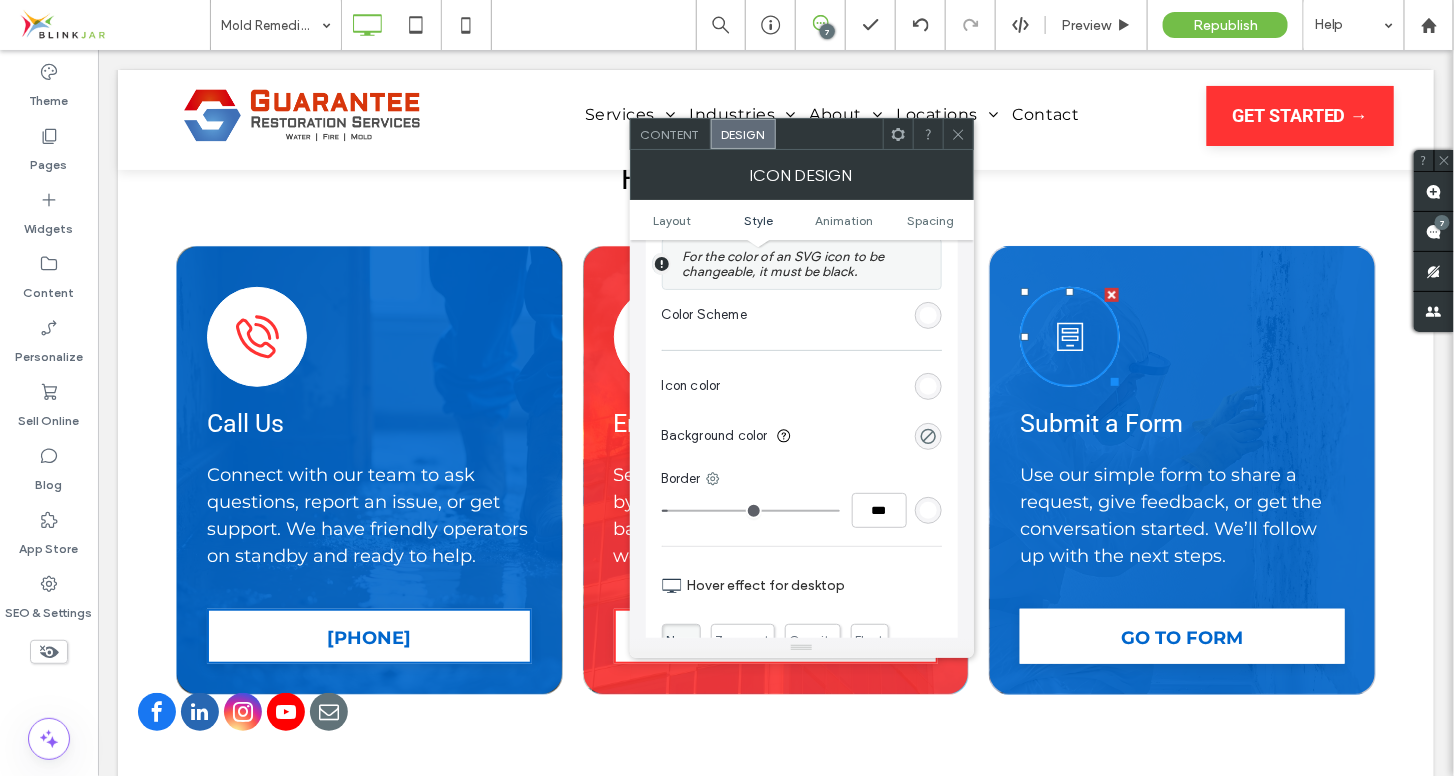 click at bounding box center (928, 386) 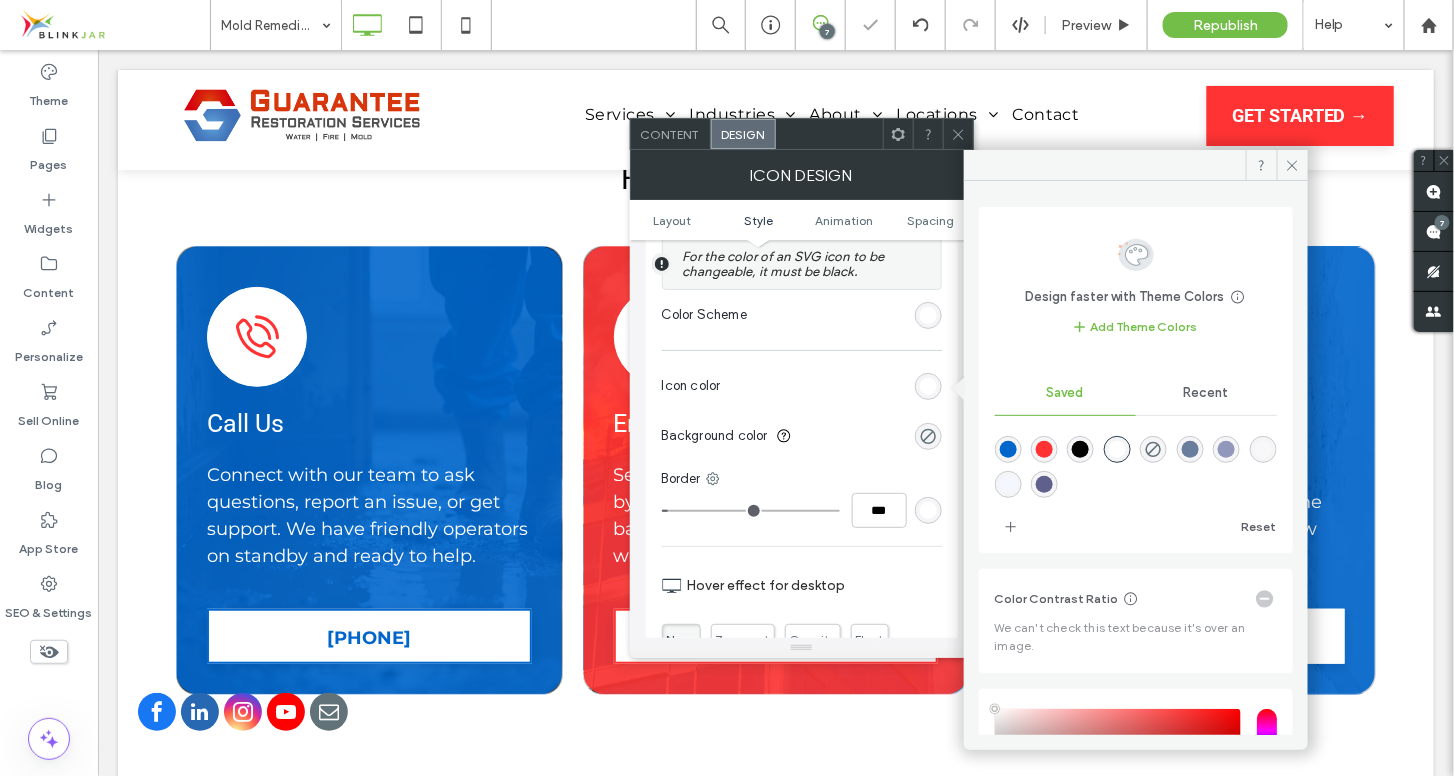 click at bounding box center [1044, 449] 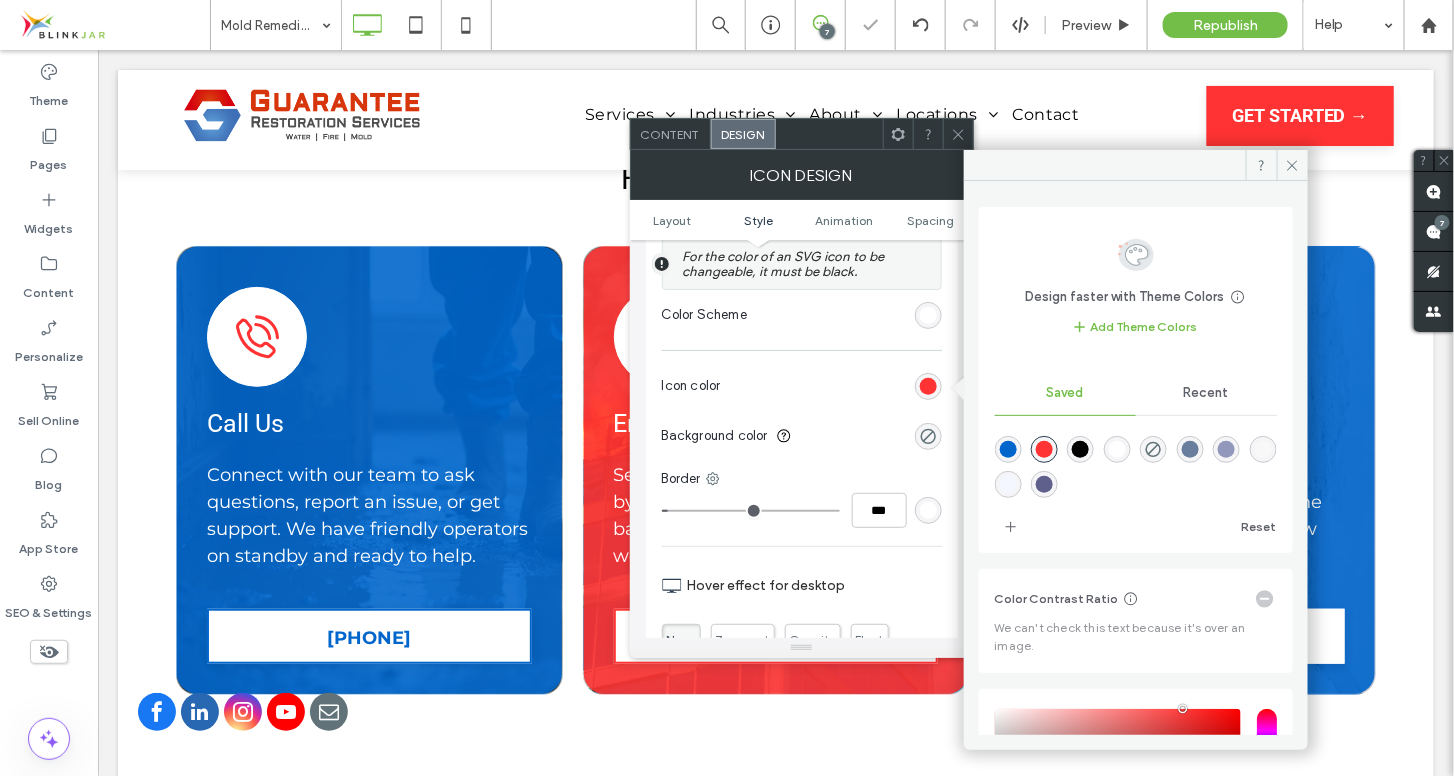 type on "*" 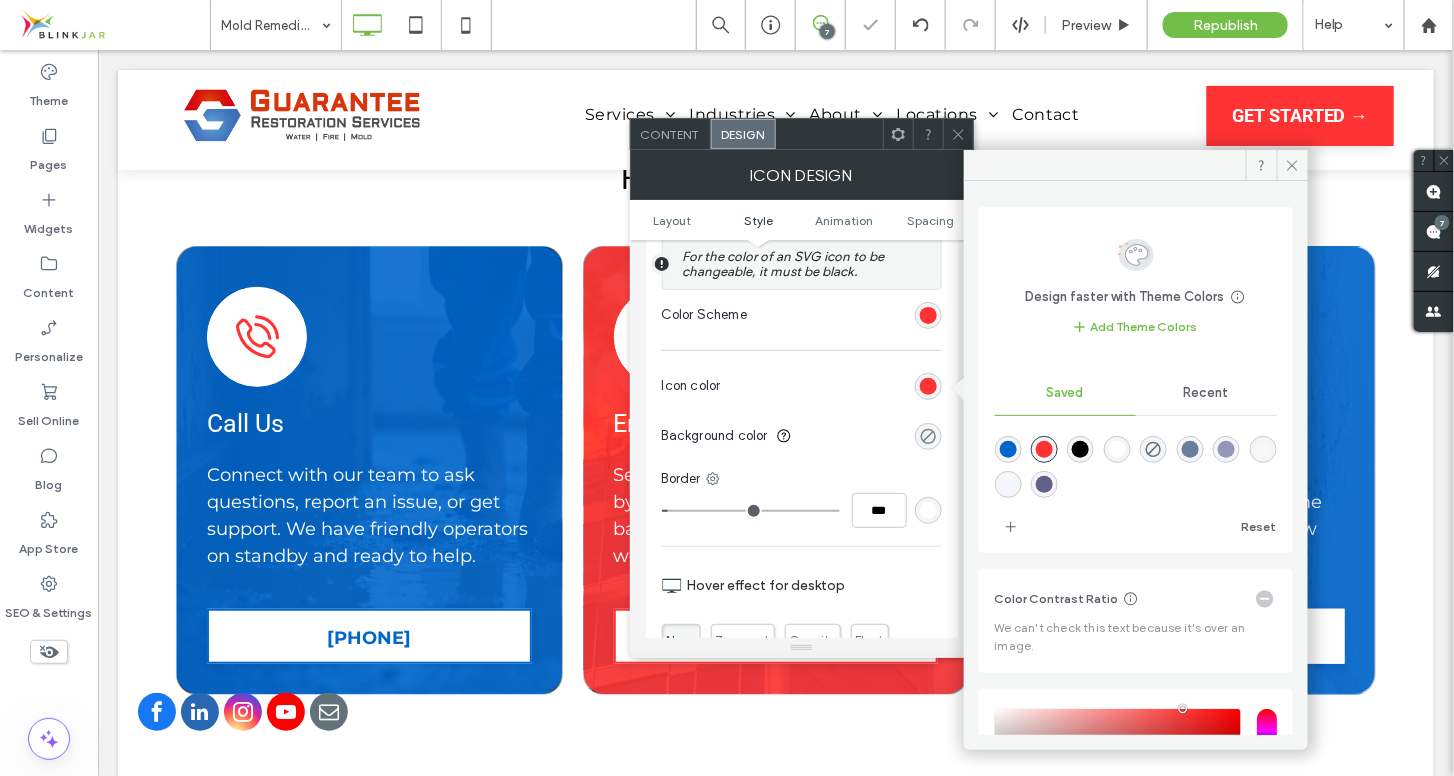 click at bounding box center [928, 436] 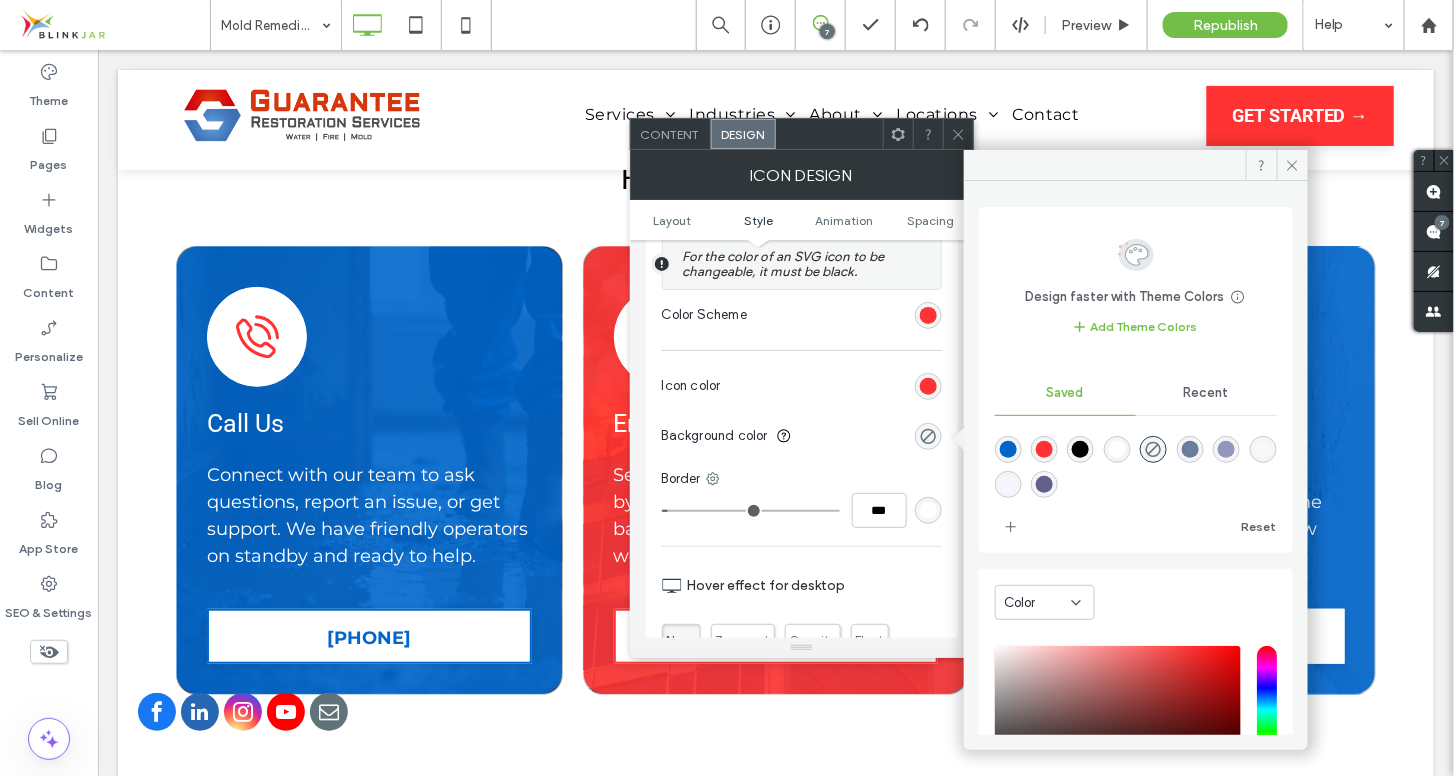 click at bounding box center [1117, 449] 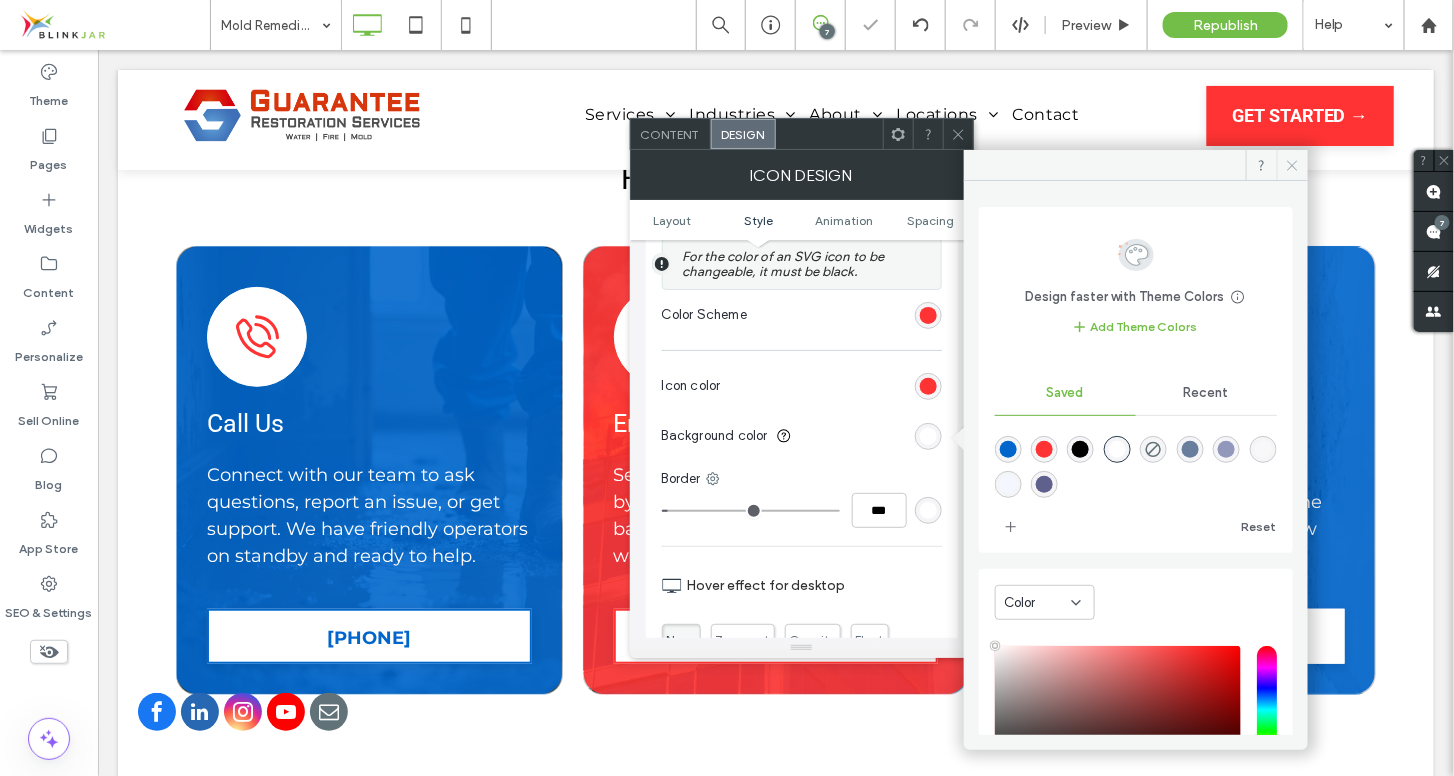 click at bounding box center (1292, 165) 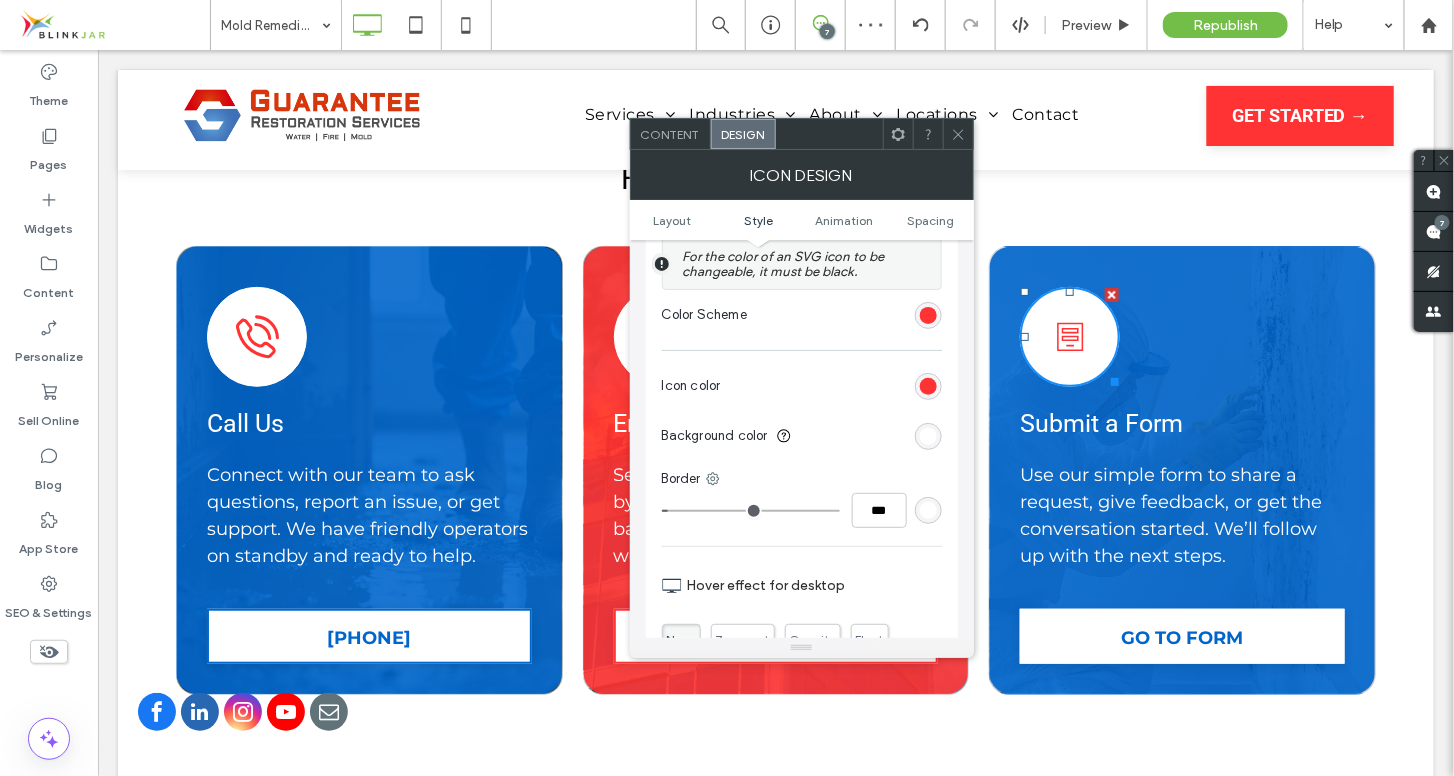 click on "Icon Design" at bounding box center (802, 175) 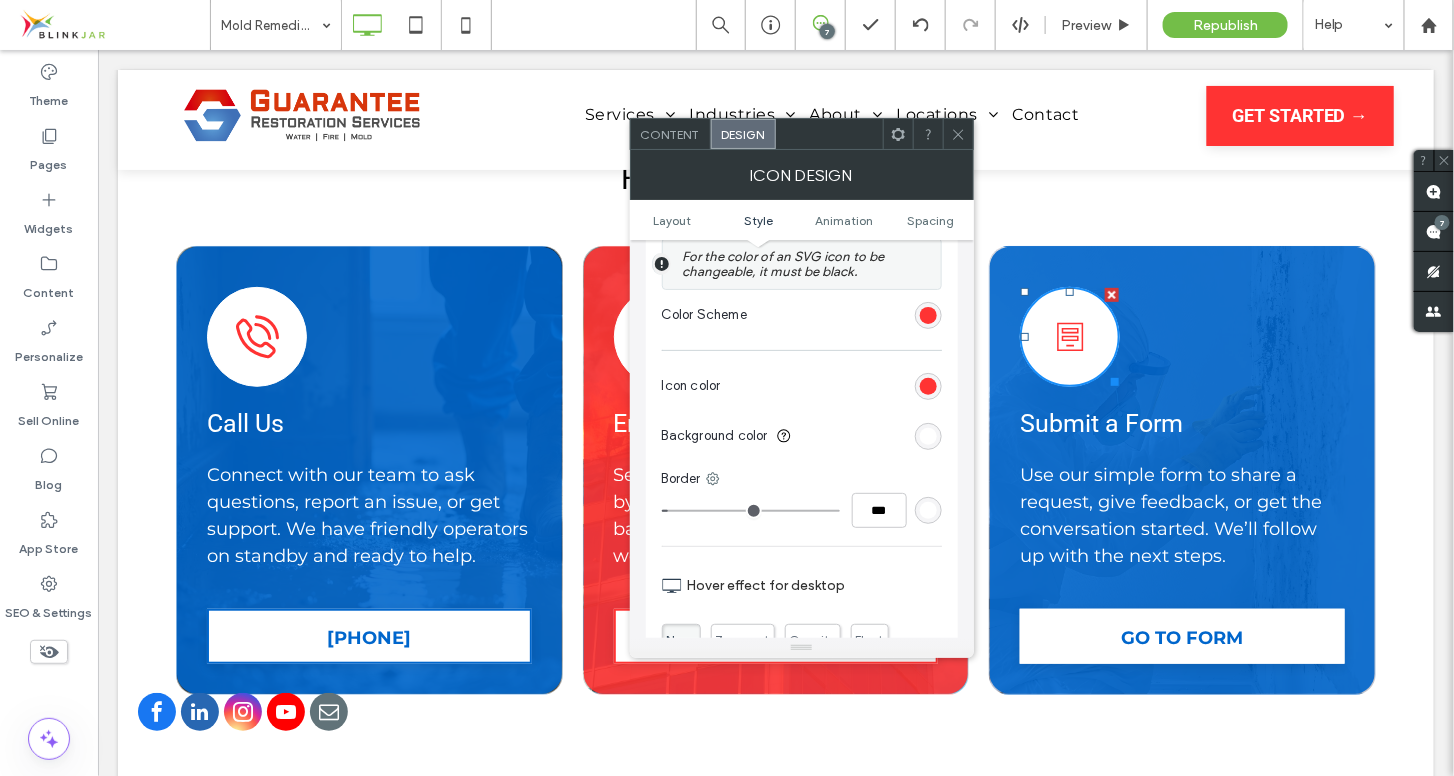 click 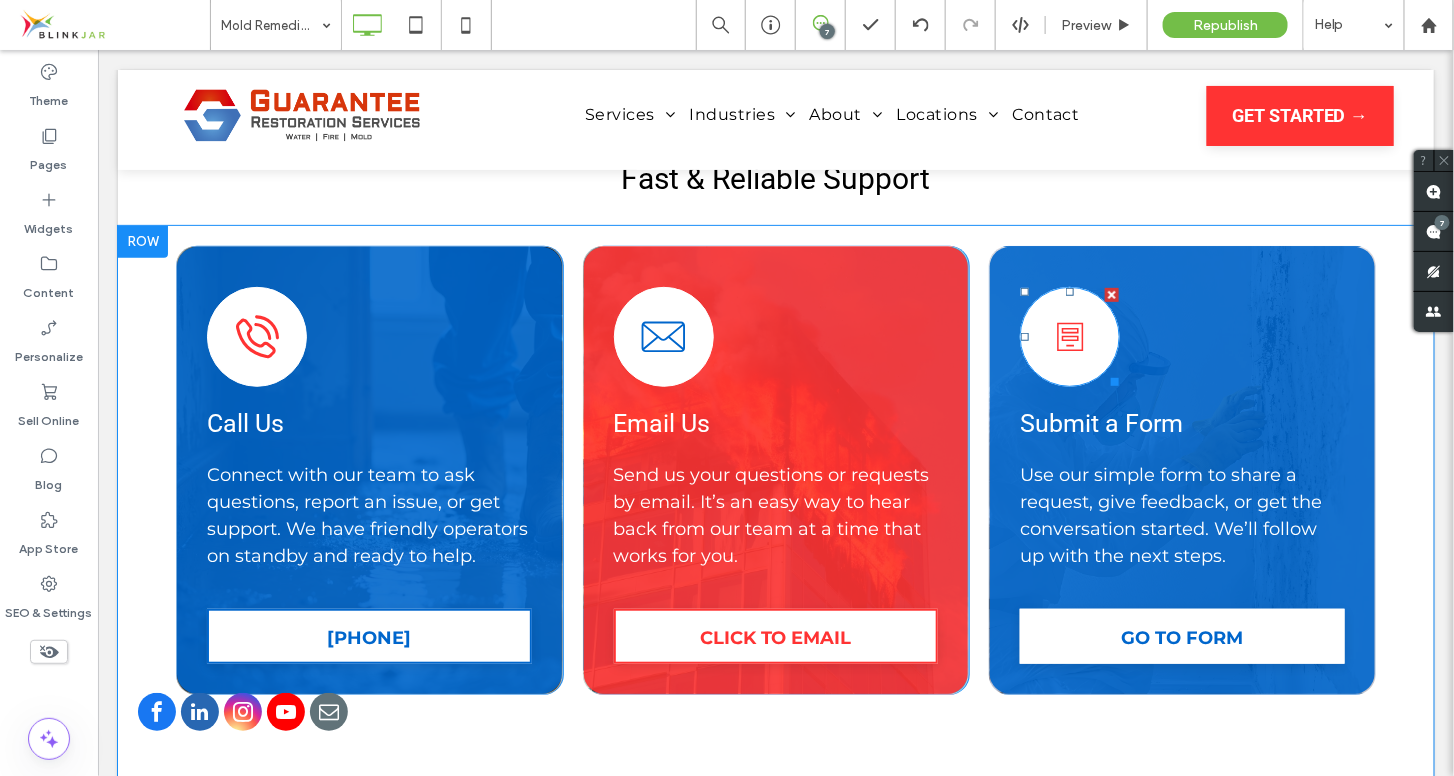 click 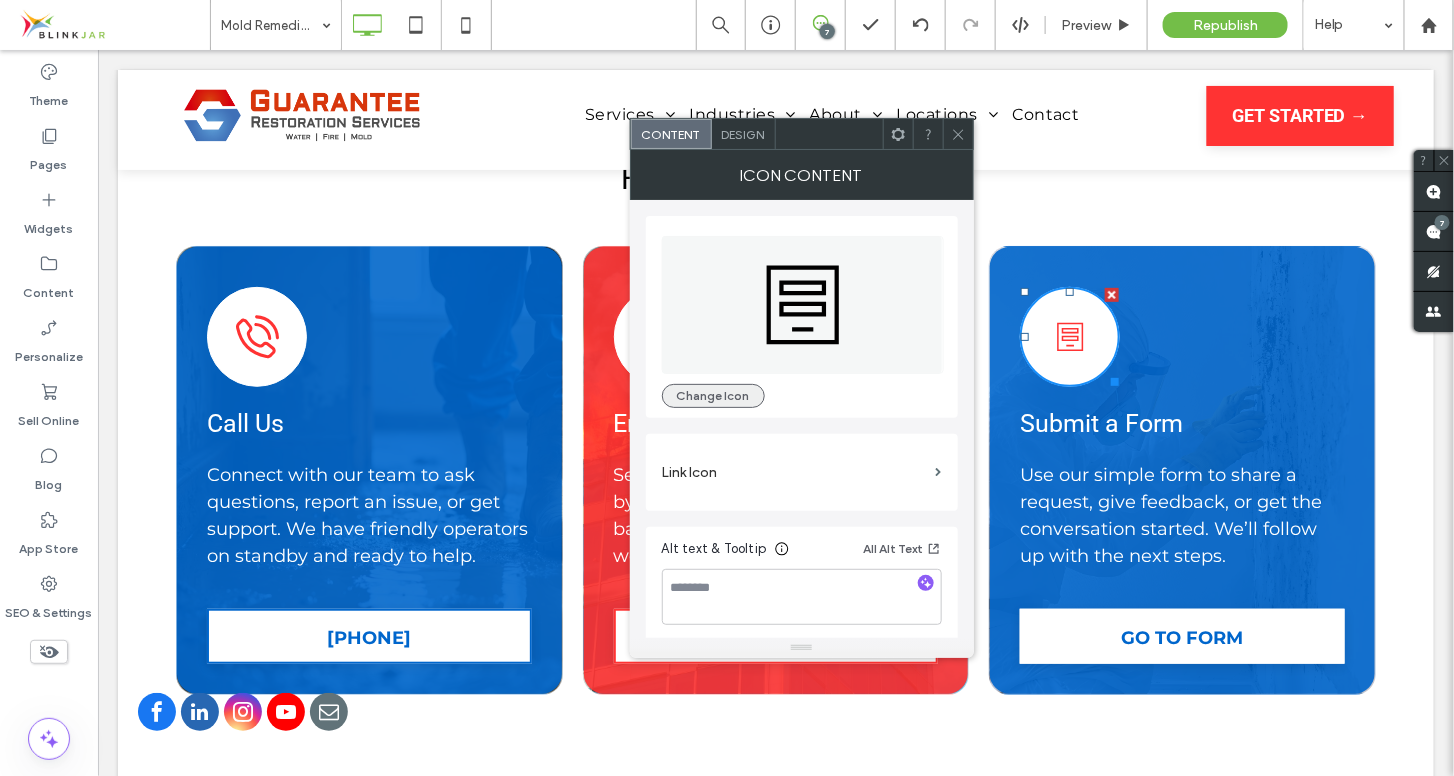 click on "Change Icon" at bounding box center [713, 396] 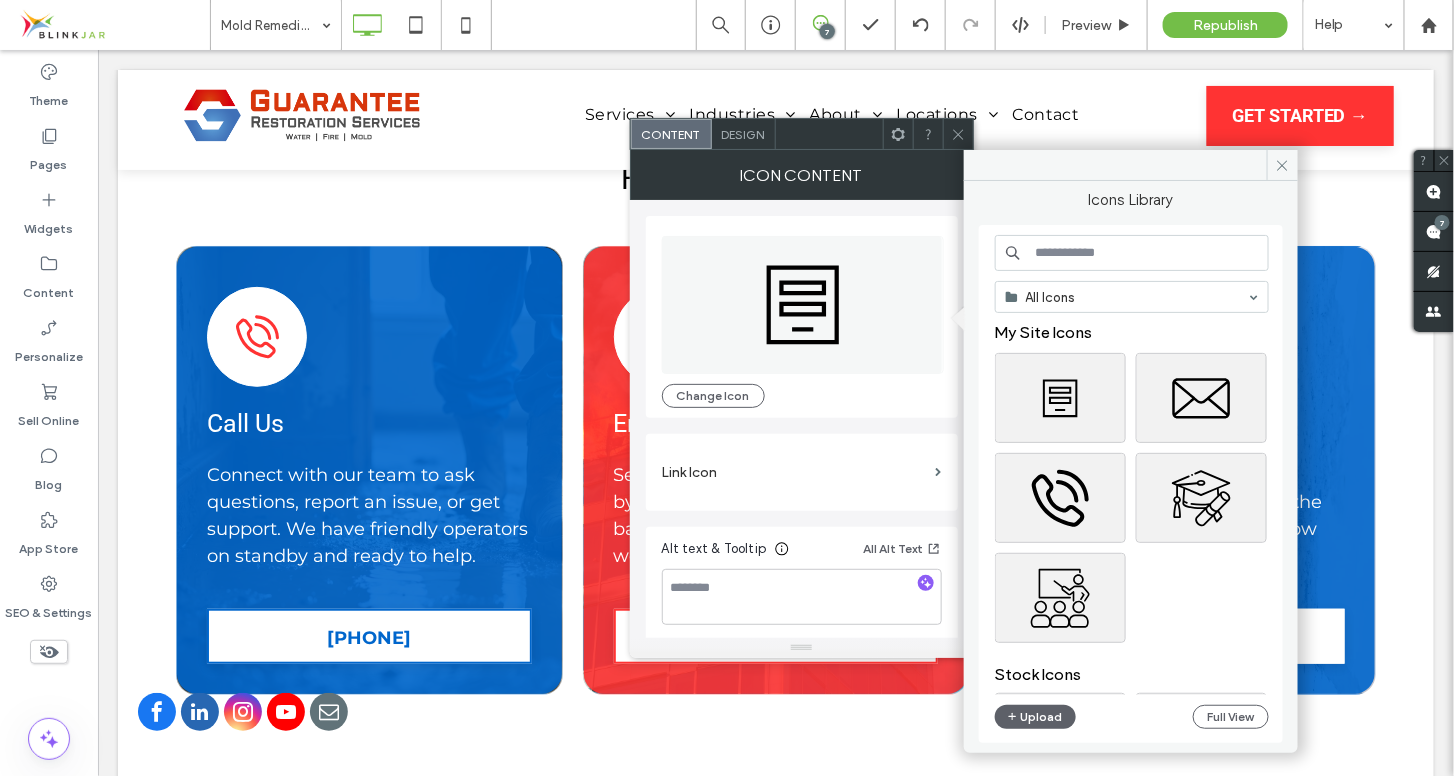 click at bounding box center [1132, 253] 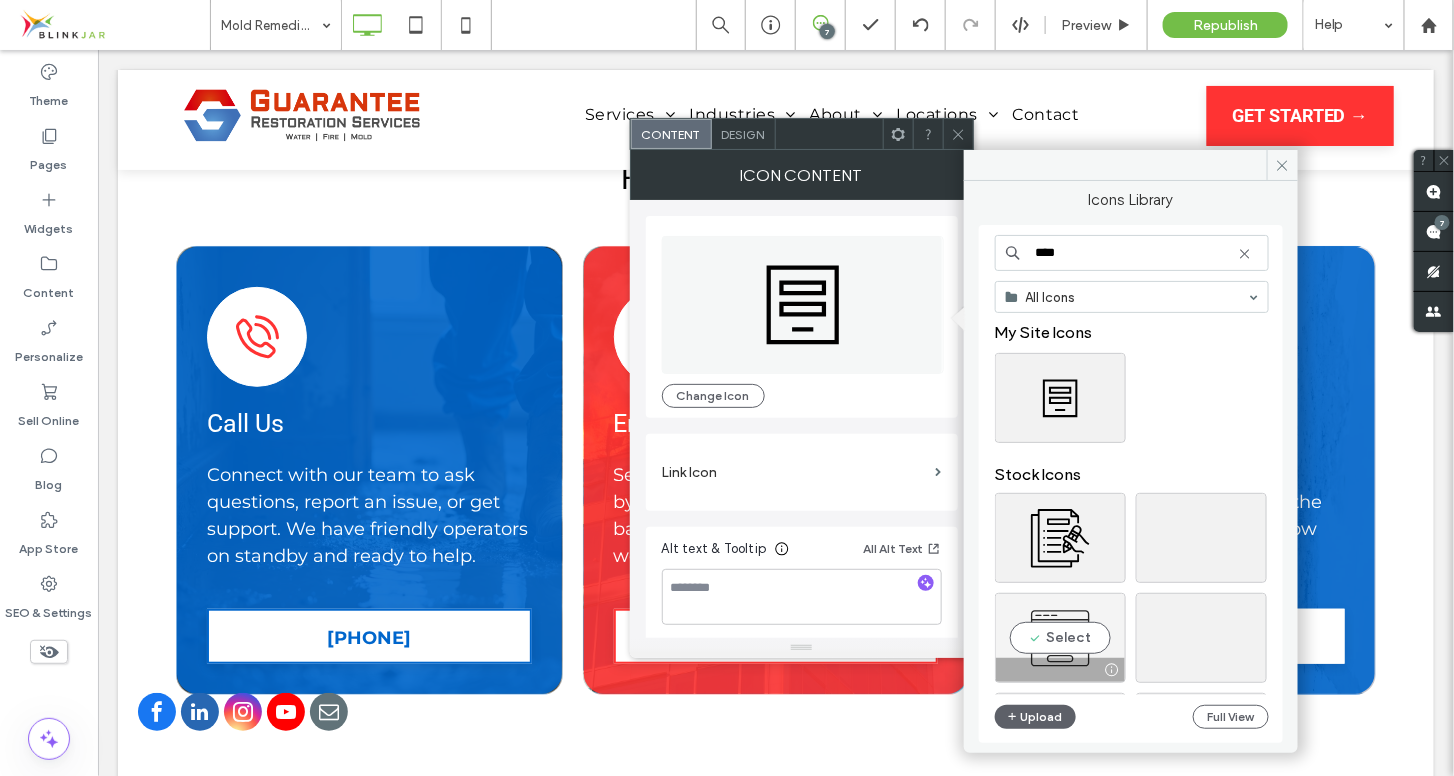 type on "****" 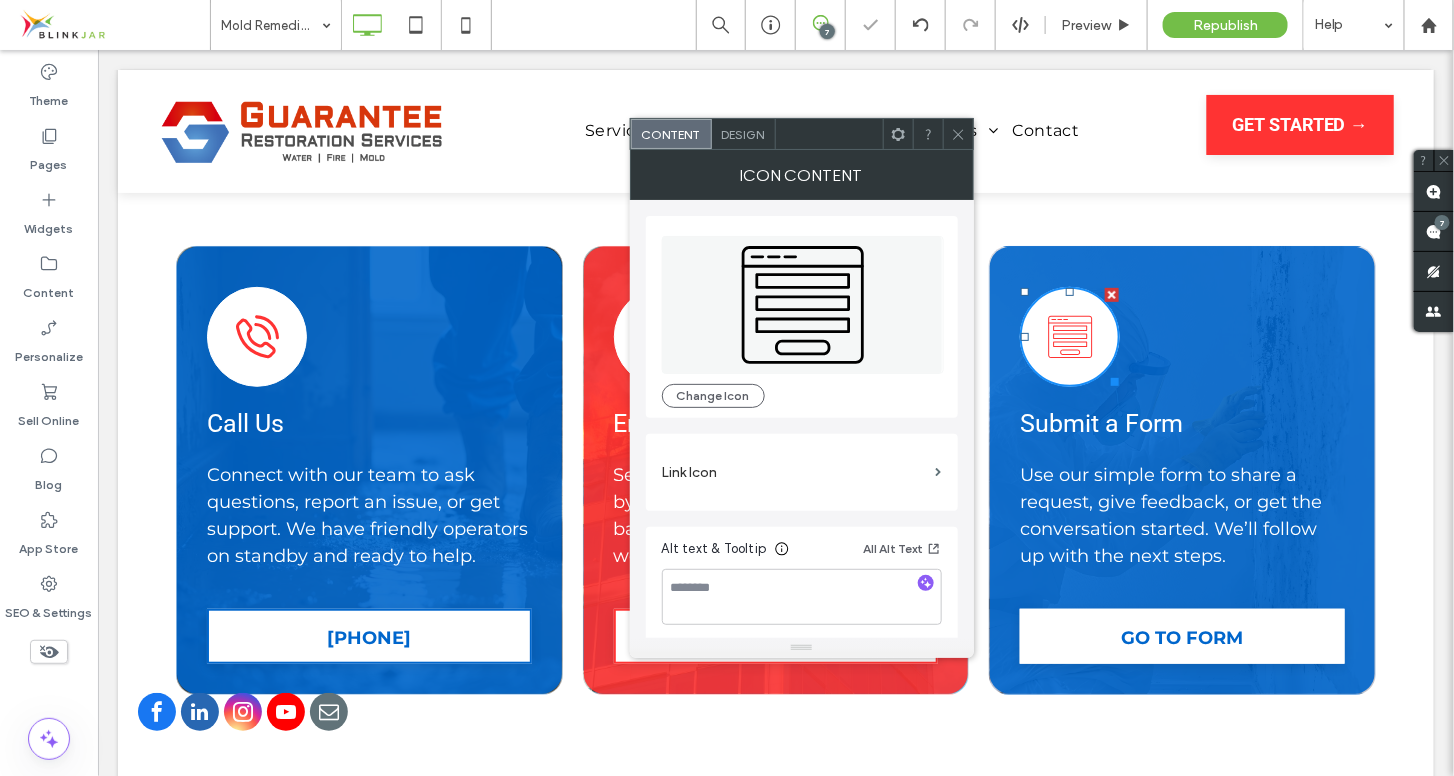 click at bounding box center (958, 134) 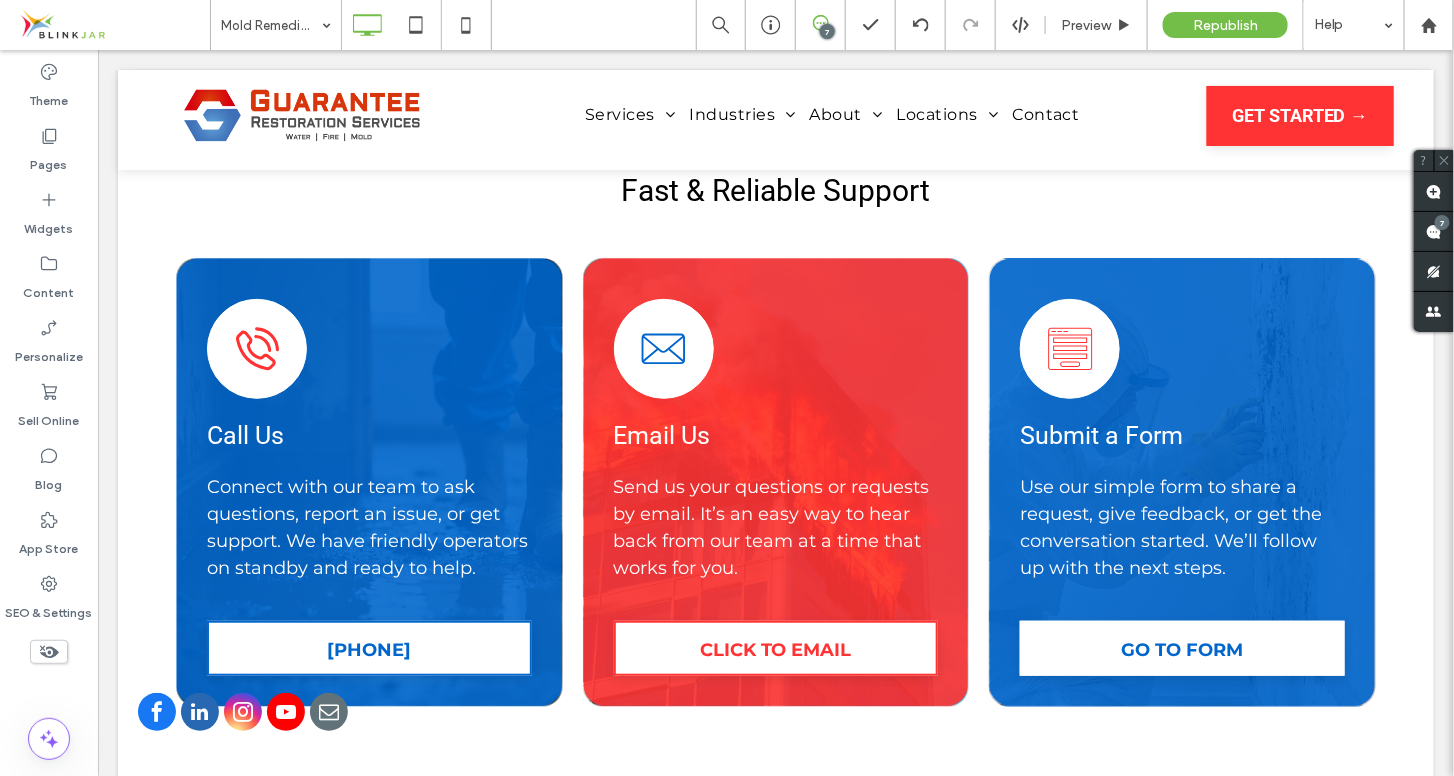 scroll, scrollTop: 2829, scrollLeft: 0, axis: vertical 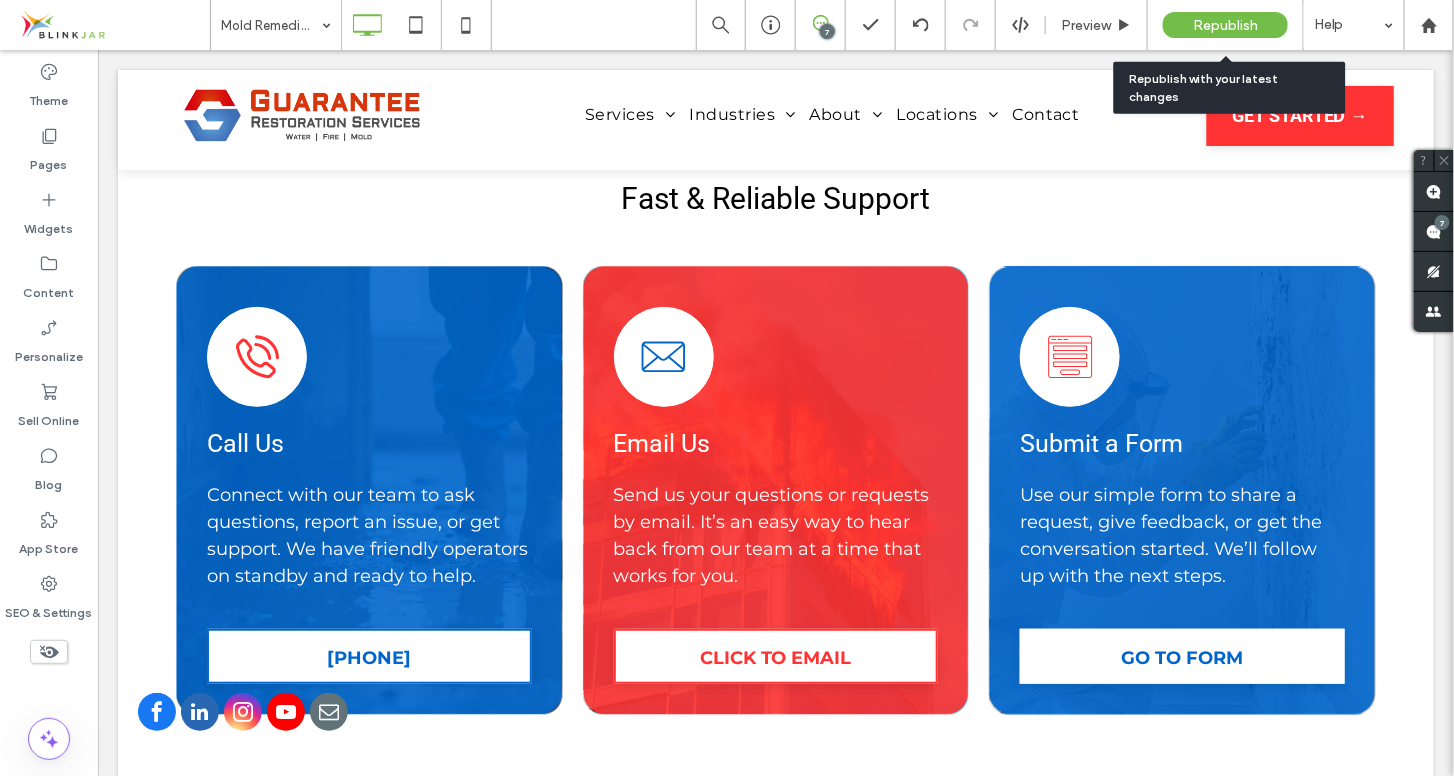 click on "Republish" at bounding box center (1225, 25) 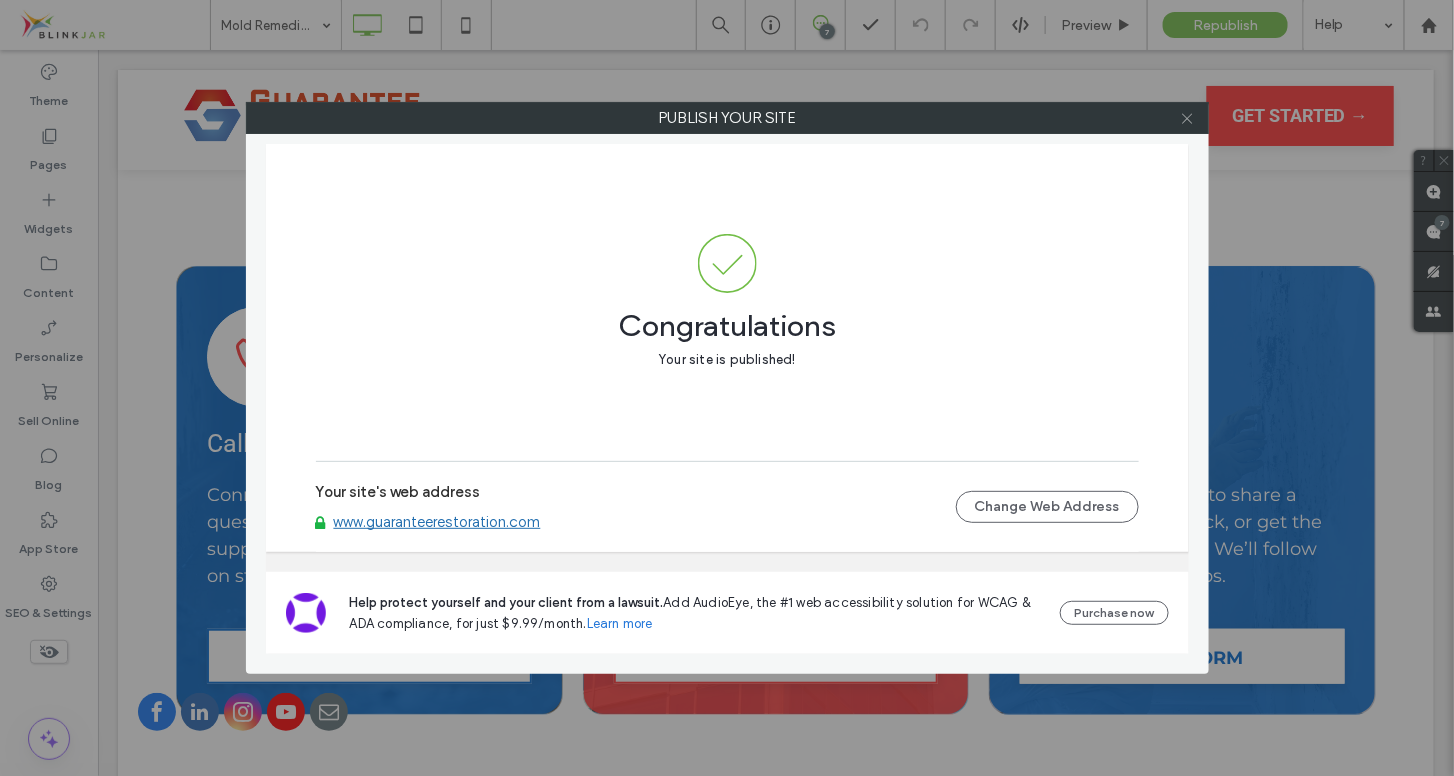 click at bounding box center [1187, 118] 